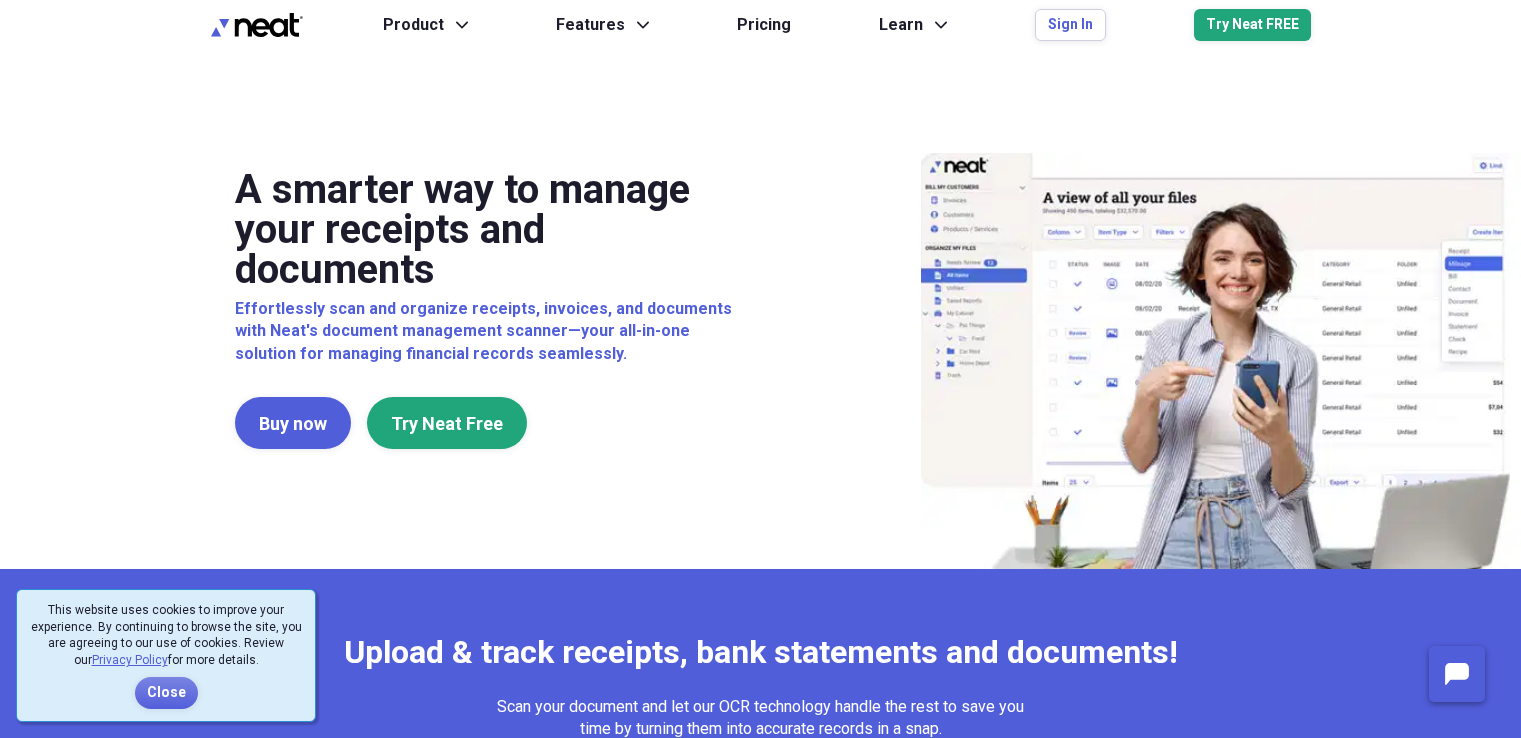 scroll, scrollTop: 0, scrollLeft: 0, axis: both 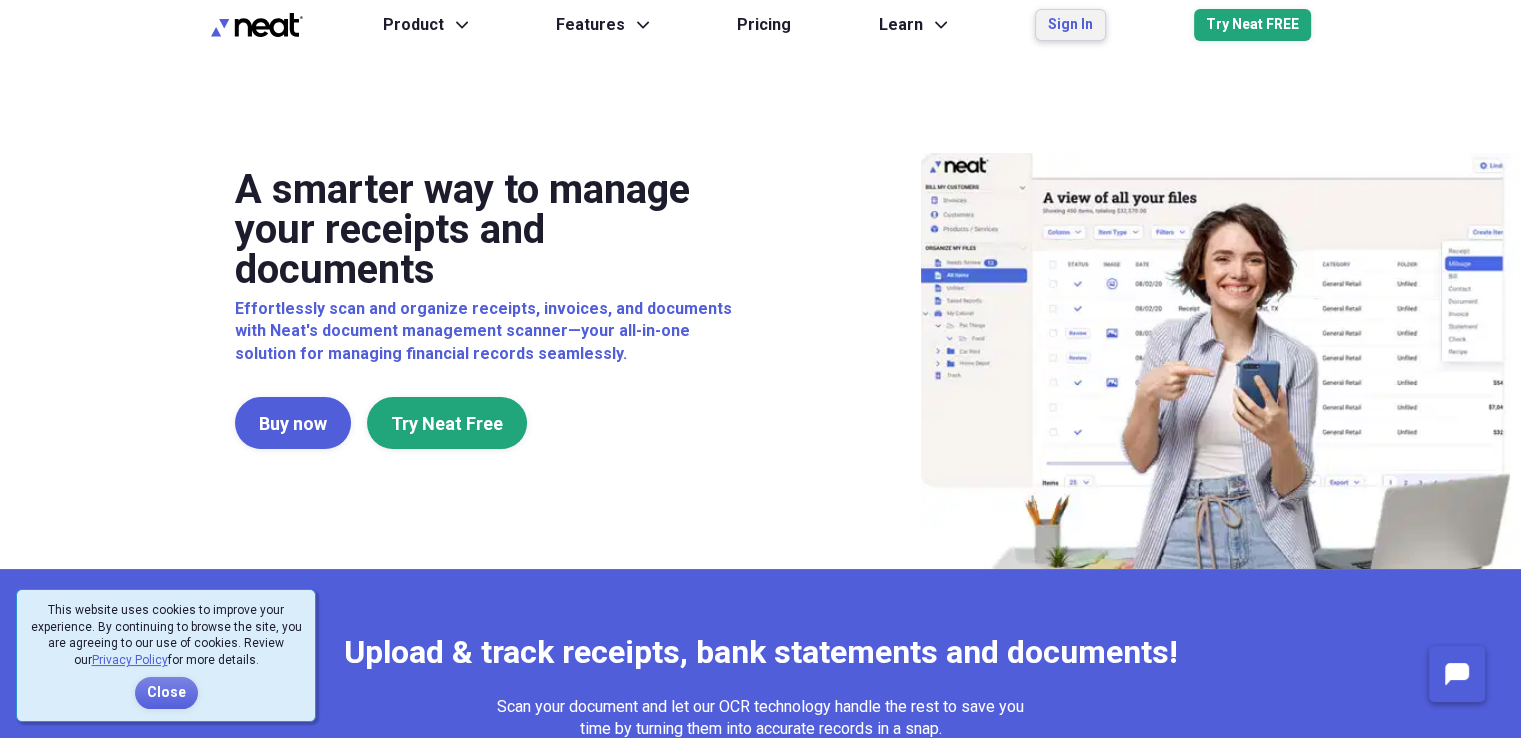click on "Sign In" at bounding box center (1070, 25) 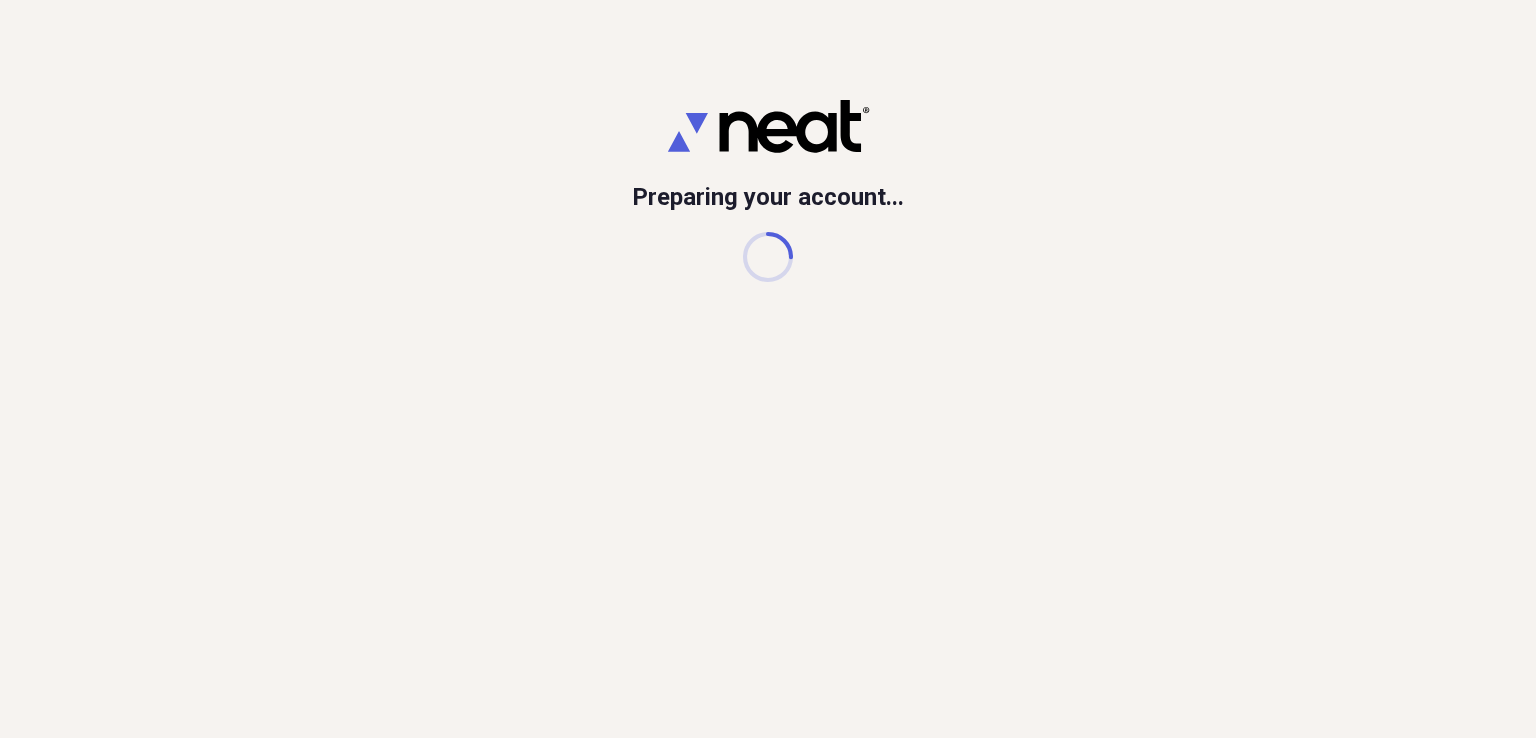 scroll, scrollTop: 0, scrollLeft: 0, axis: both 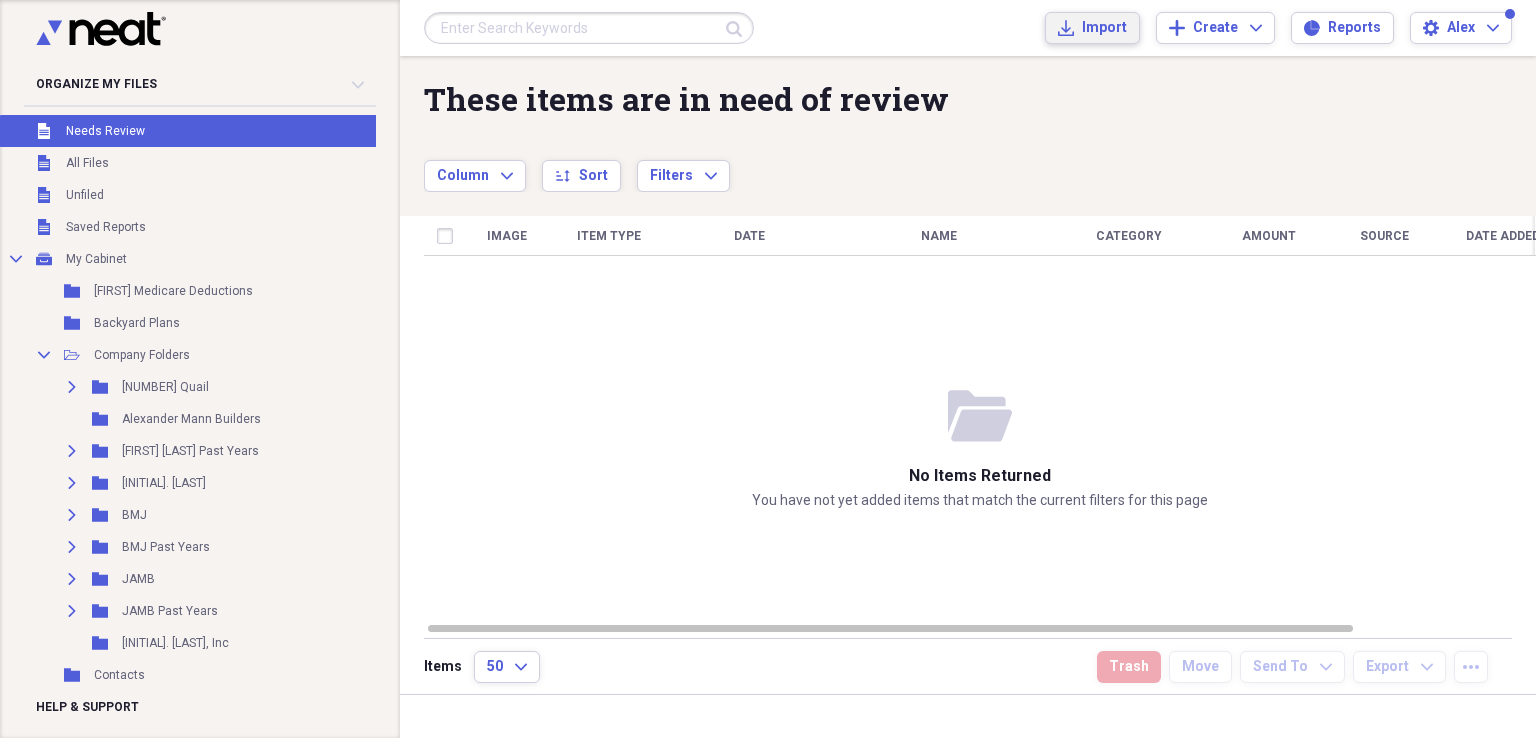 click on "Import" at bounding box center [1104, 28] 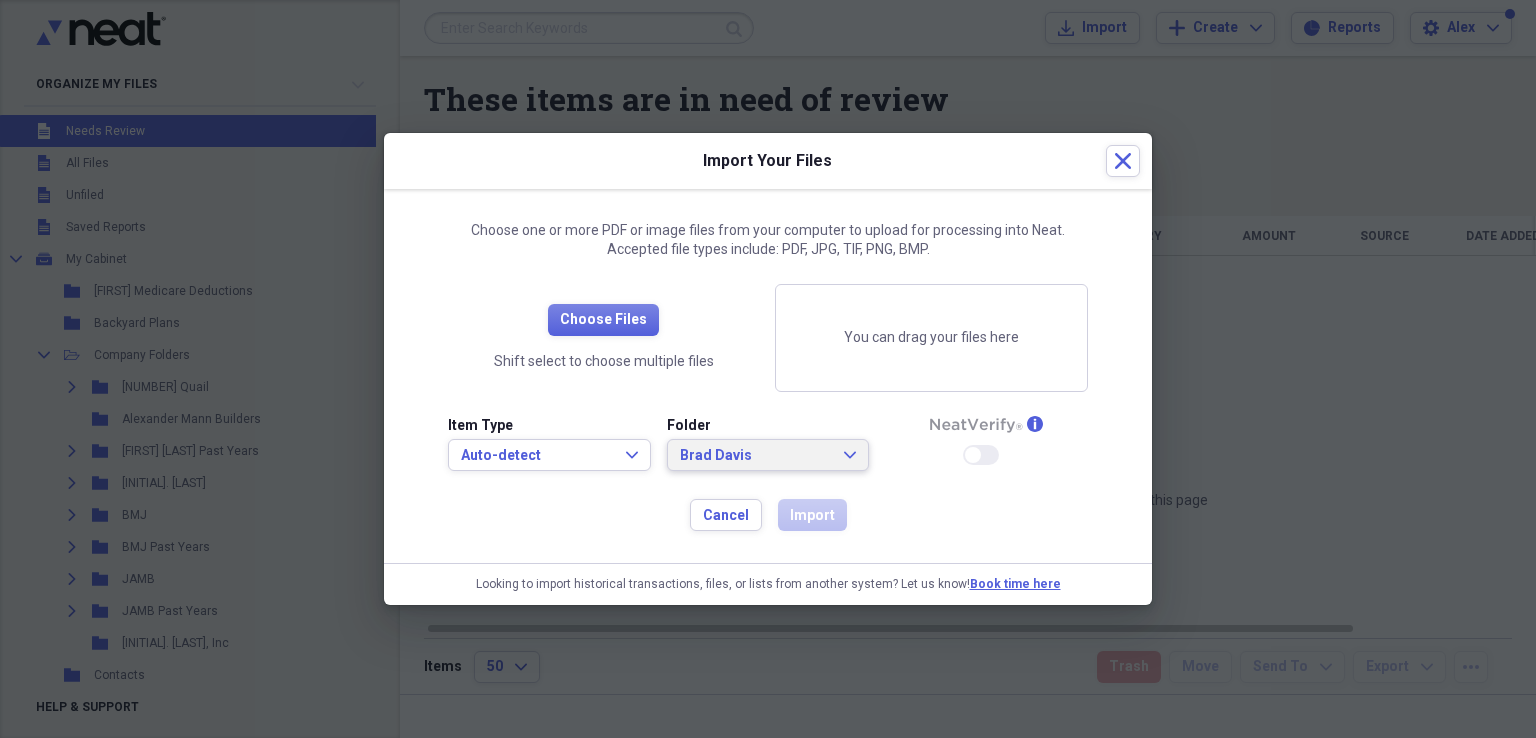 click on "Expand" 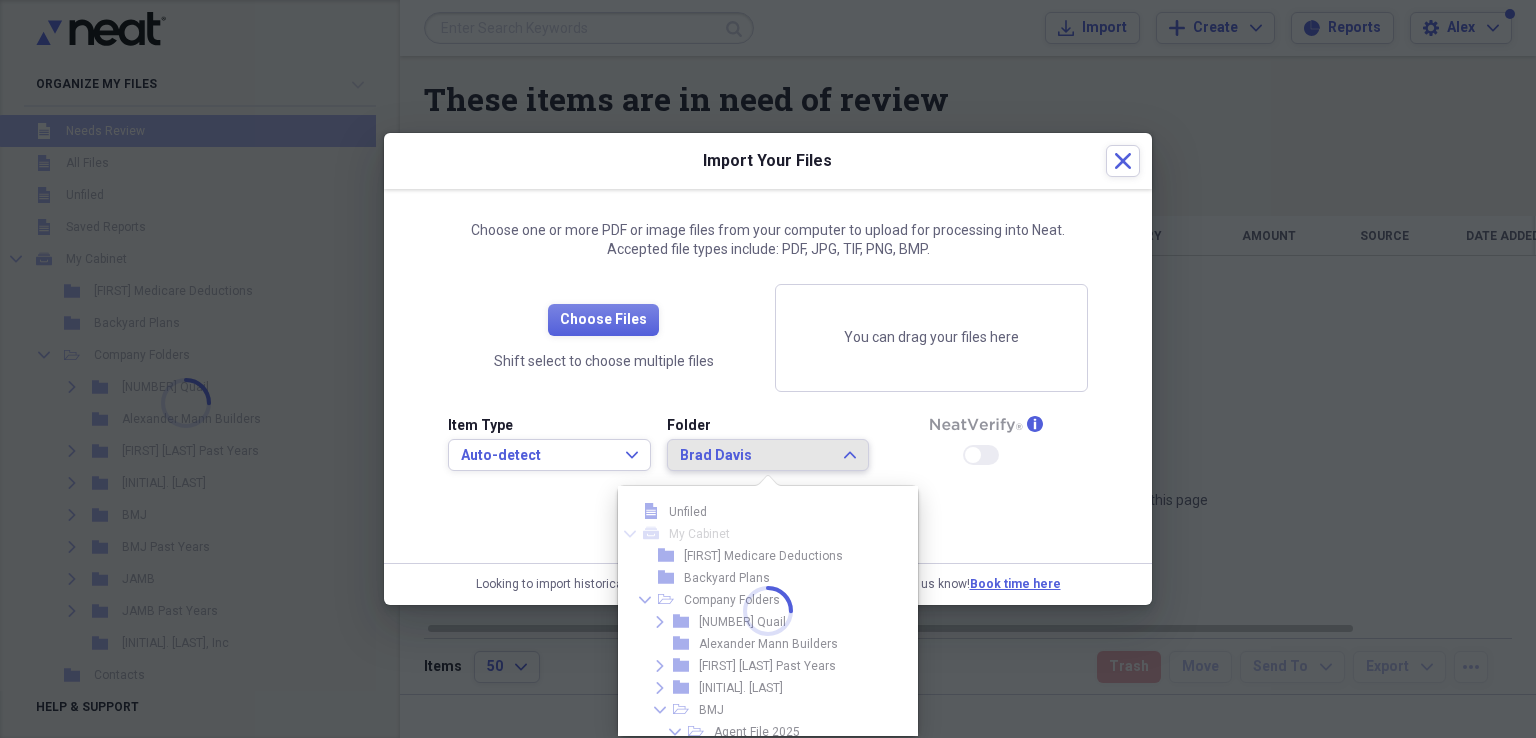 scroll, scrollTop: 143, scrollLeft: 0, axis: vertical 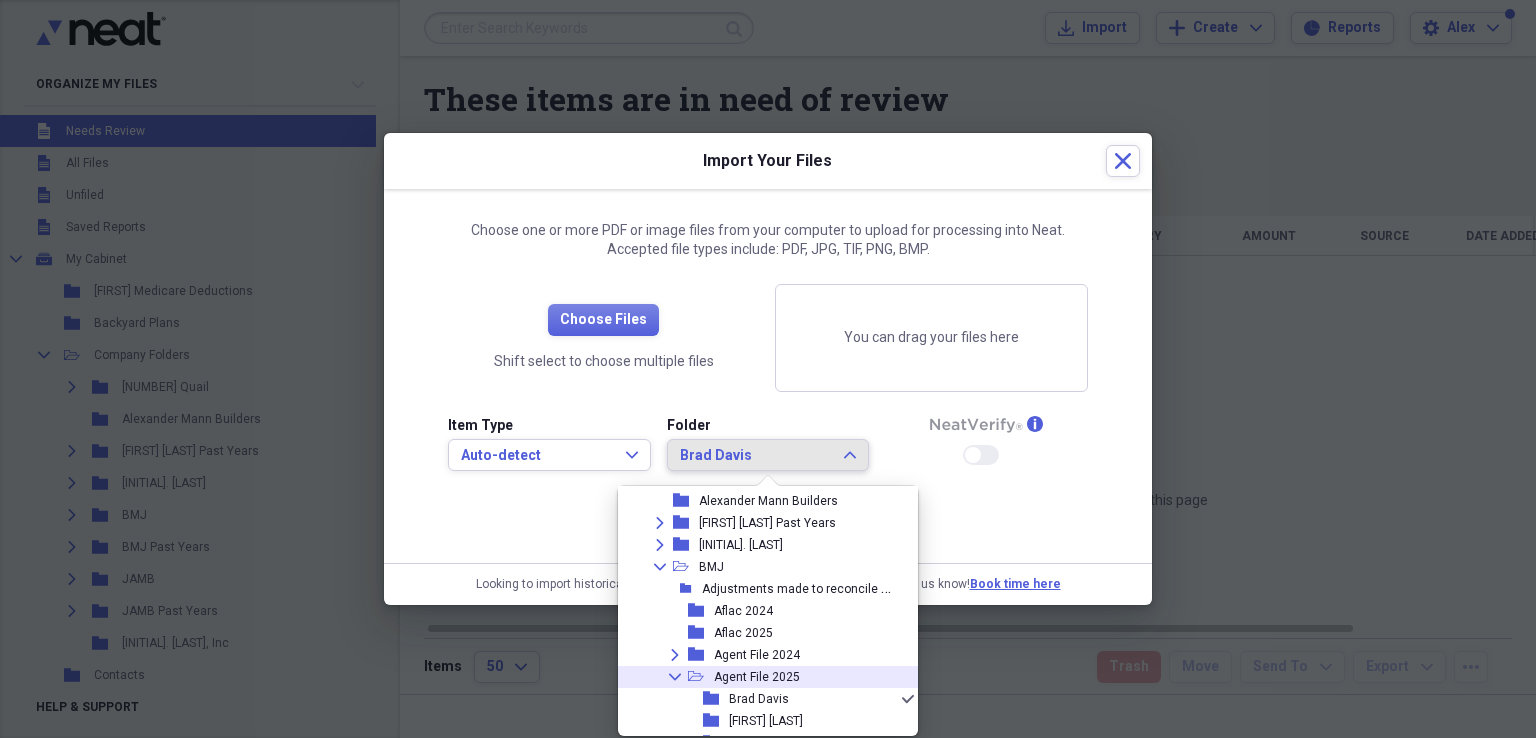 click 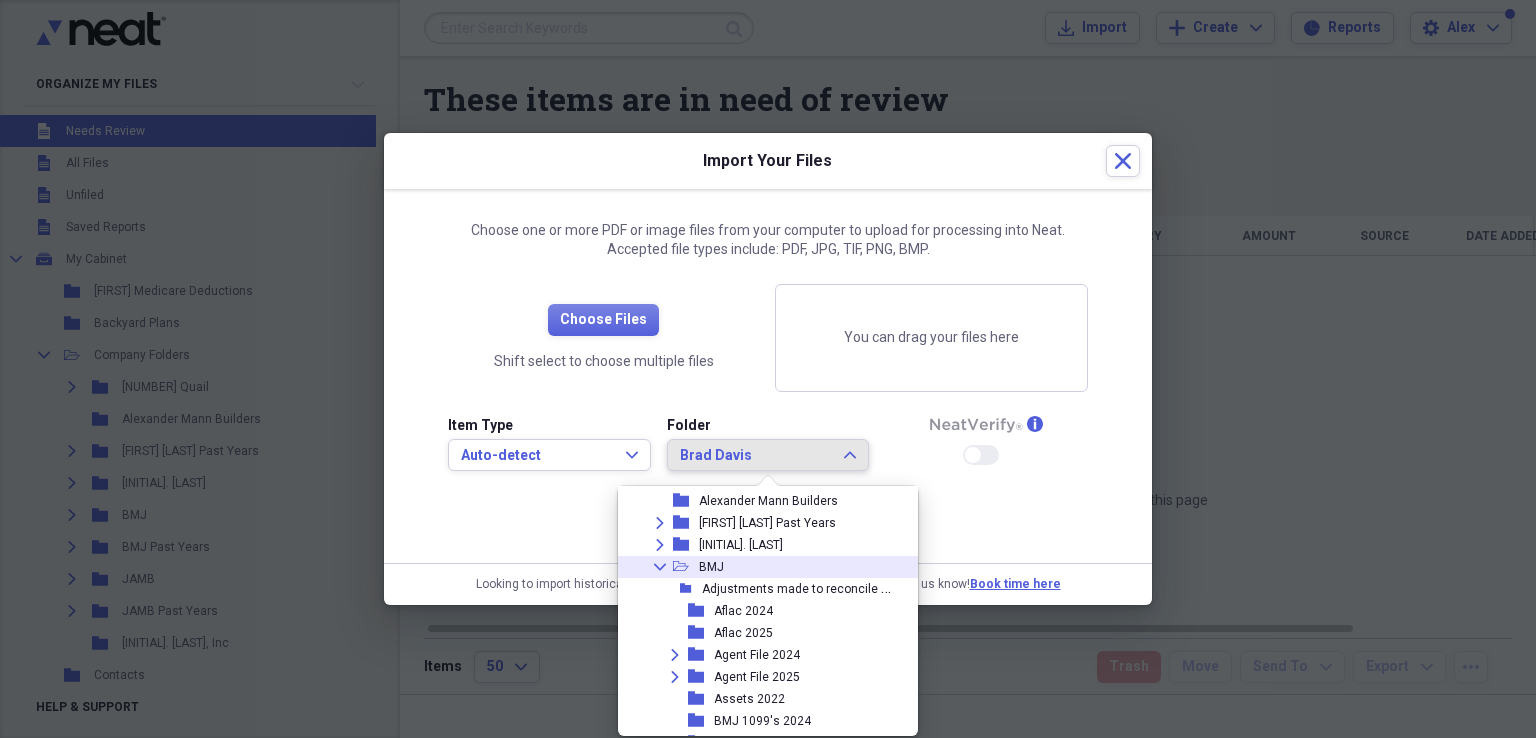 click 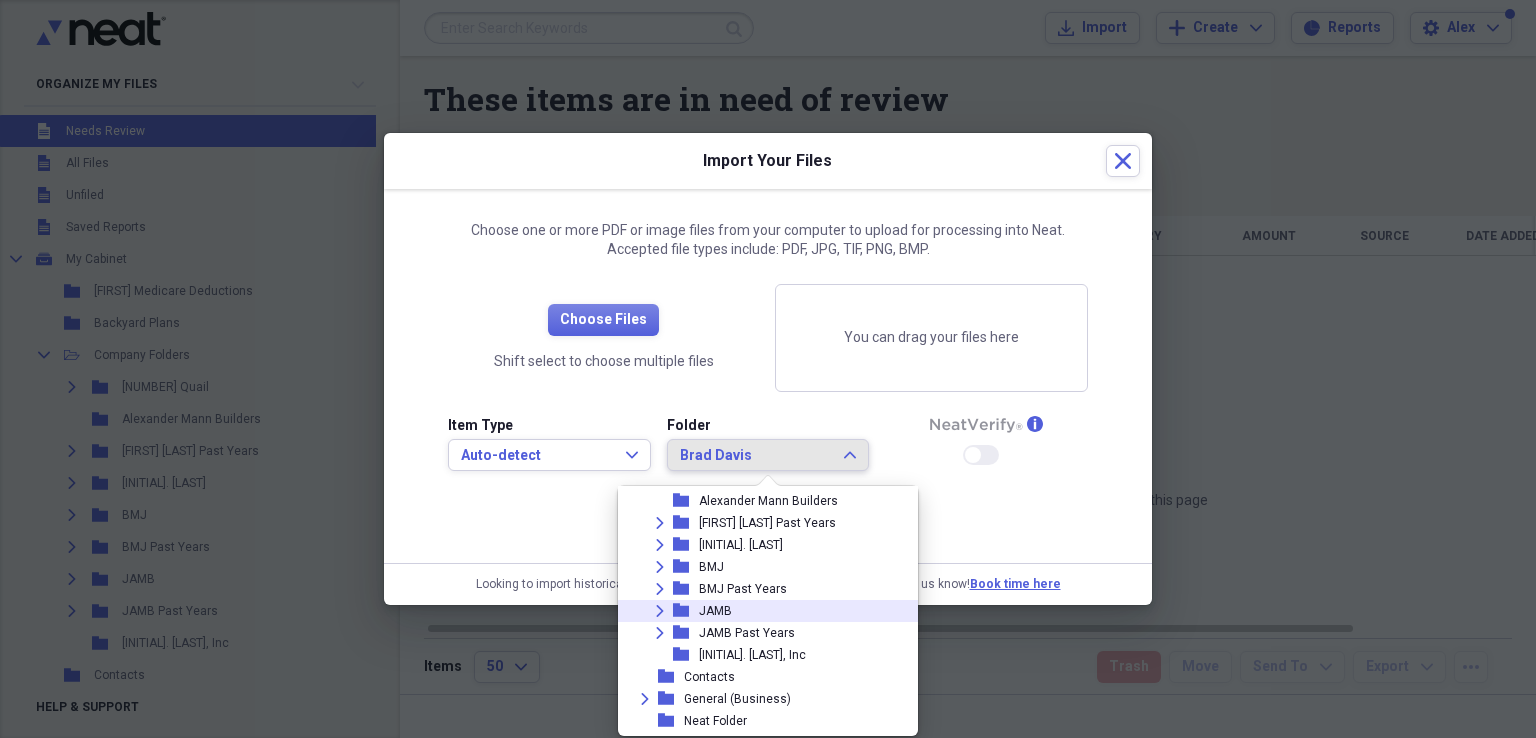 click 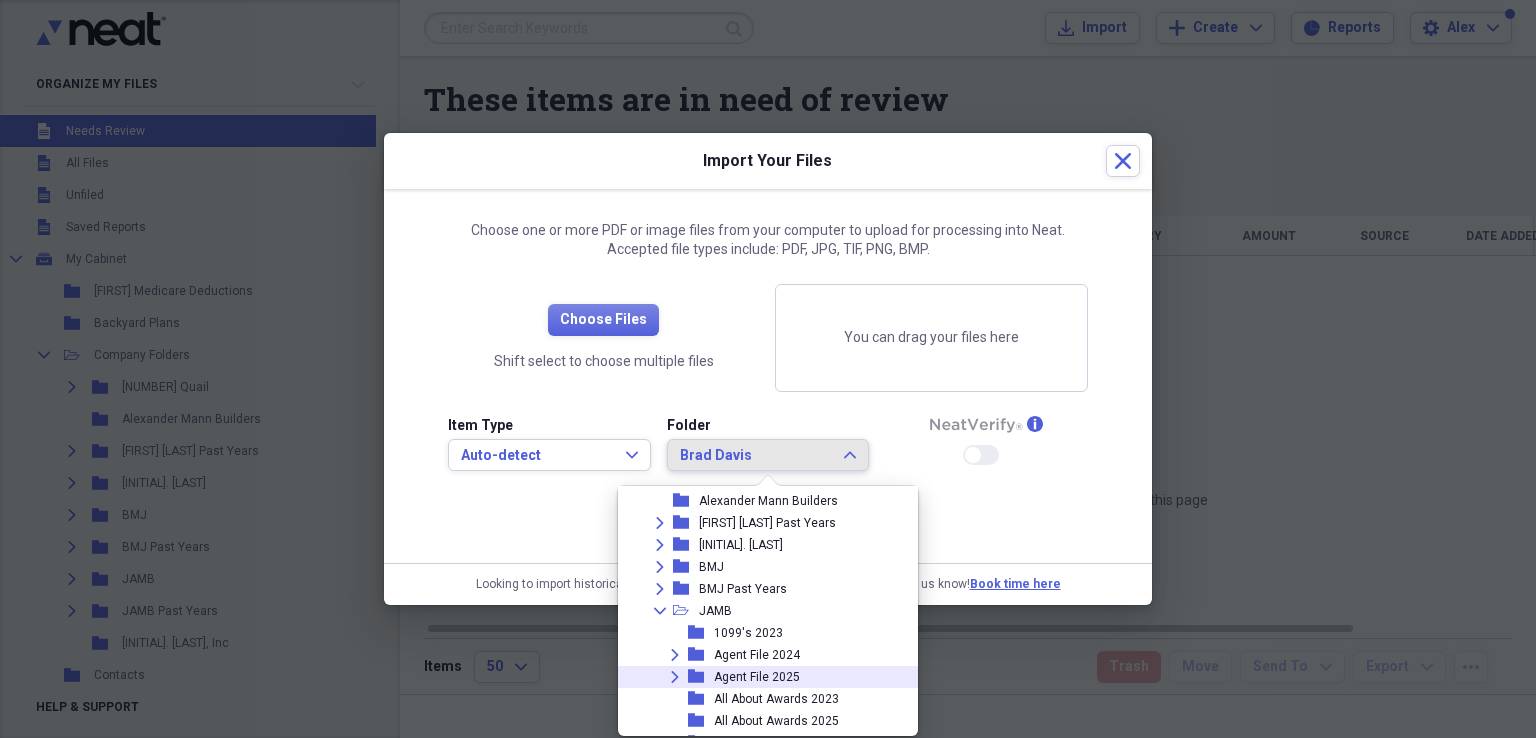 click 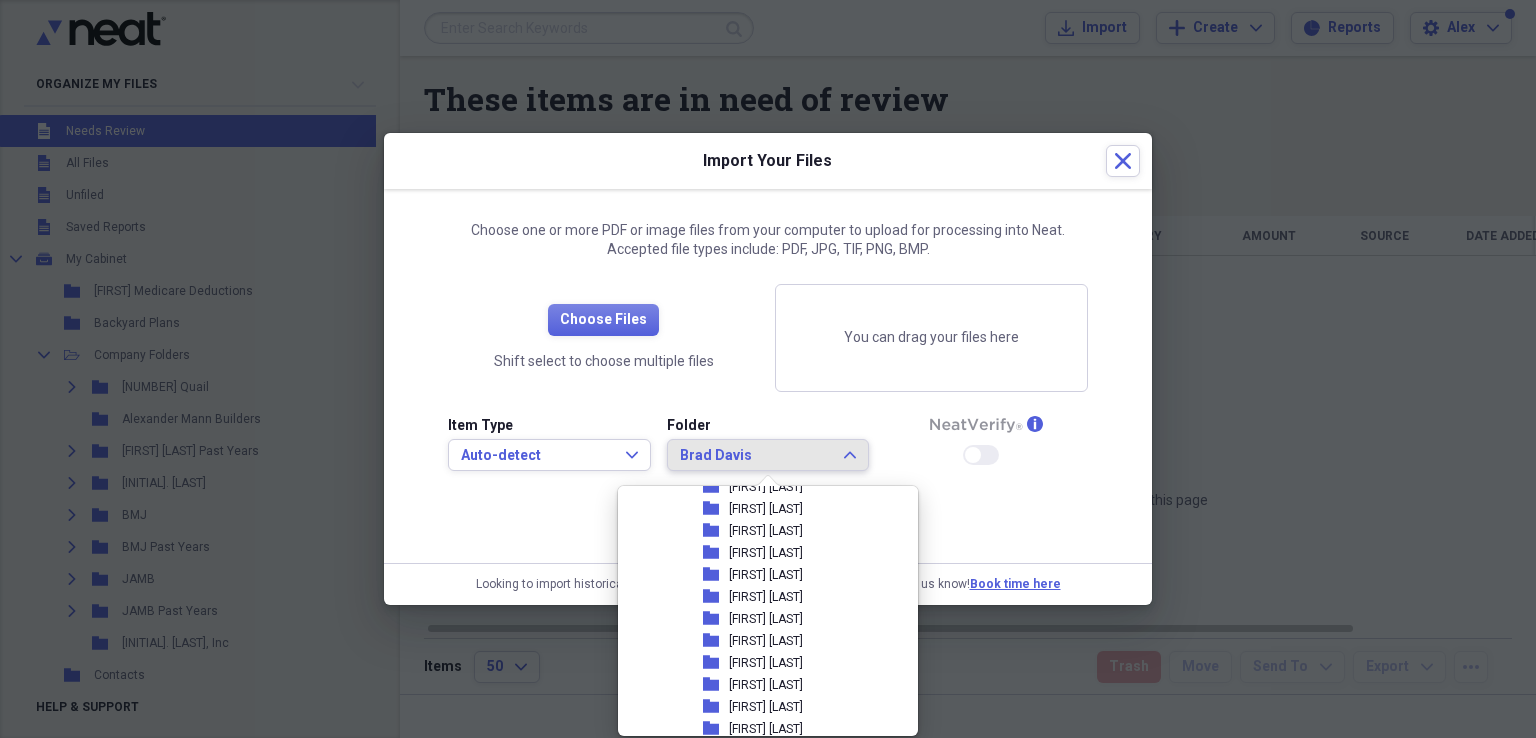 scroll, scrollTop: 543, scrollLeft: 0, axis: vertical 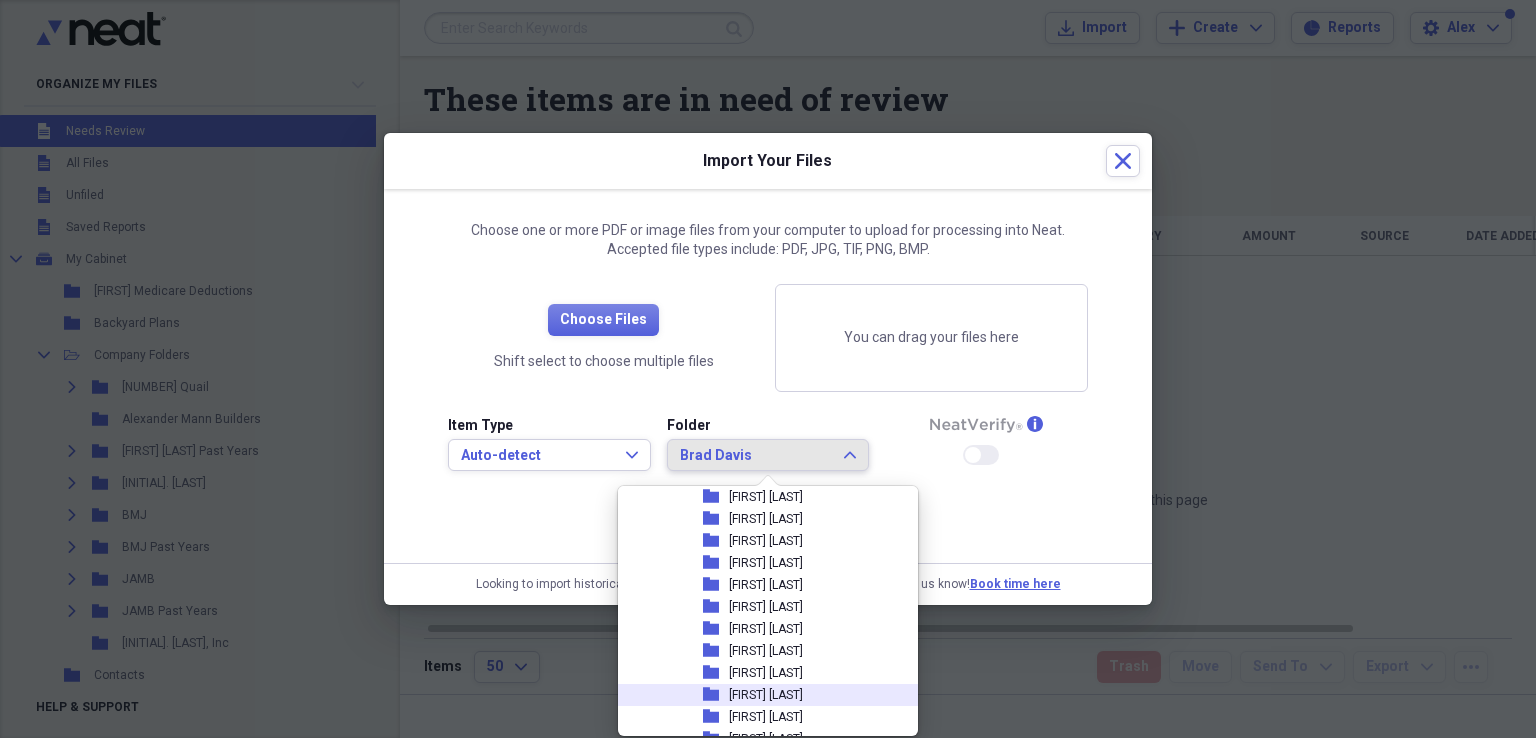 click on "Kathleen Sullivan" at bounding box center (766, 695) 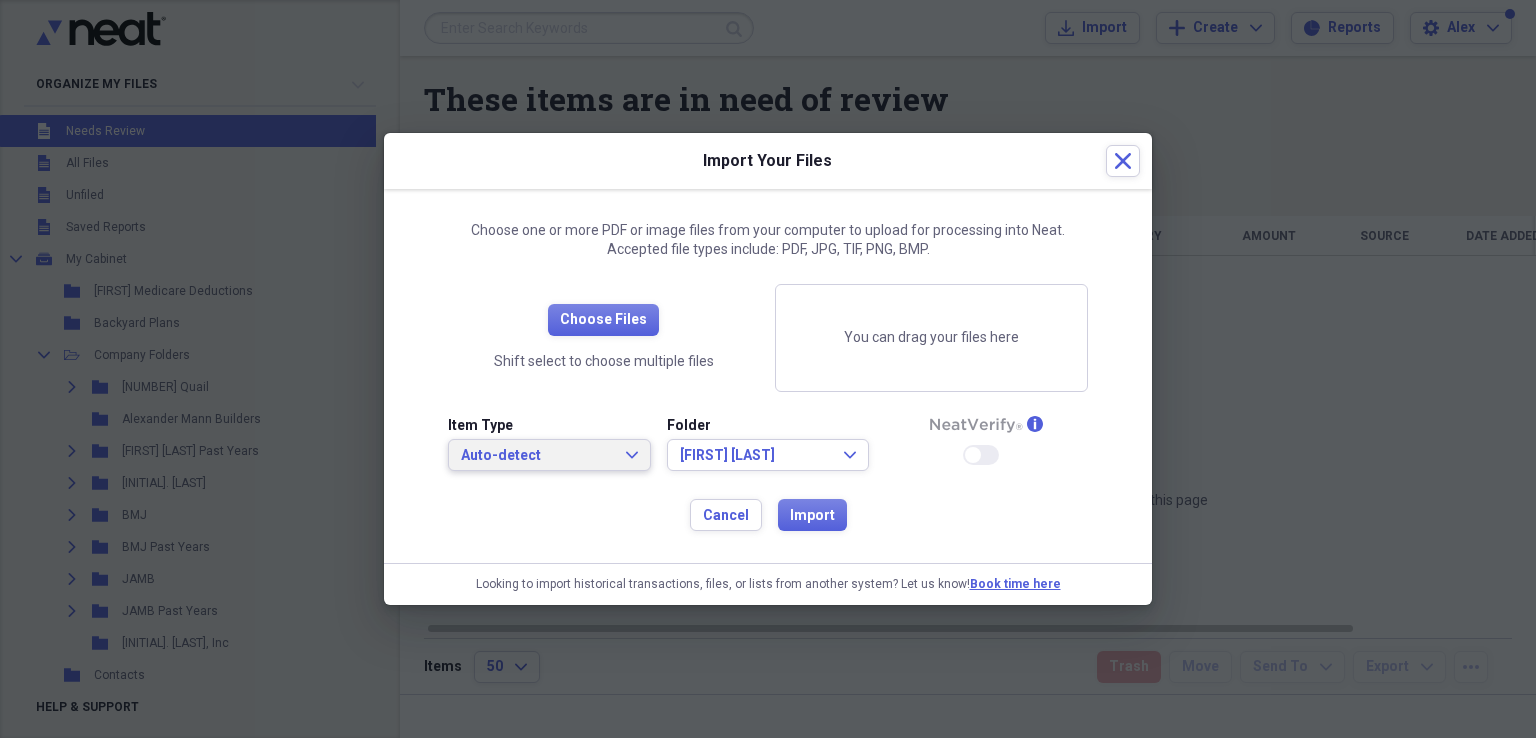 click on "Expand" 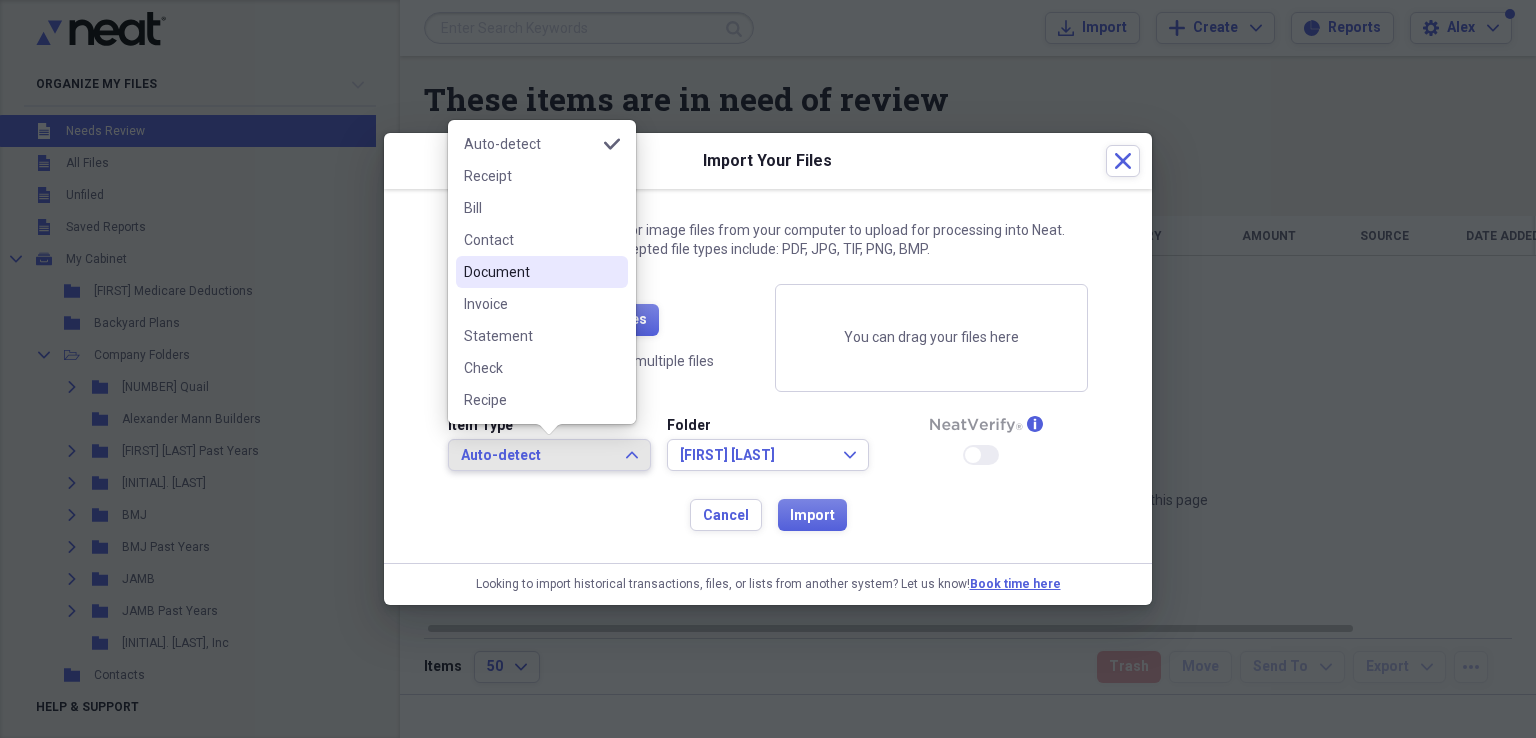 click on "Document" at bounding box center [530, 272] 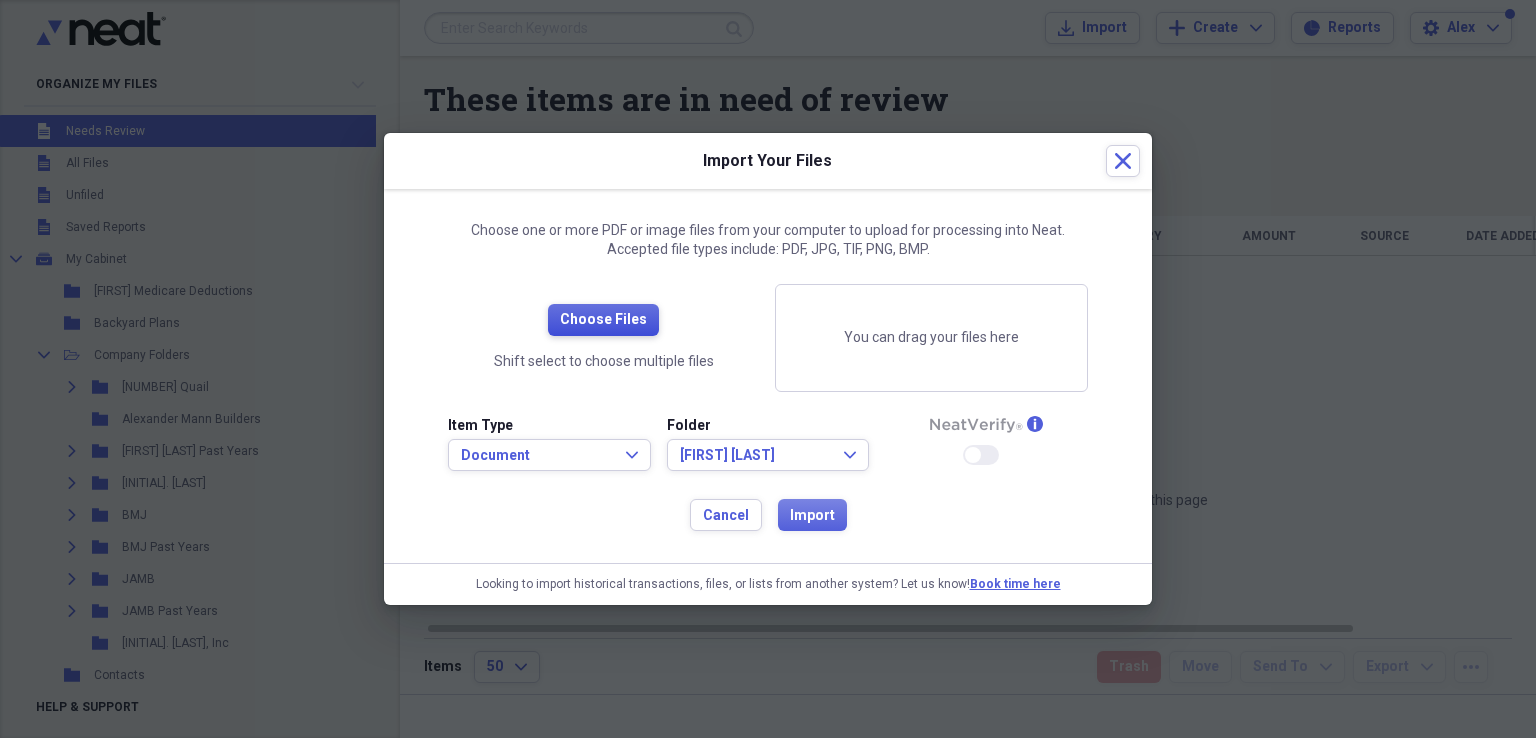 click on "Choose Files" at bounding box center (603, 320) 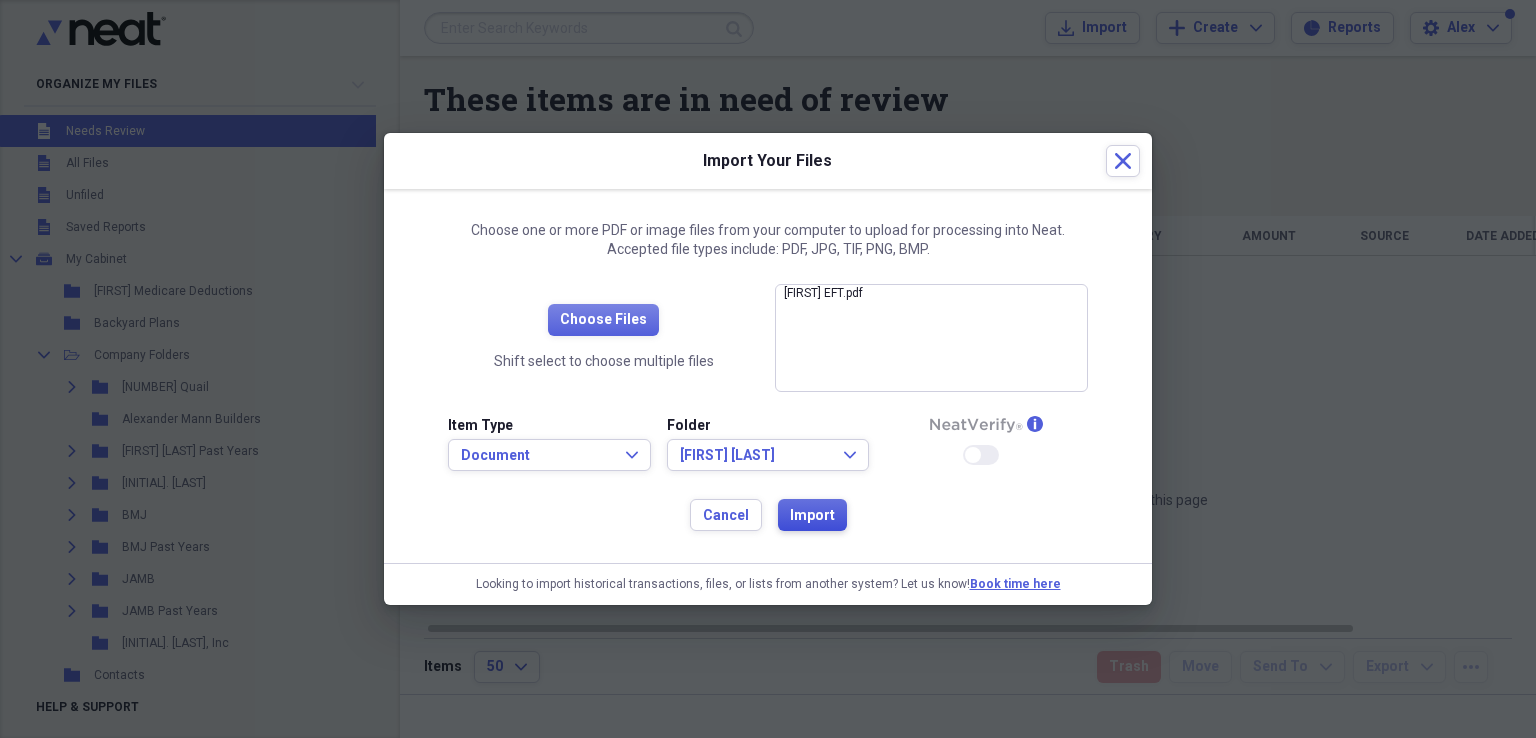 click on "Import" at bounding box center [812, 516] 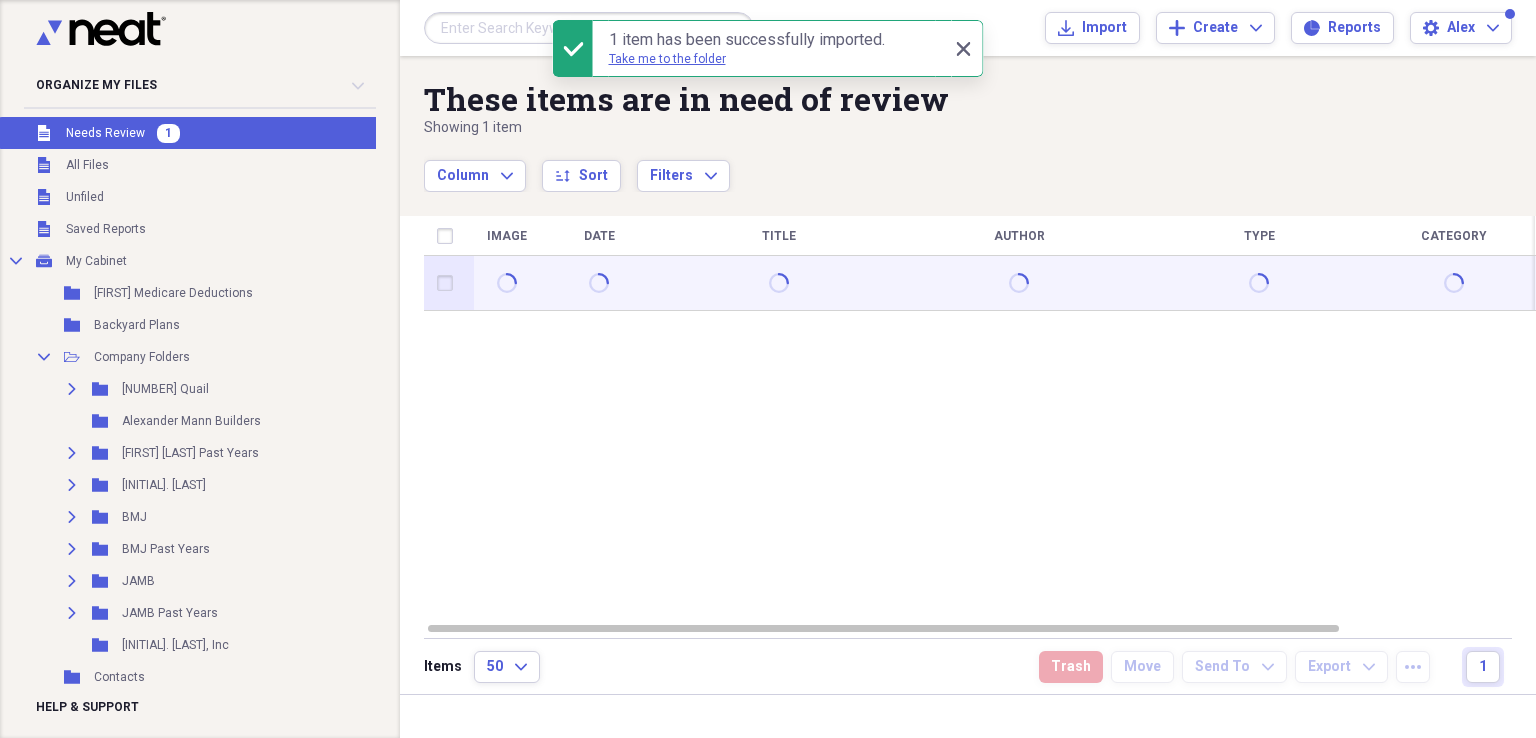 click at bounding box center [449, 283] 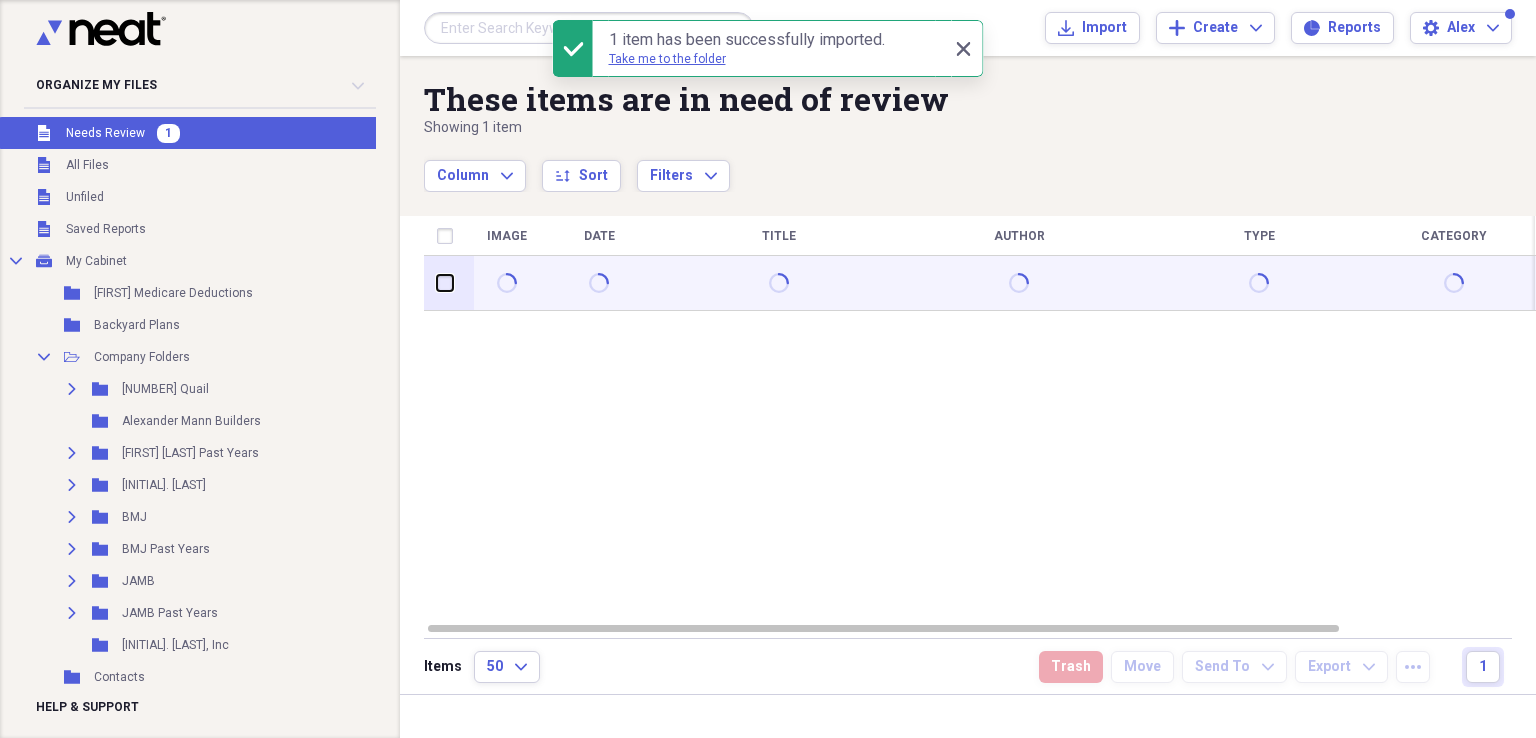 click at bounding box center (437, 283) 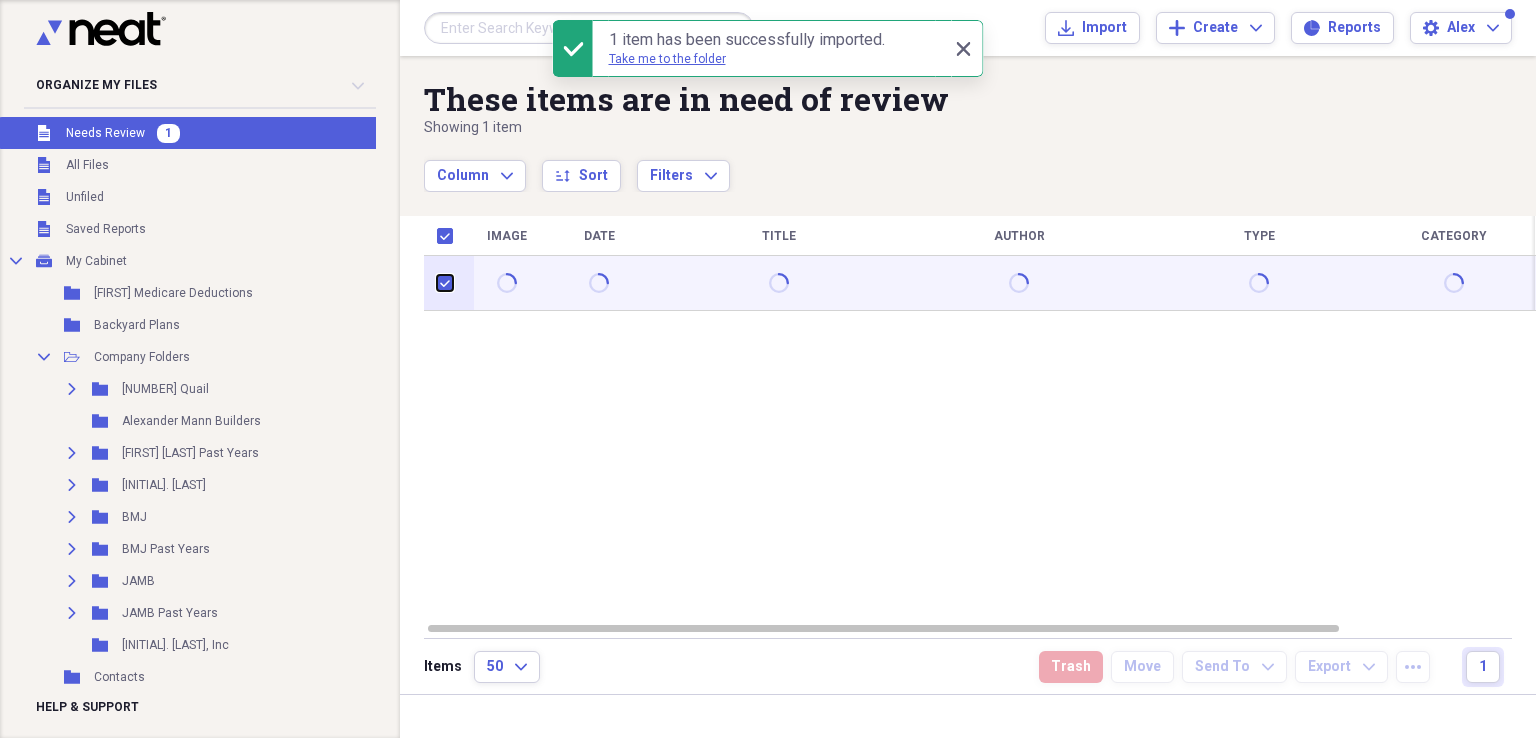 checkbox on "true" 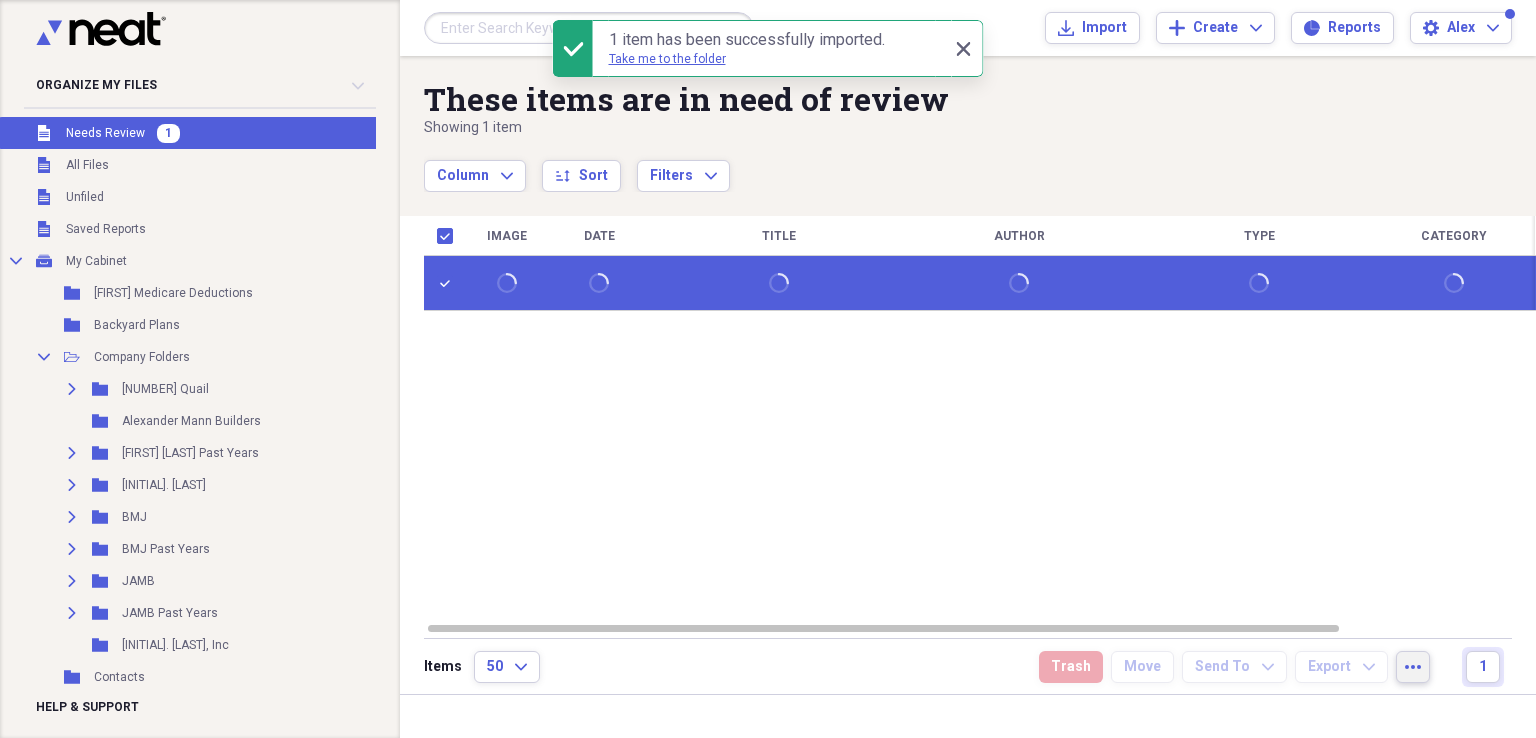 click 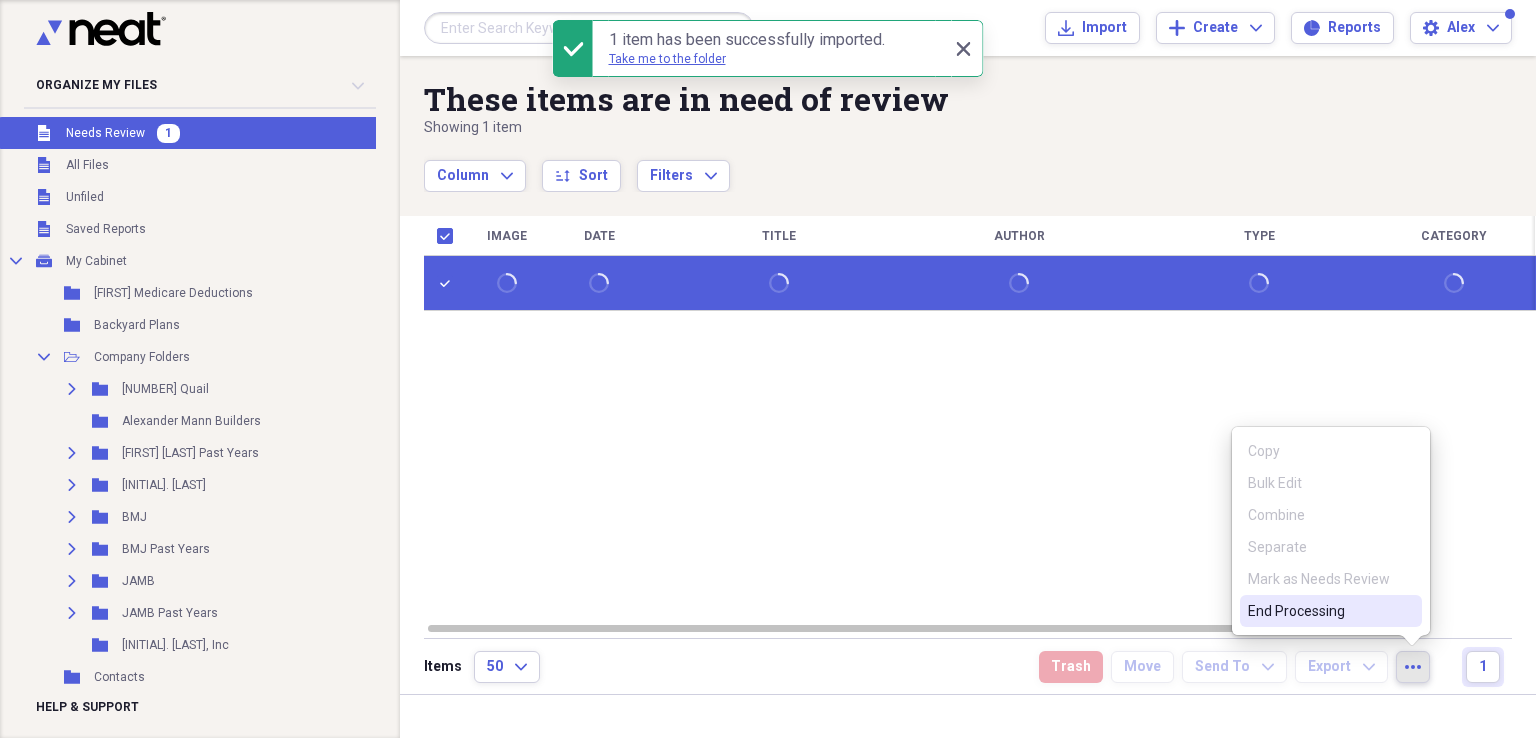 click on "End Processing" at bounding box center [1319, 611] 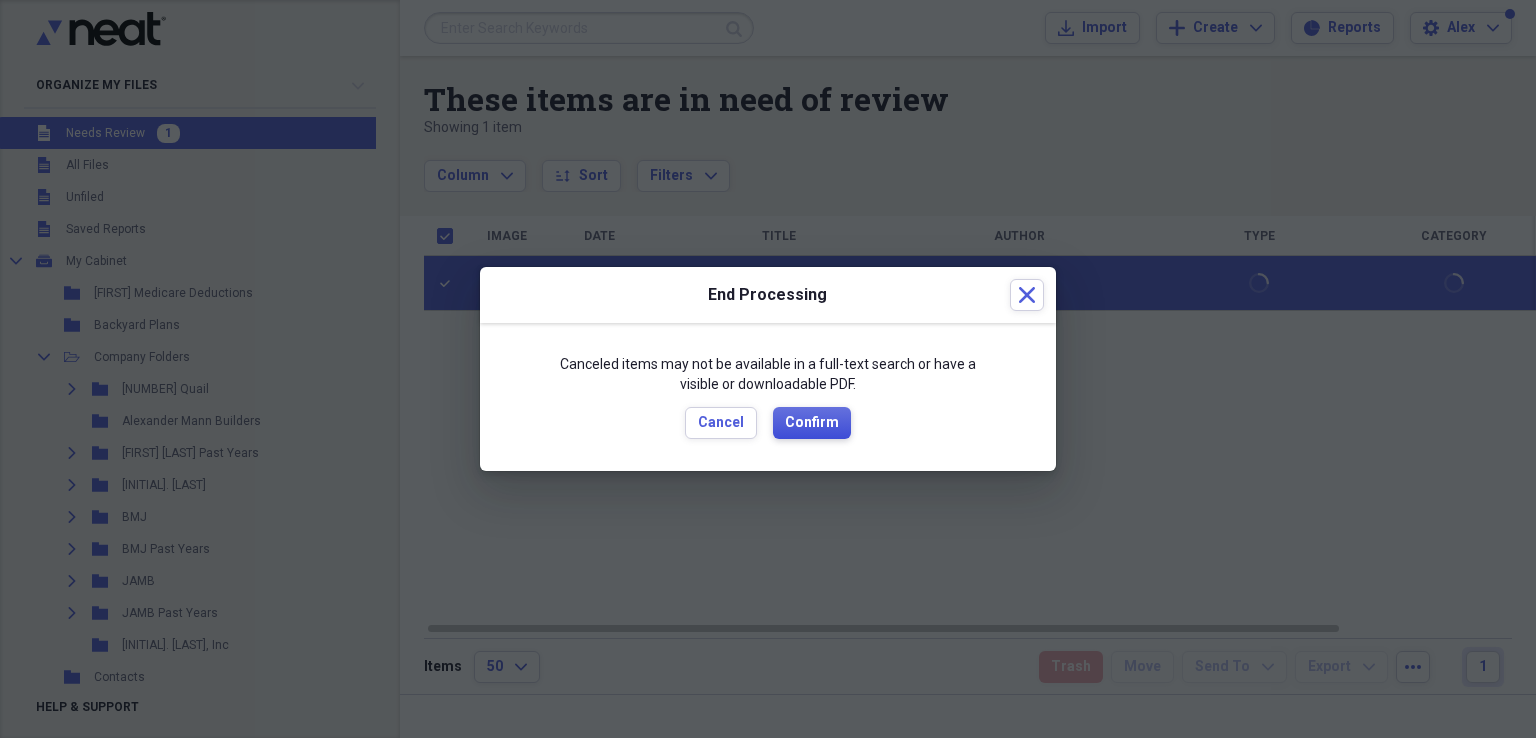 click on "Confirm" at bounding box center [812, 423] 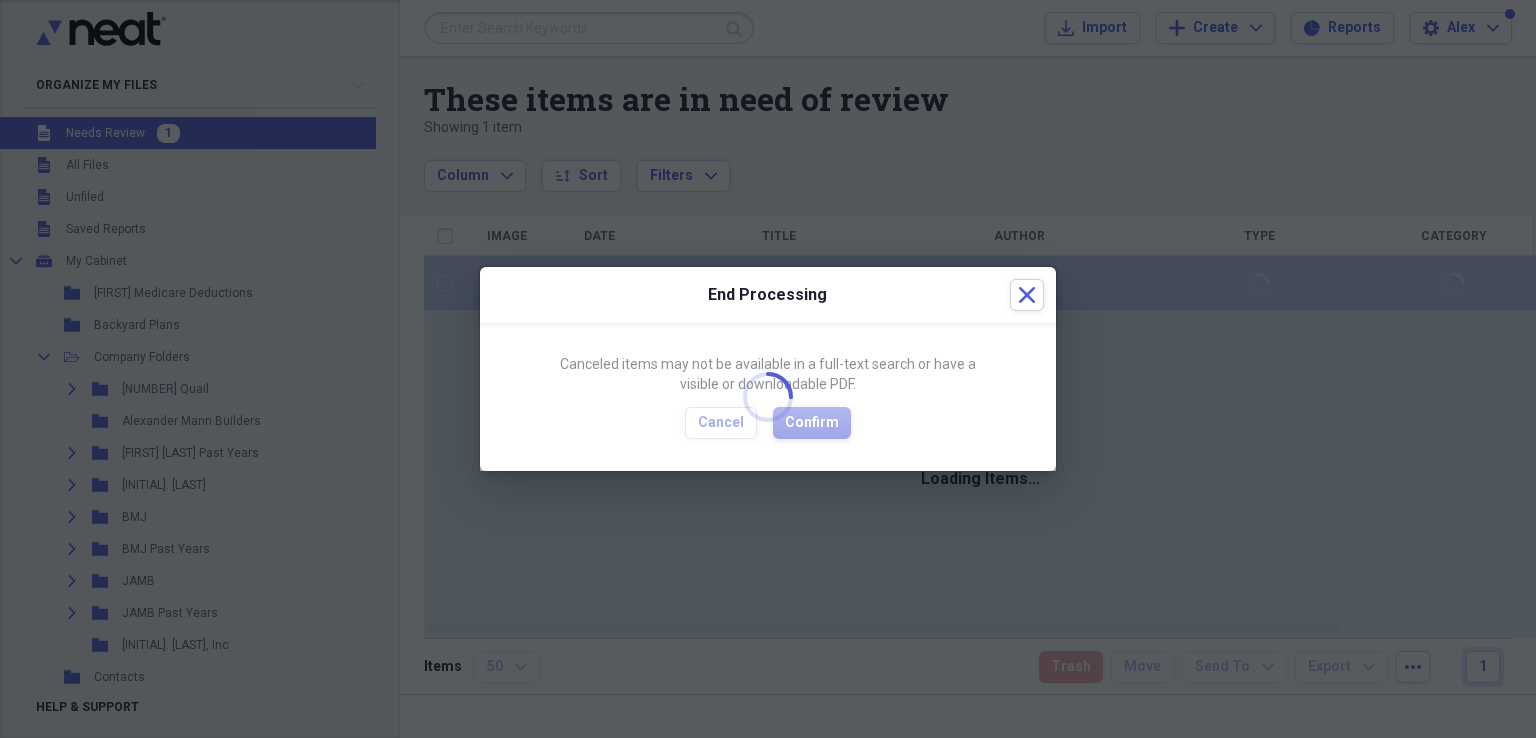 checkbox on "false" 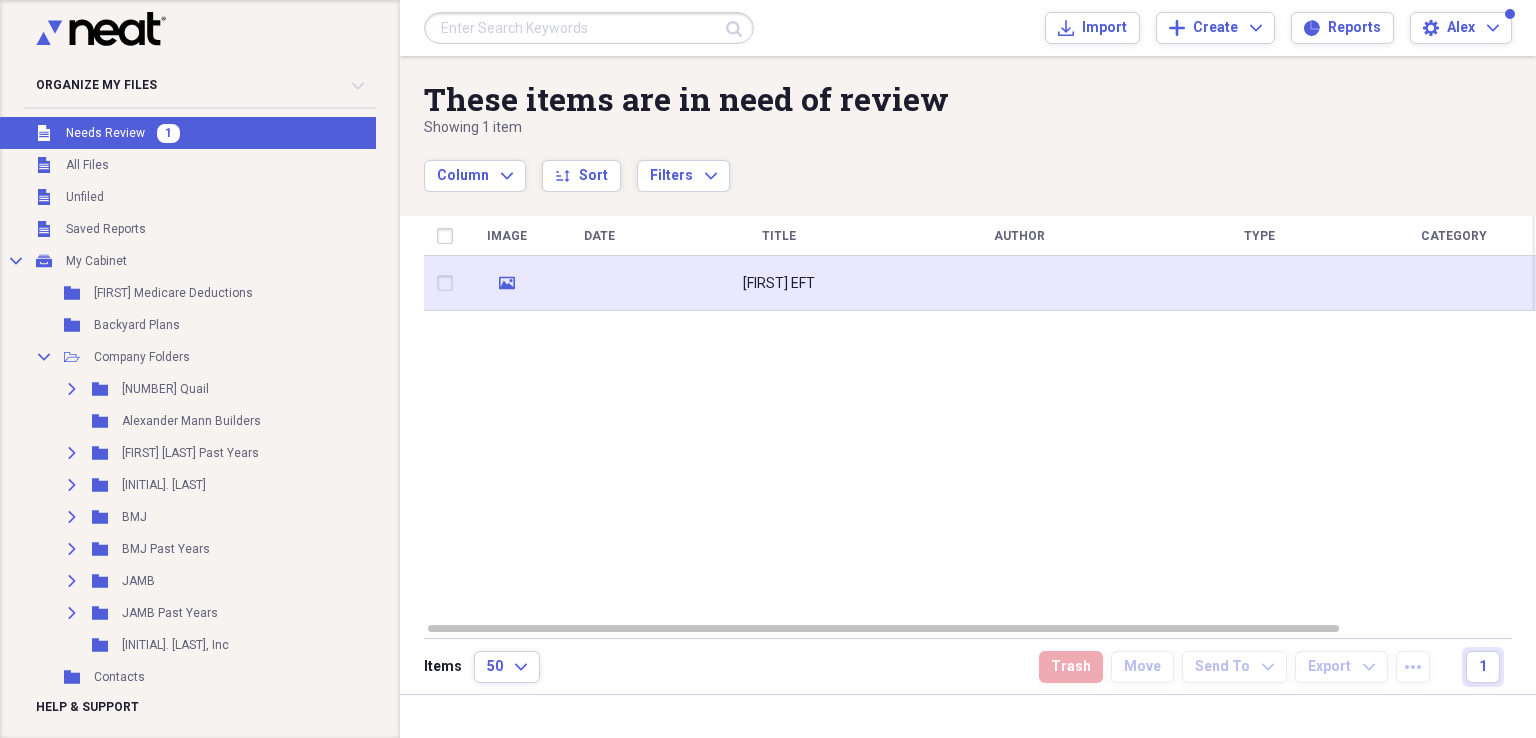 click on "media" 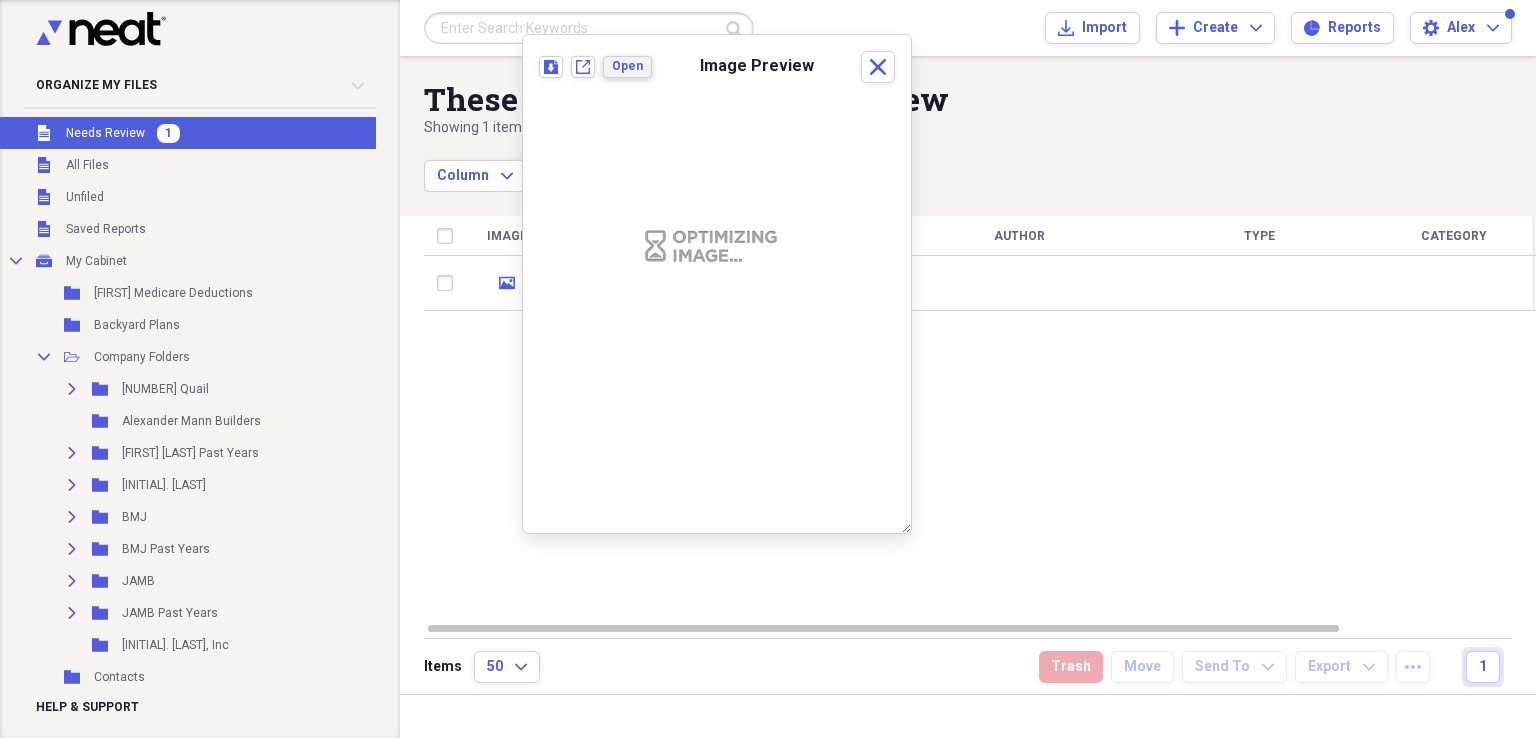 click on "Open" at bounding box center [627, 66] 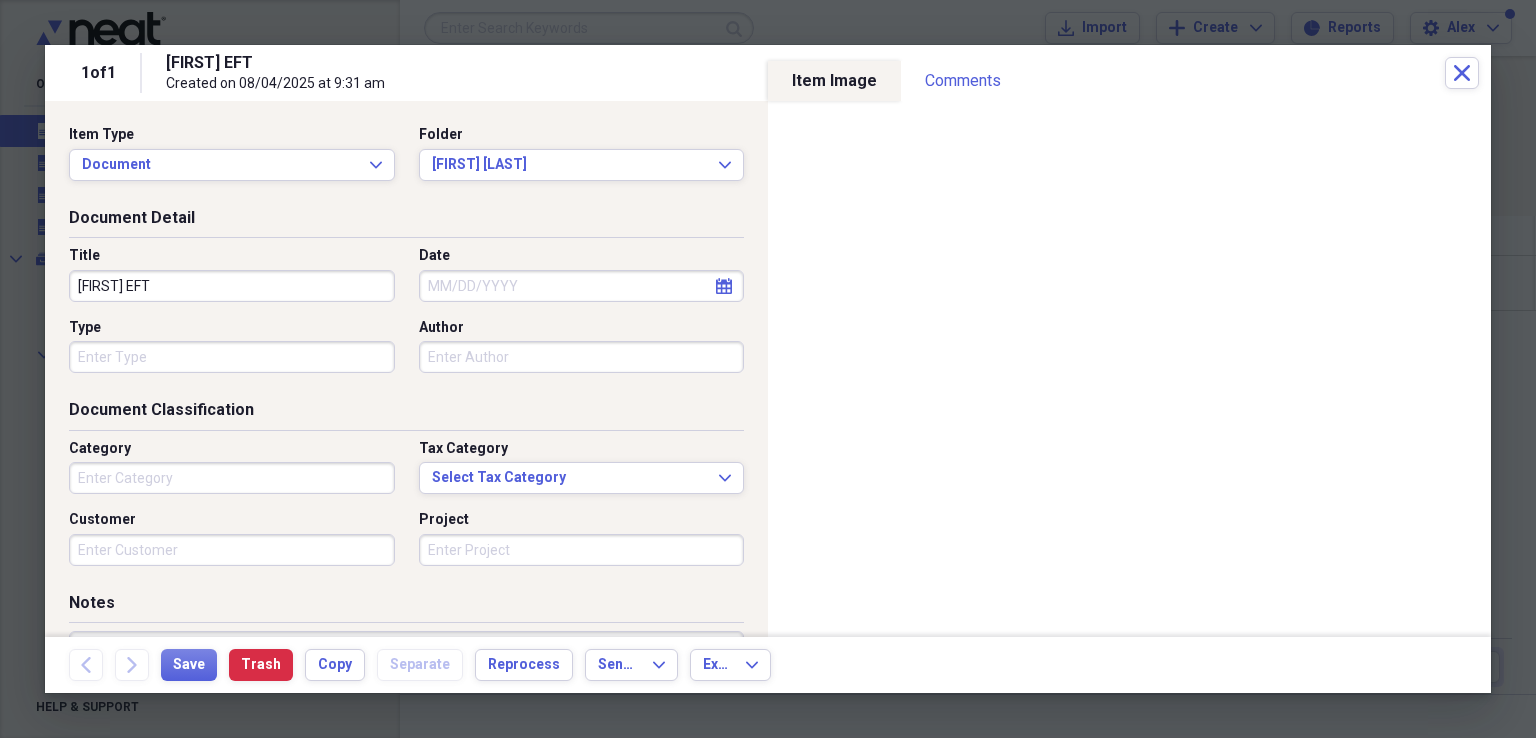 click on "calendar Calendar" at bounding box center (724, 286) 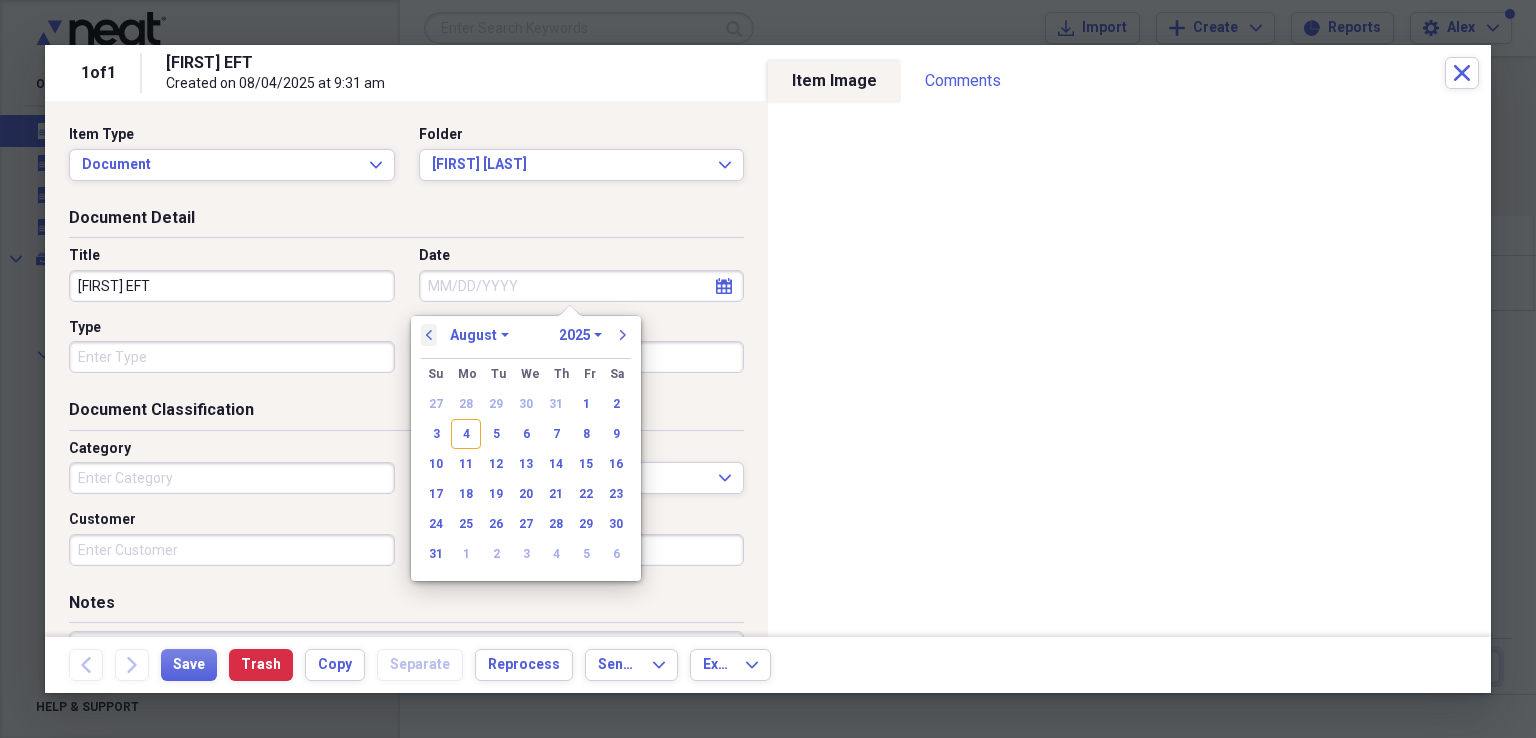 click on "previous" at bounding box center [429, 335] 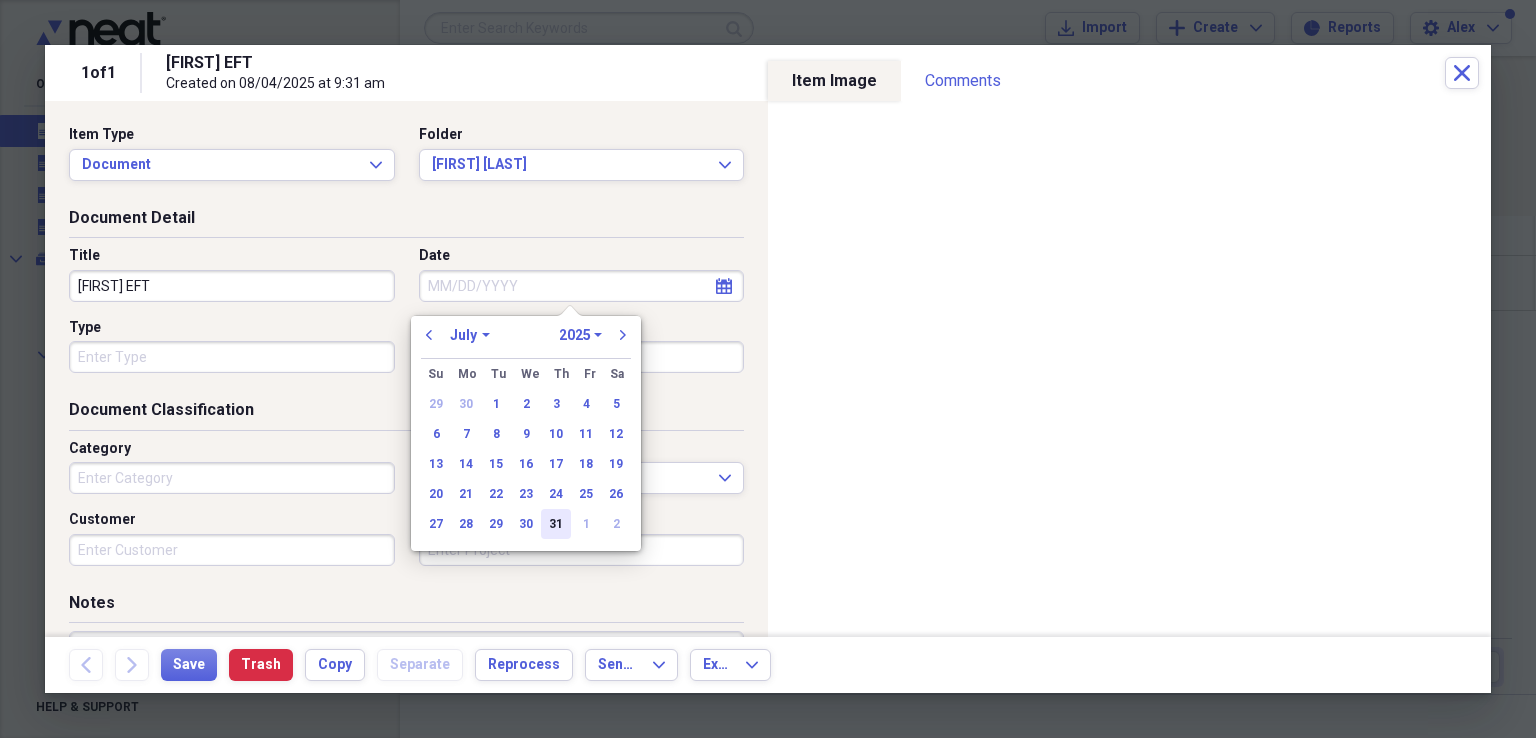 click on "31" at bounding box center (556, 524) 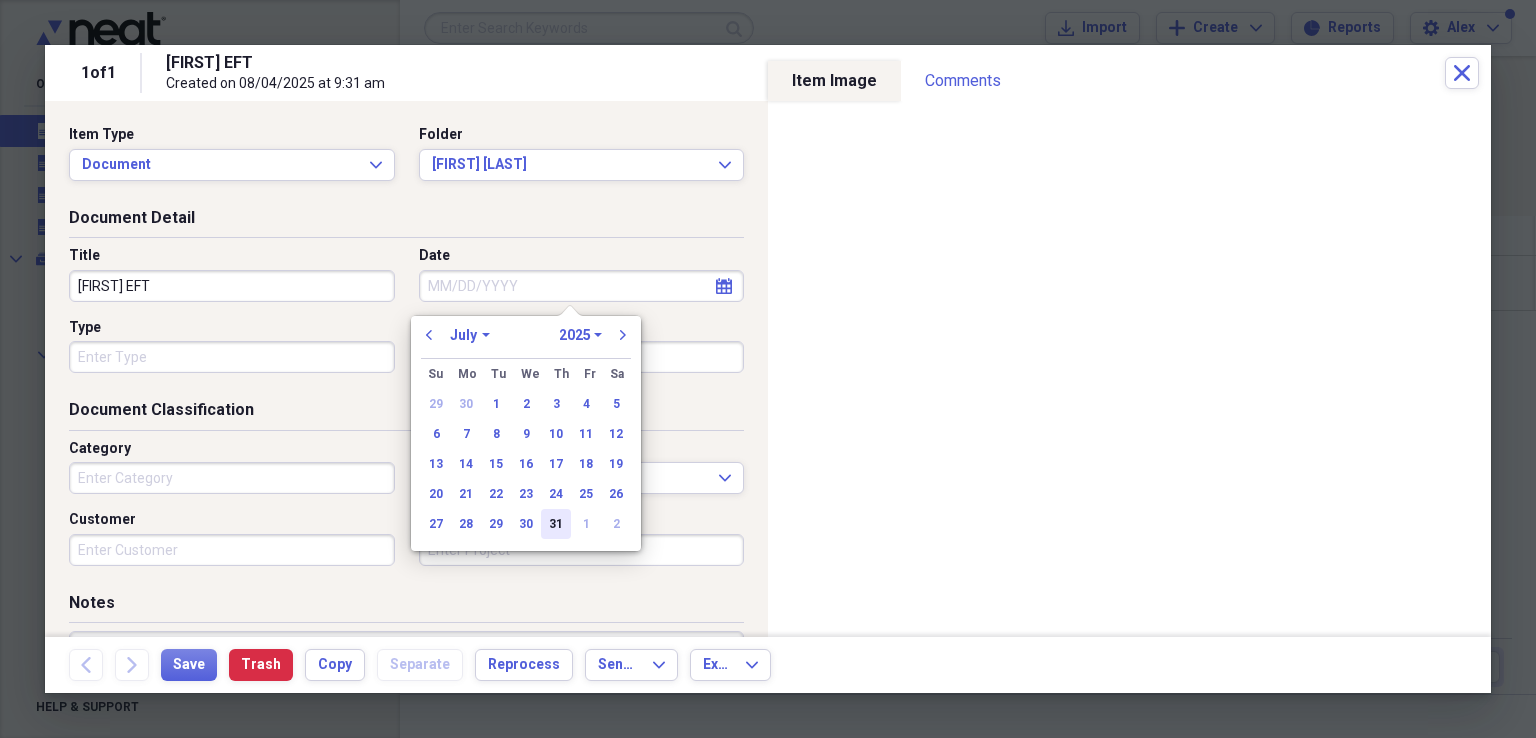type on "07/31/2025" 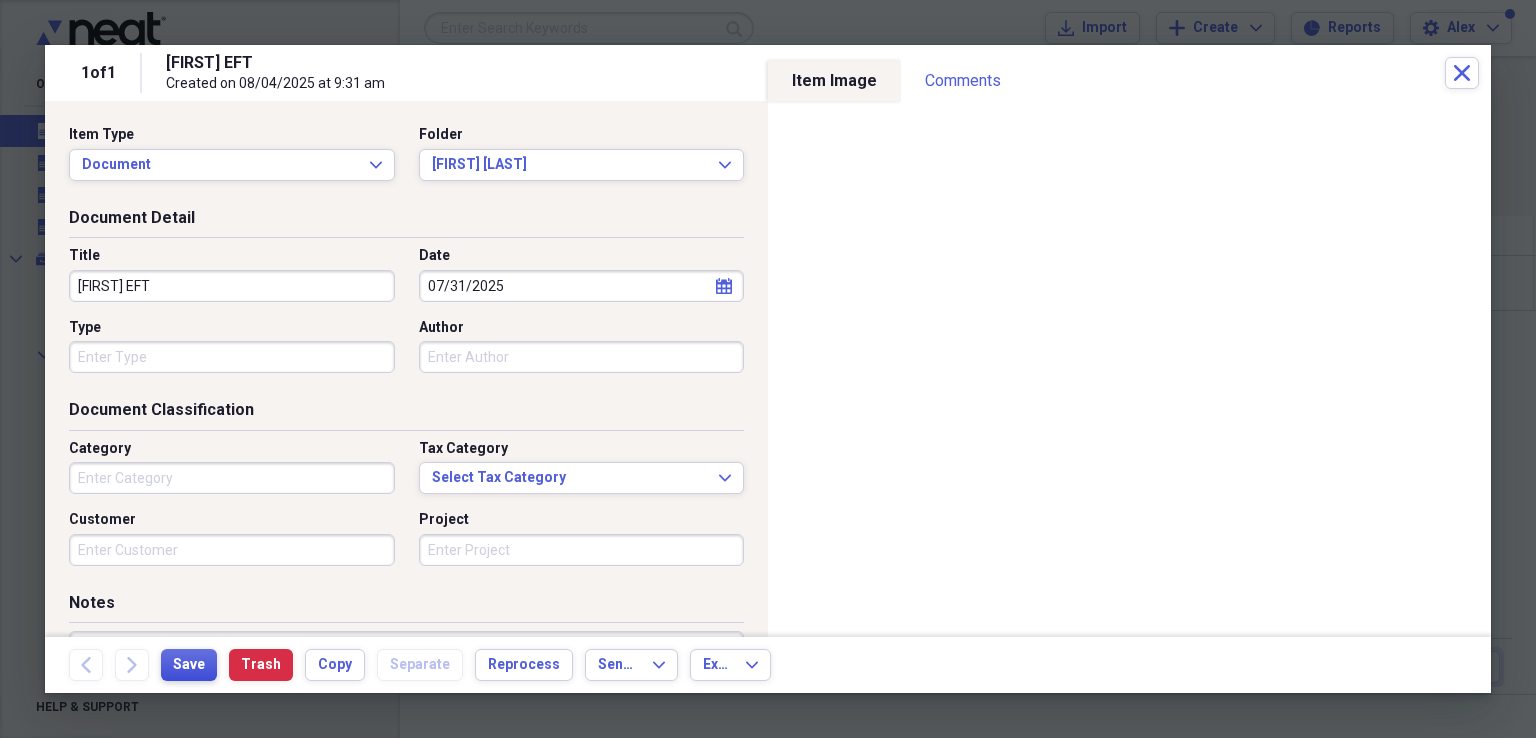 click on "Save" at bounding box center [189, 665] 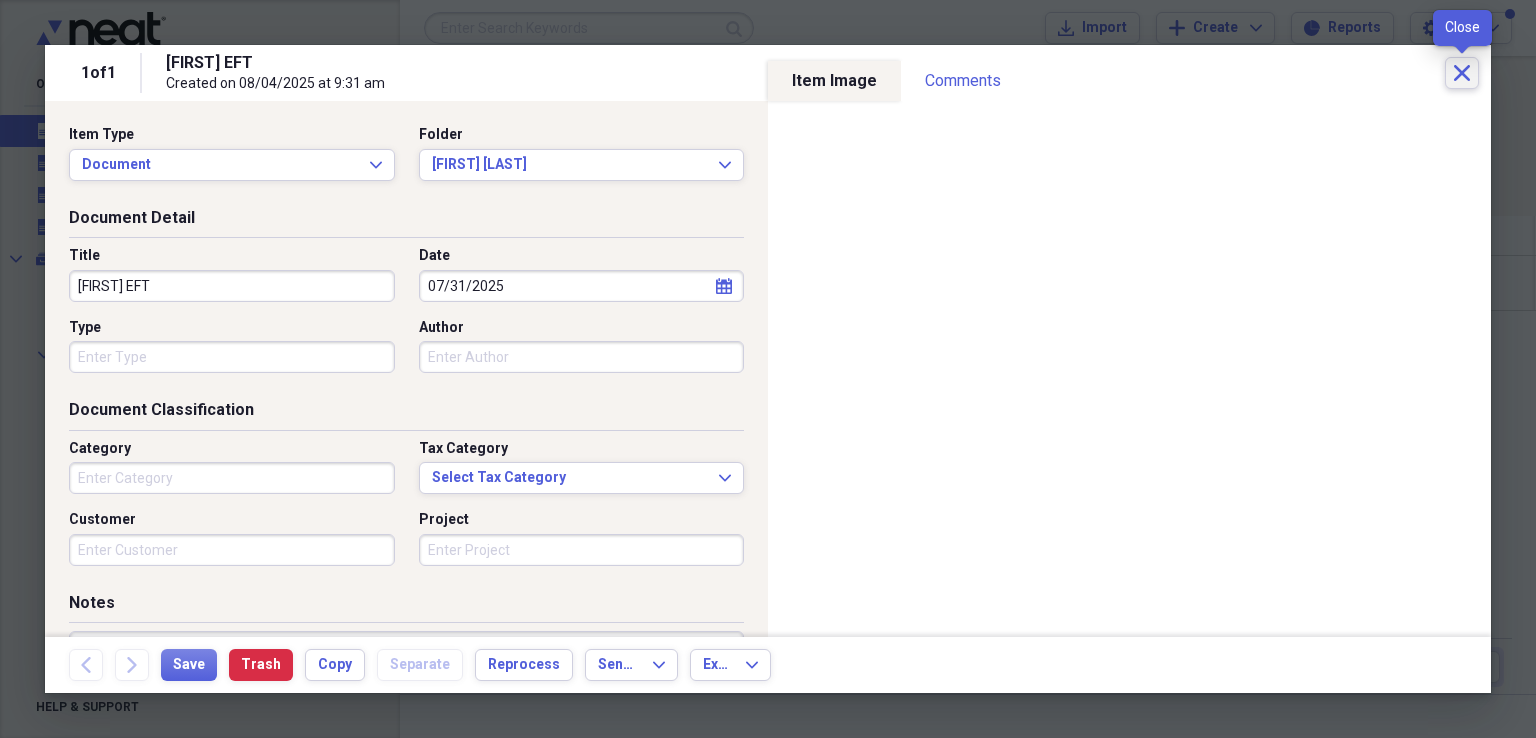 click 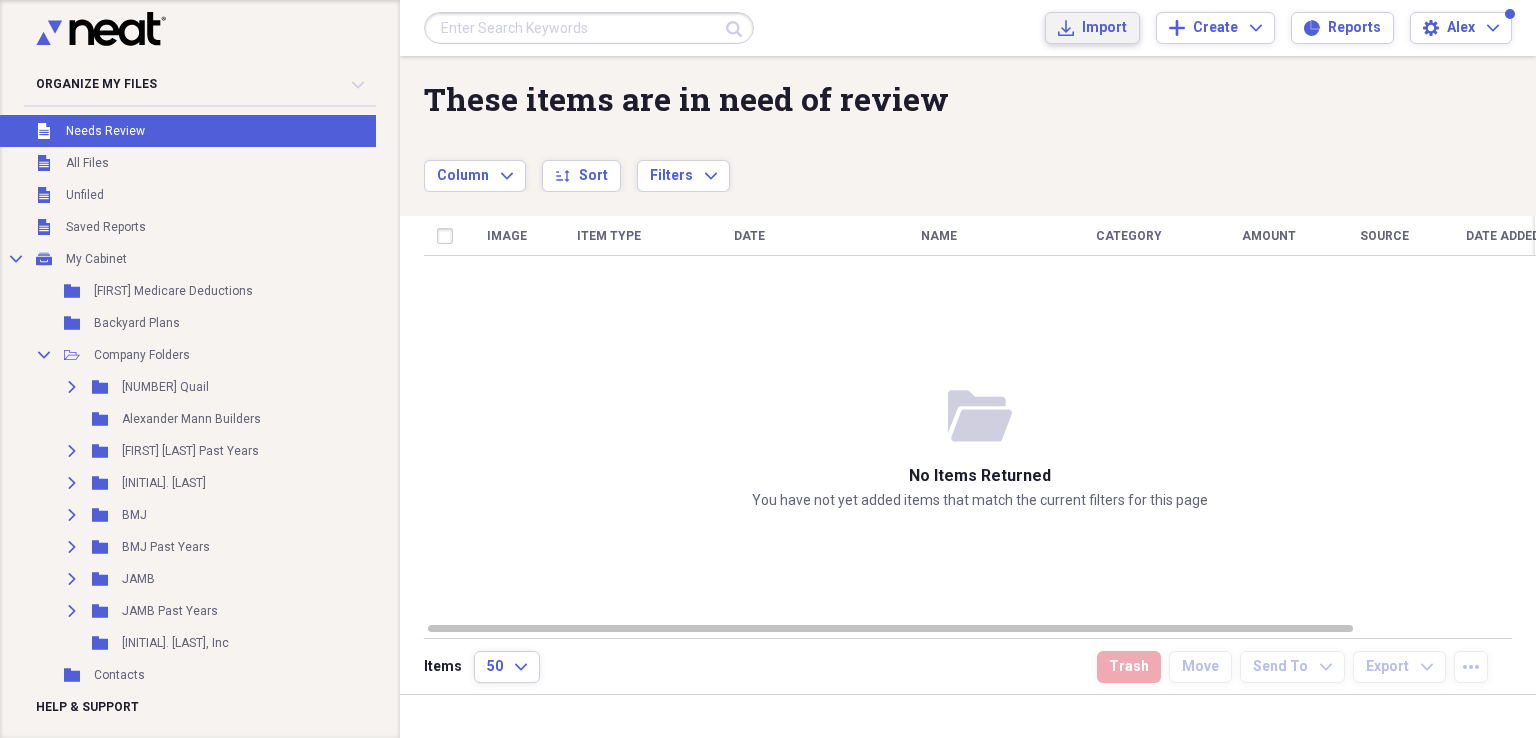 click on "Import" at bounding box center (1104, 28) 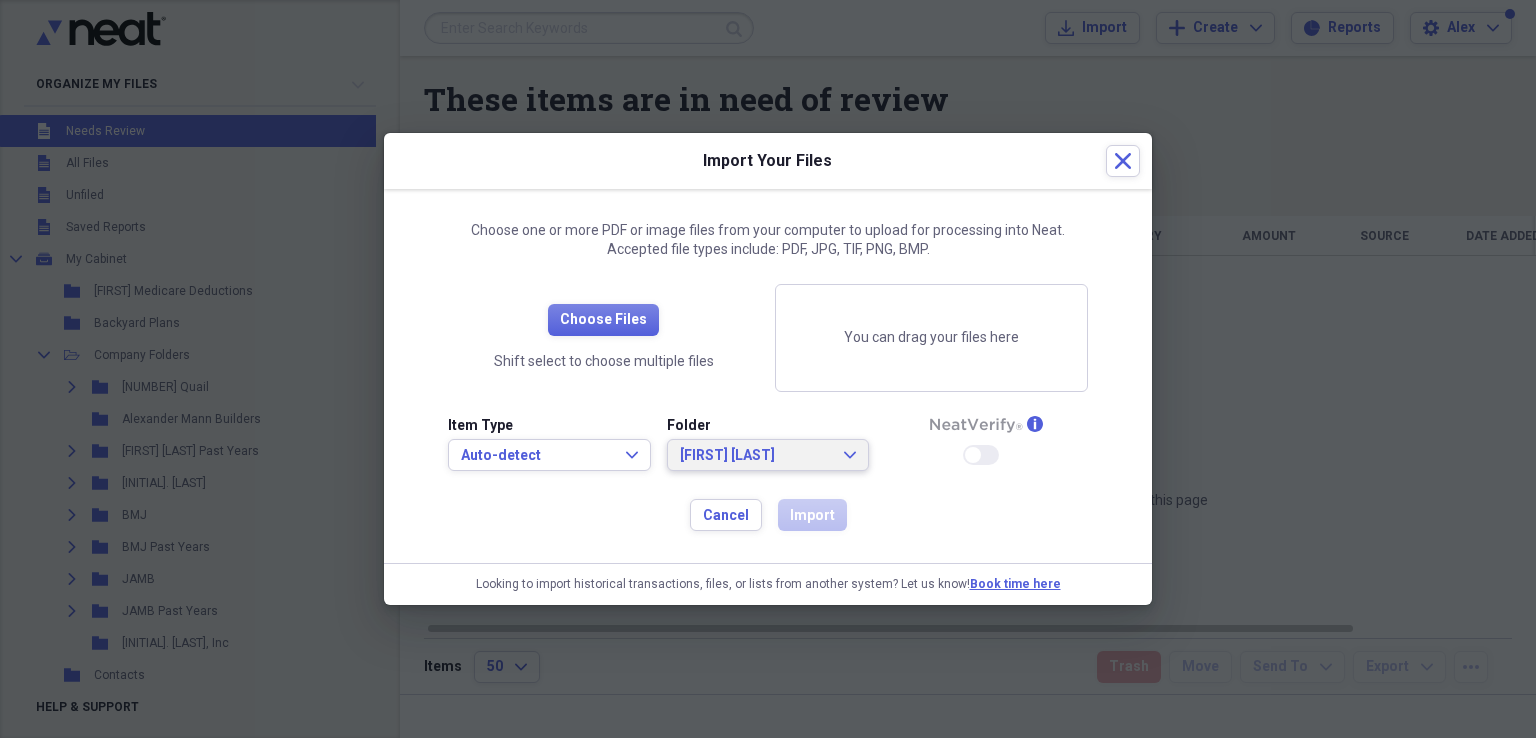 click 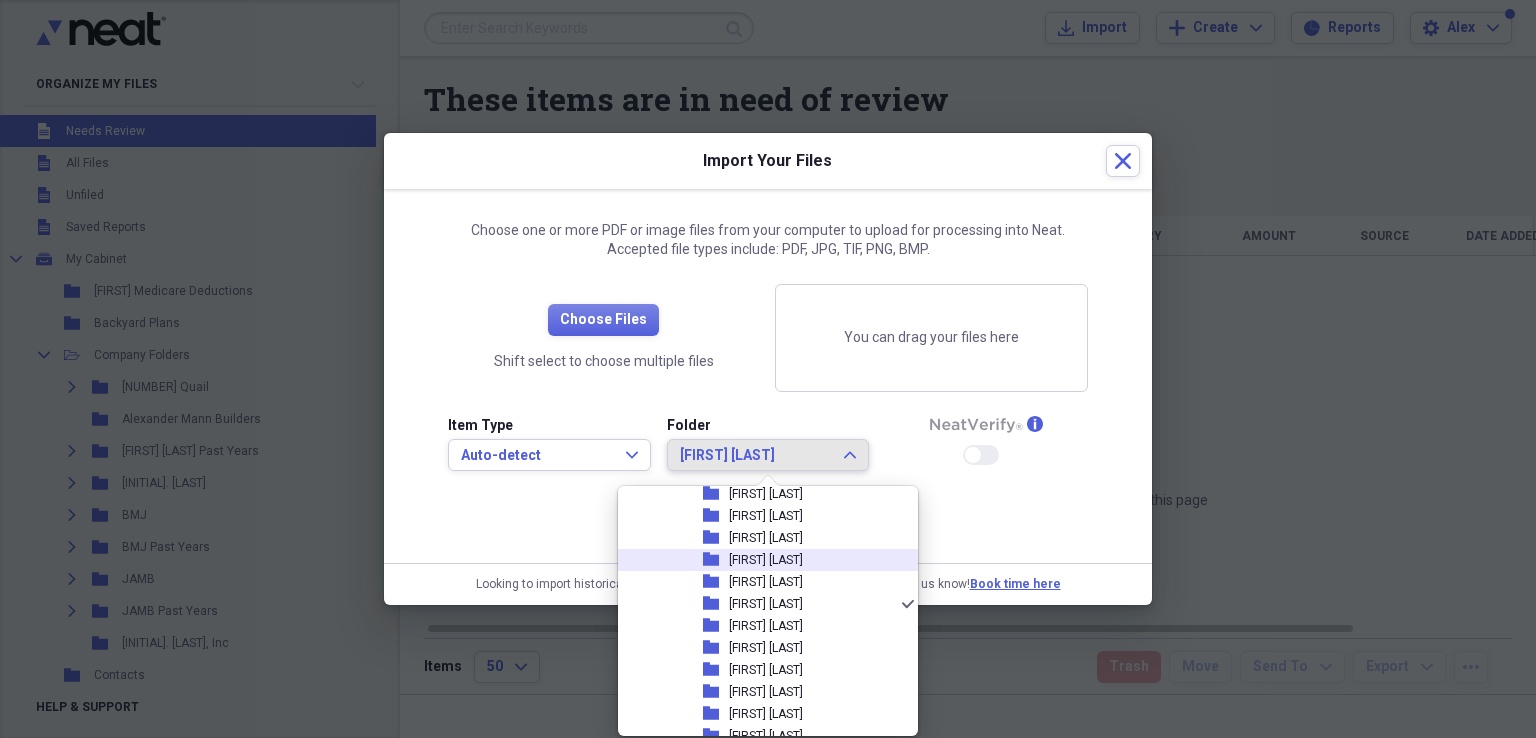scroll, scrollTop: 534, scrollLeft: 0, axis: vertical 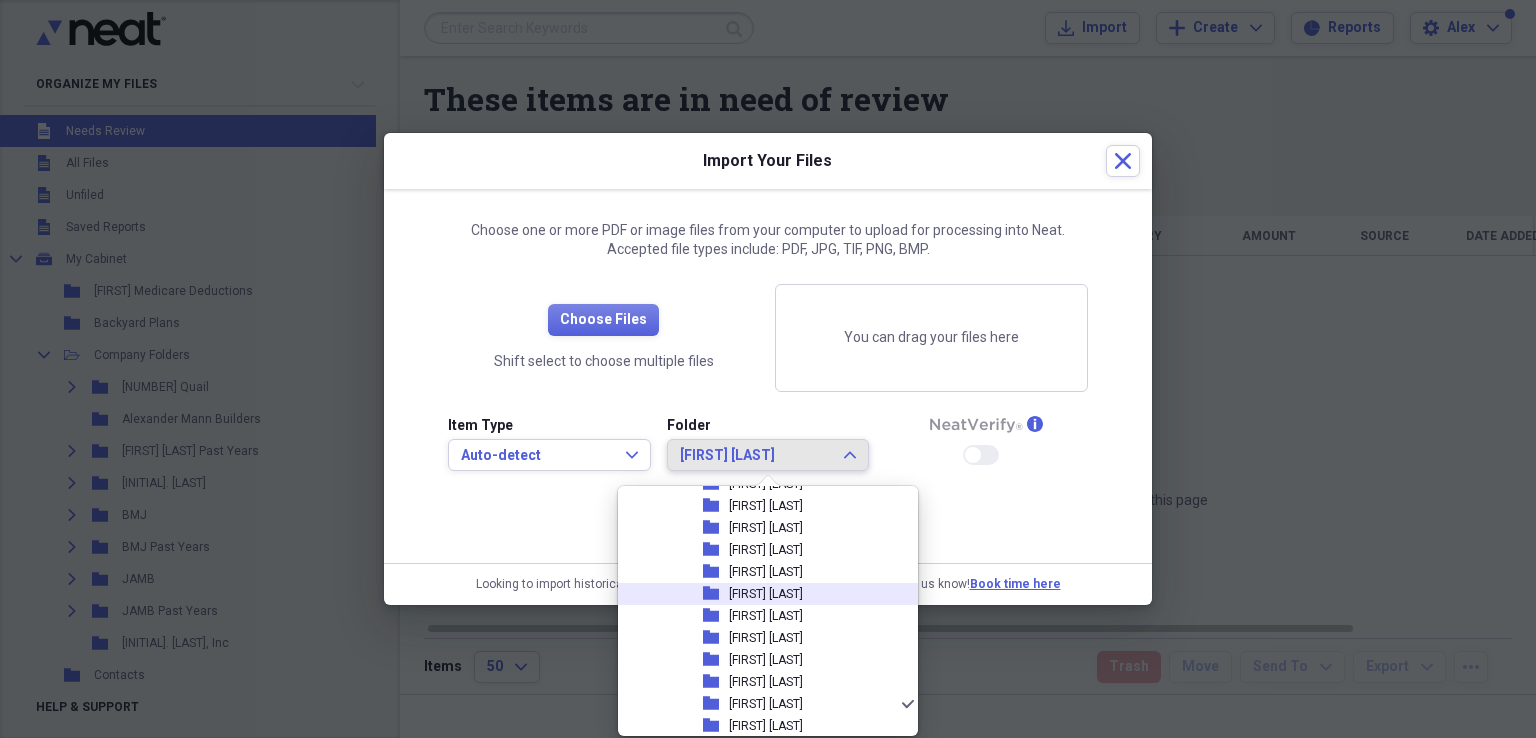 click on "Jennifer Washburn" at bounding box center (766, 594) 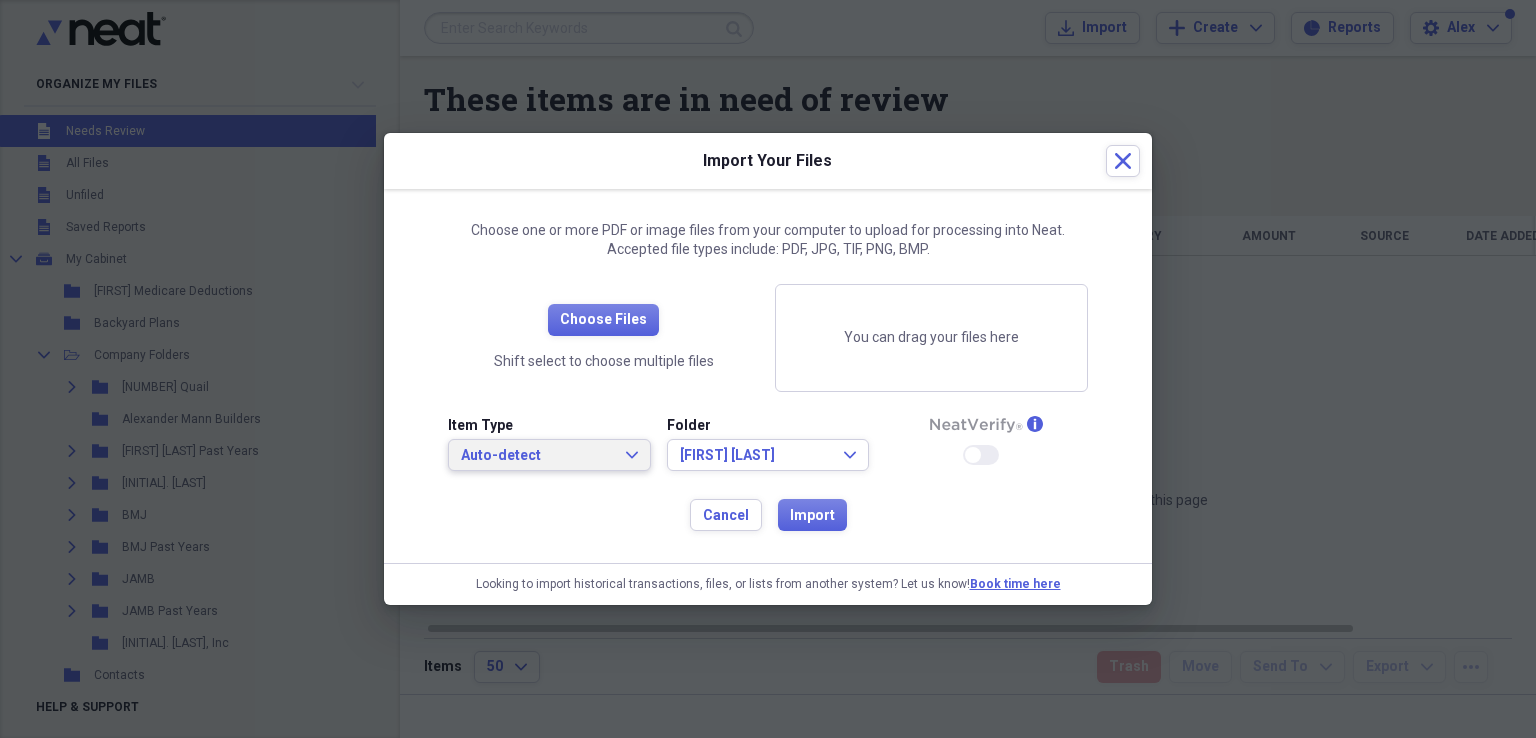 click on "Auto-detect Expand" at bounding box center (549, 455) 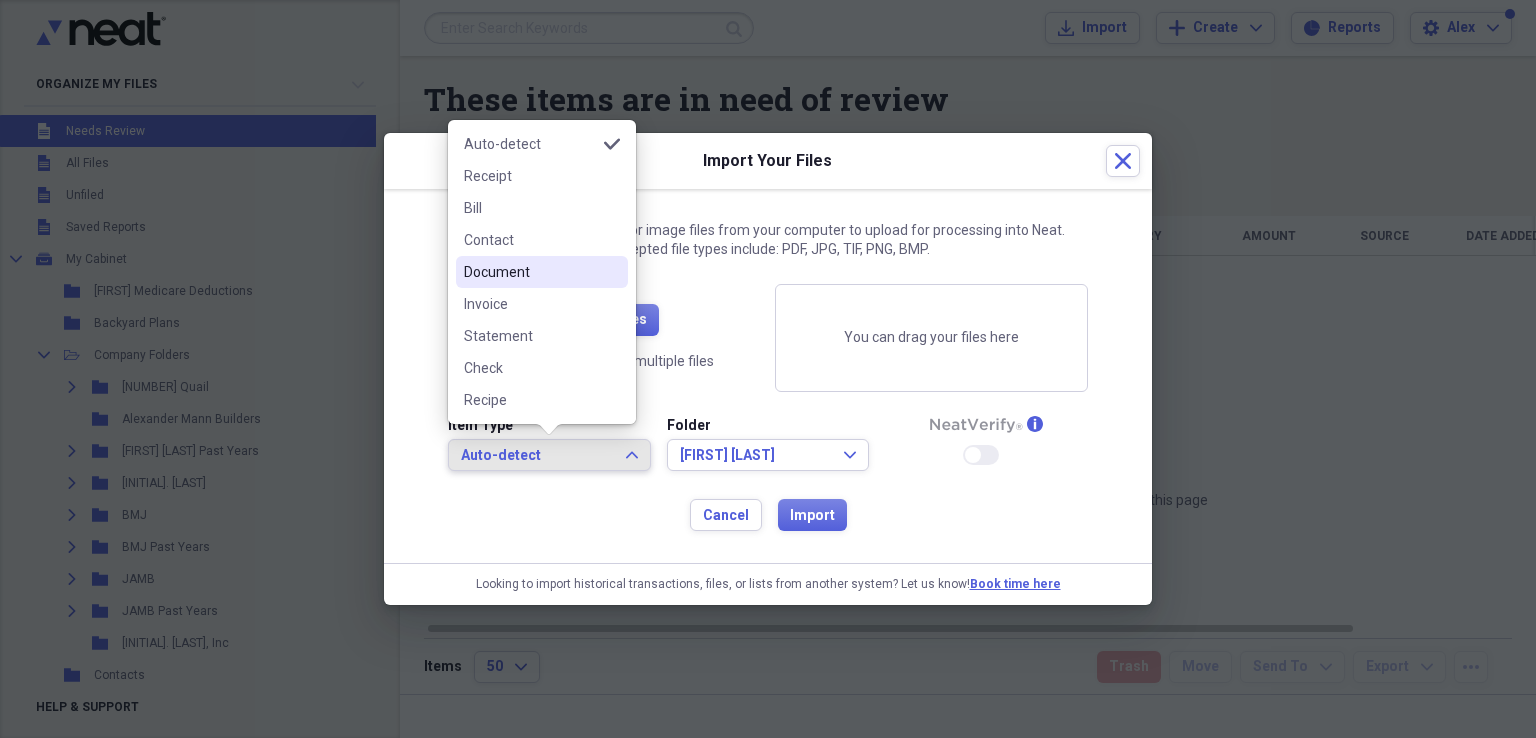 click on "Document" at bounding box center [530, 272] 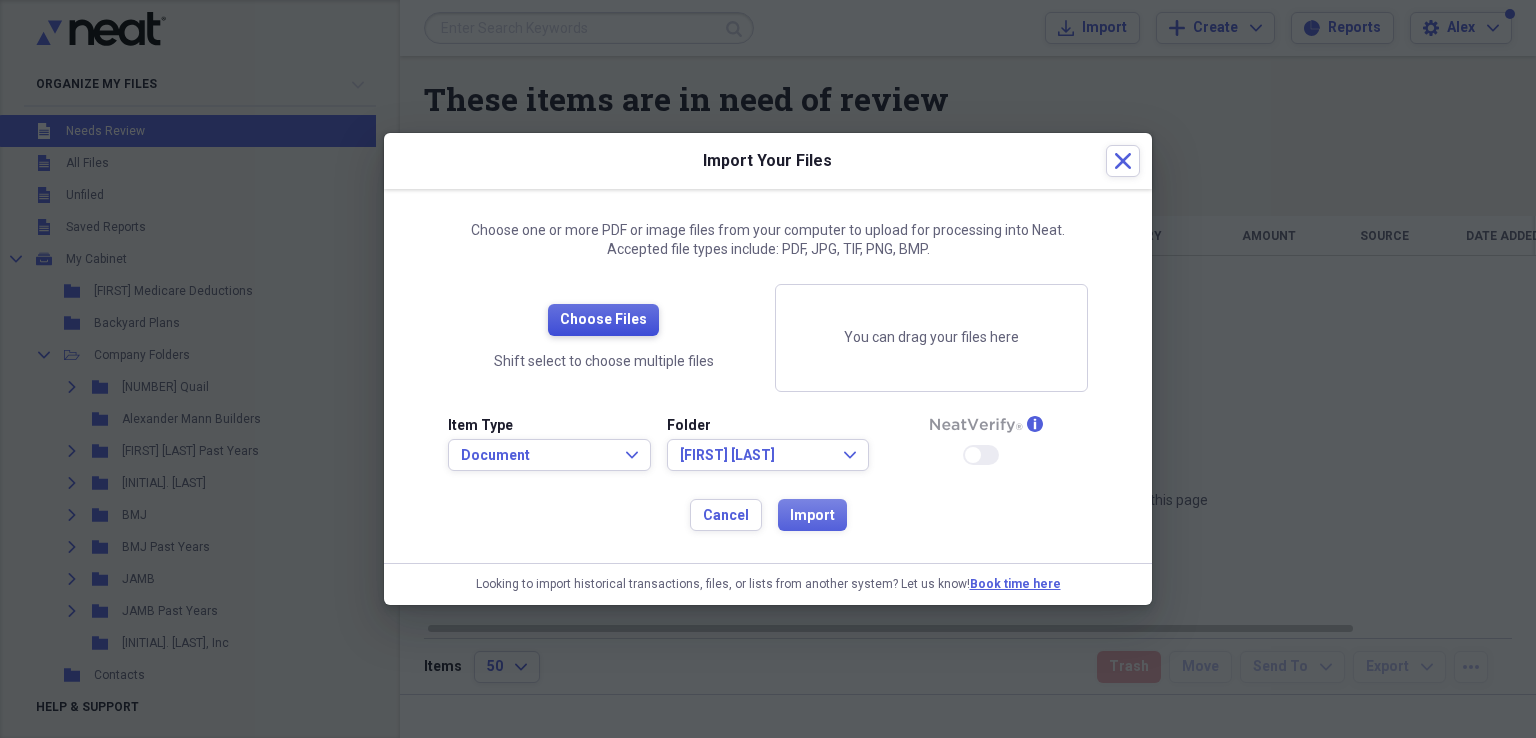 click on "Choose Files" at bounding box center [603, 320] 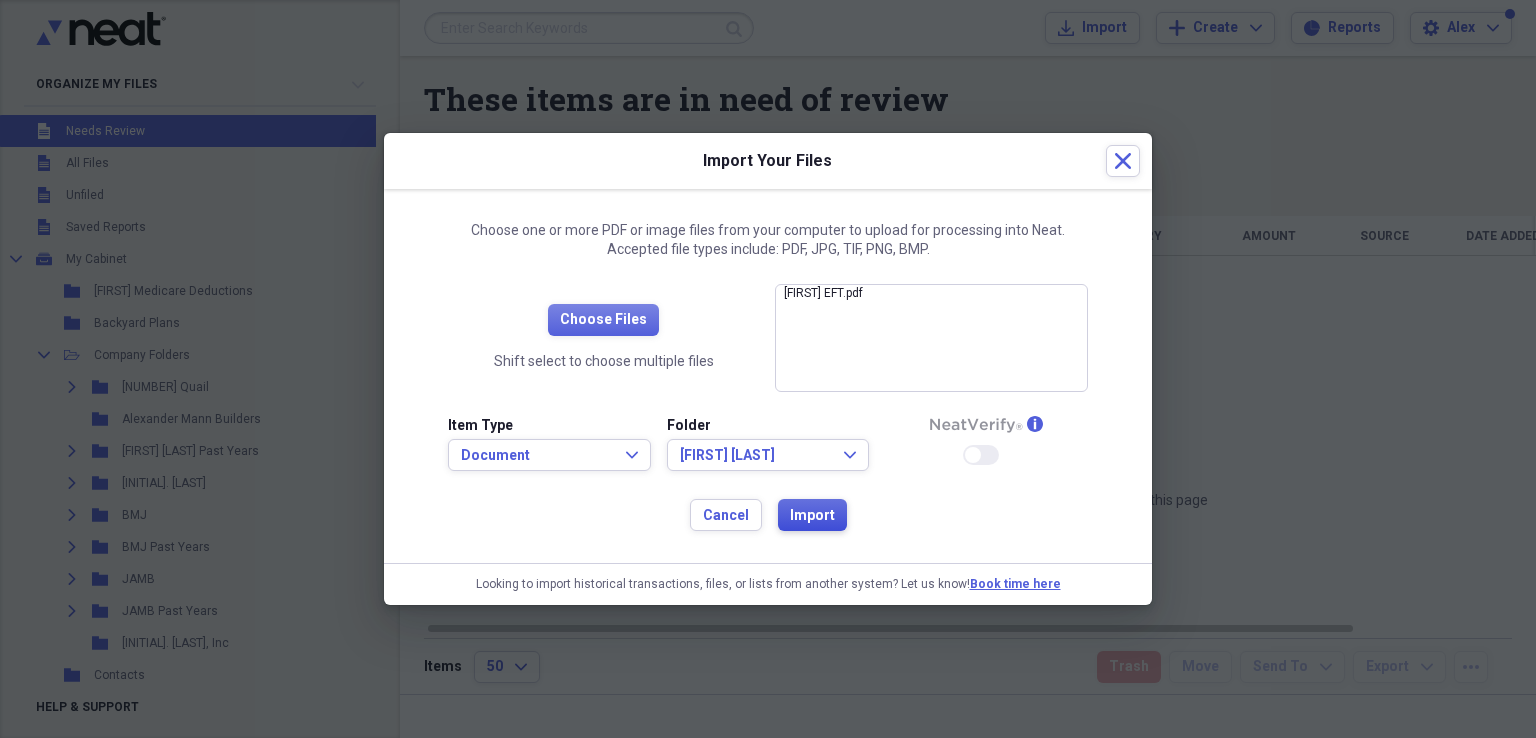 click on "Import" at bounding box center (812, 516) 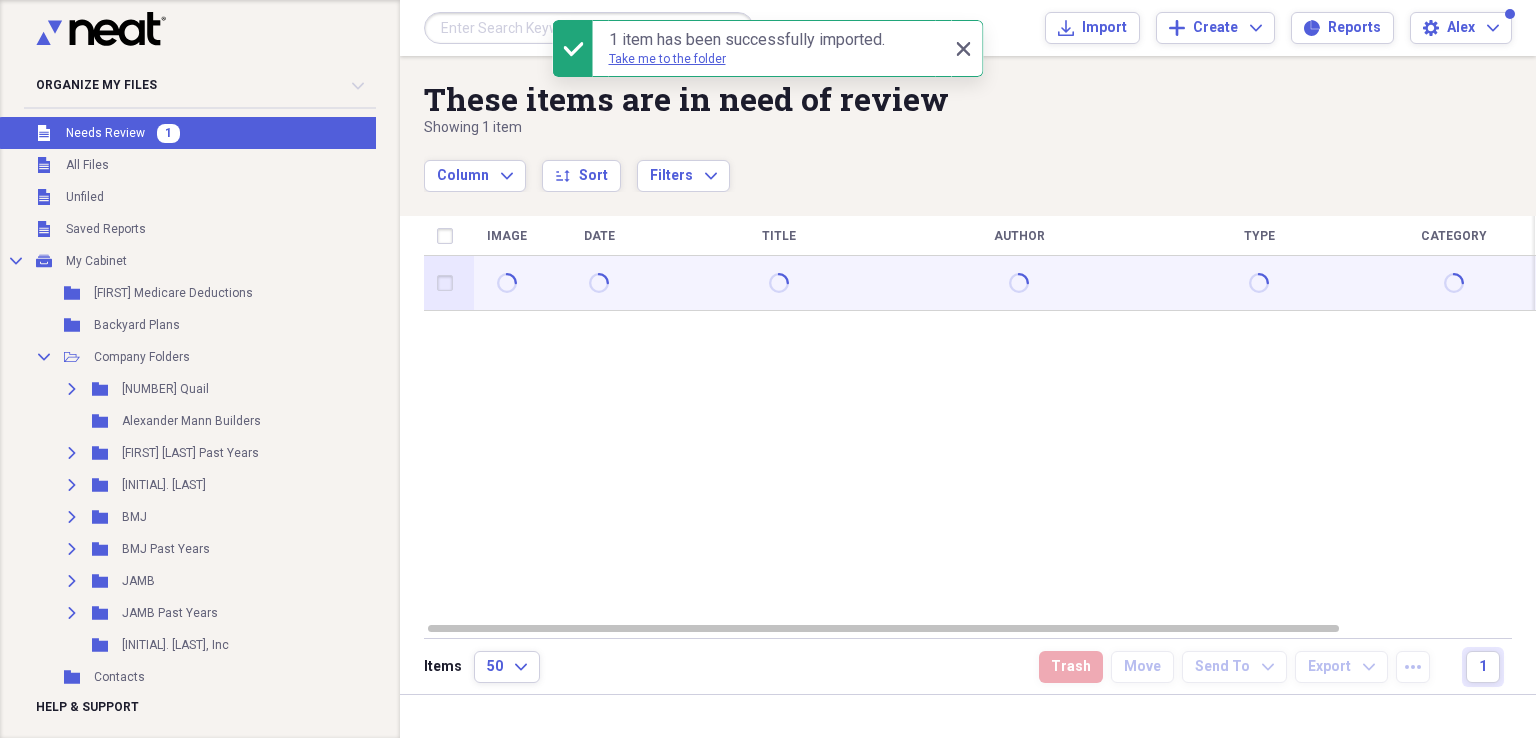 click at bounding box center [449, 283] 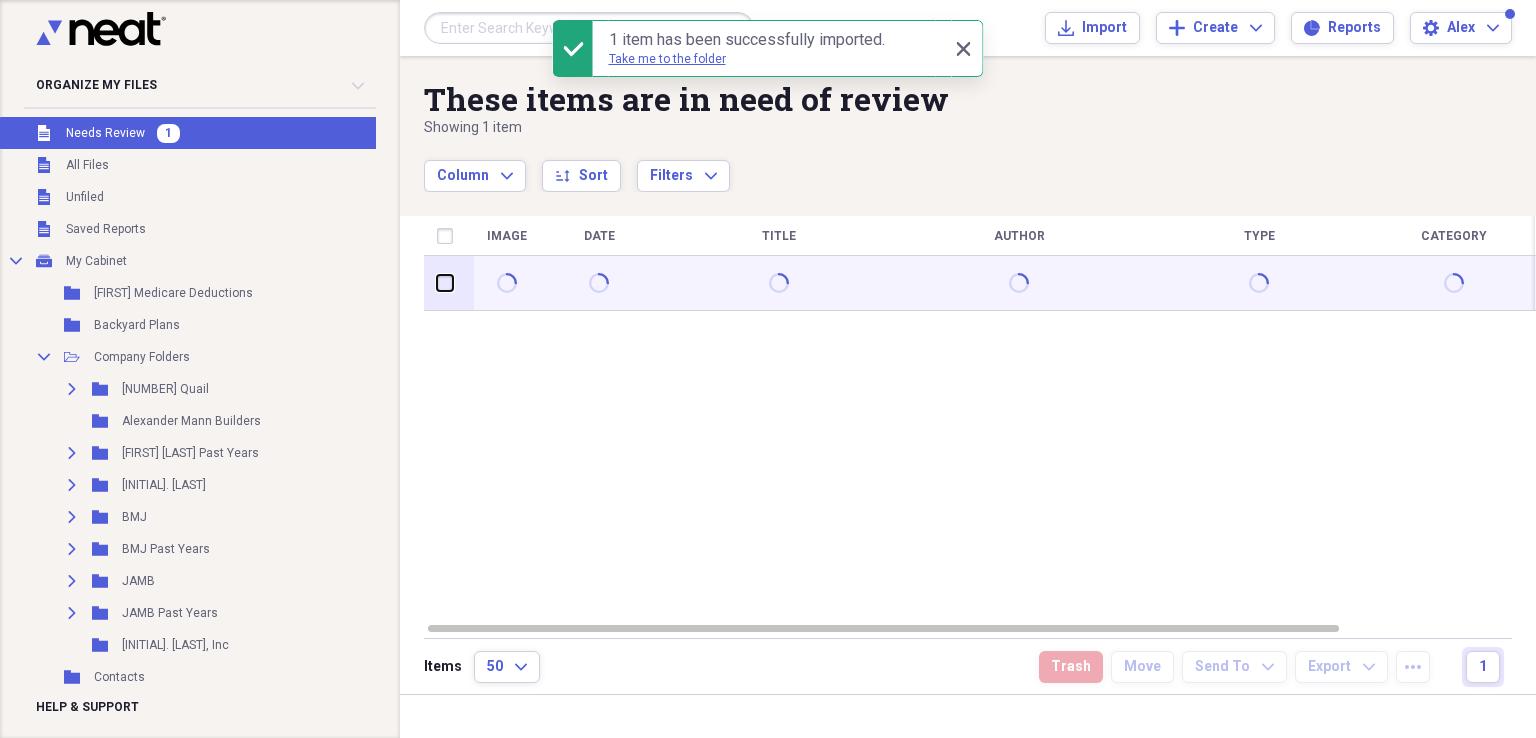 click at bounding box center (437, 283) 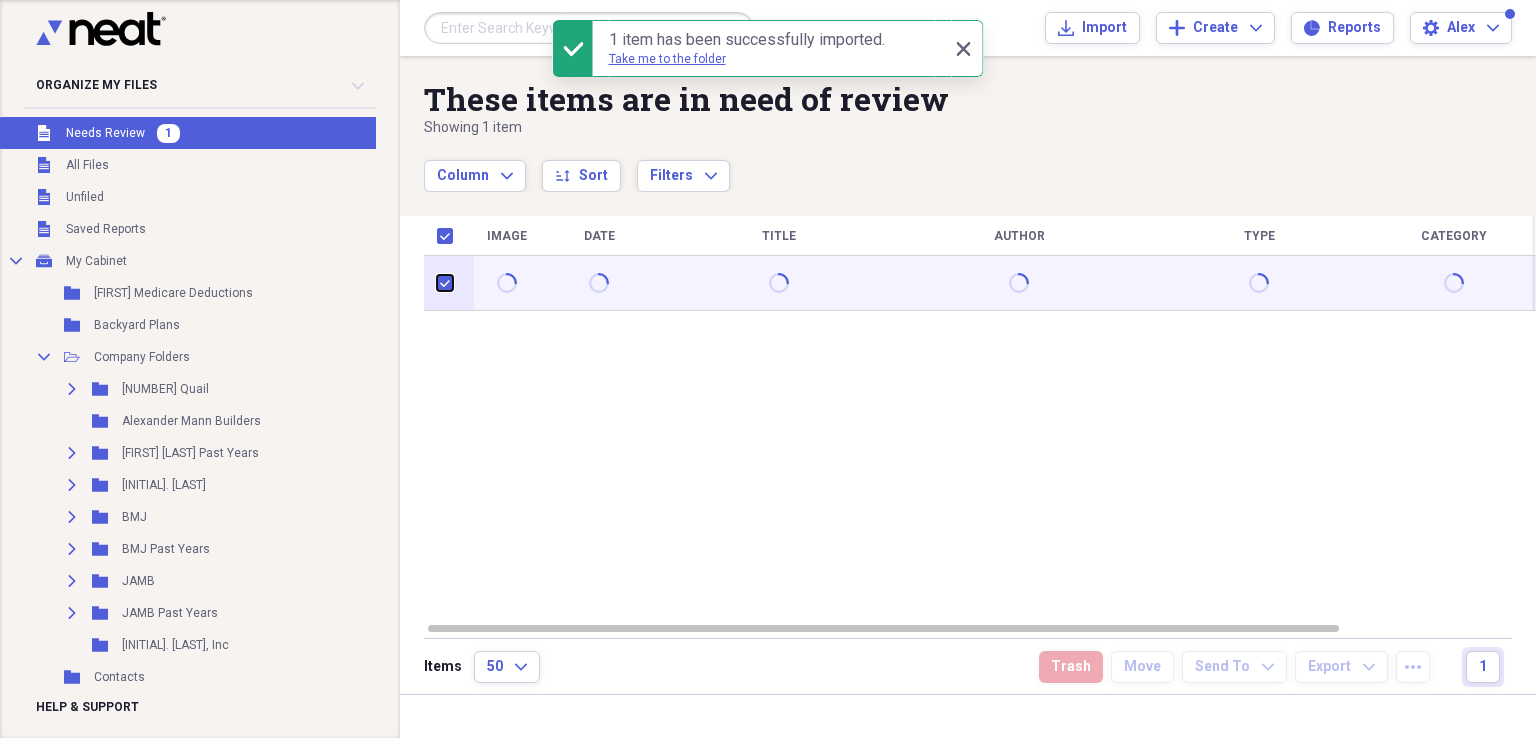 checkbox on "true" 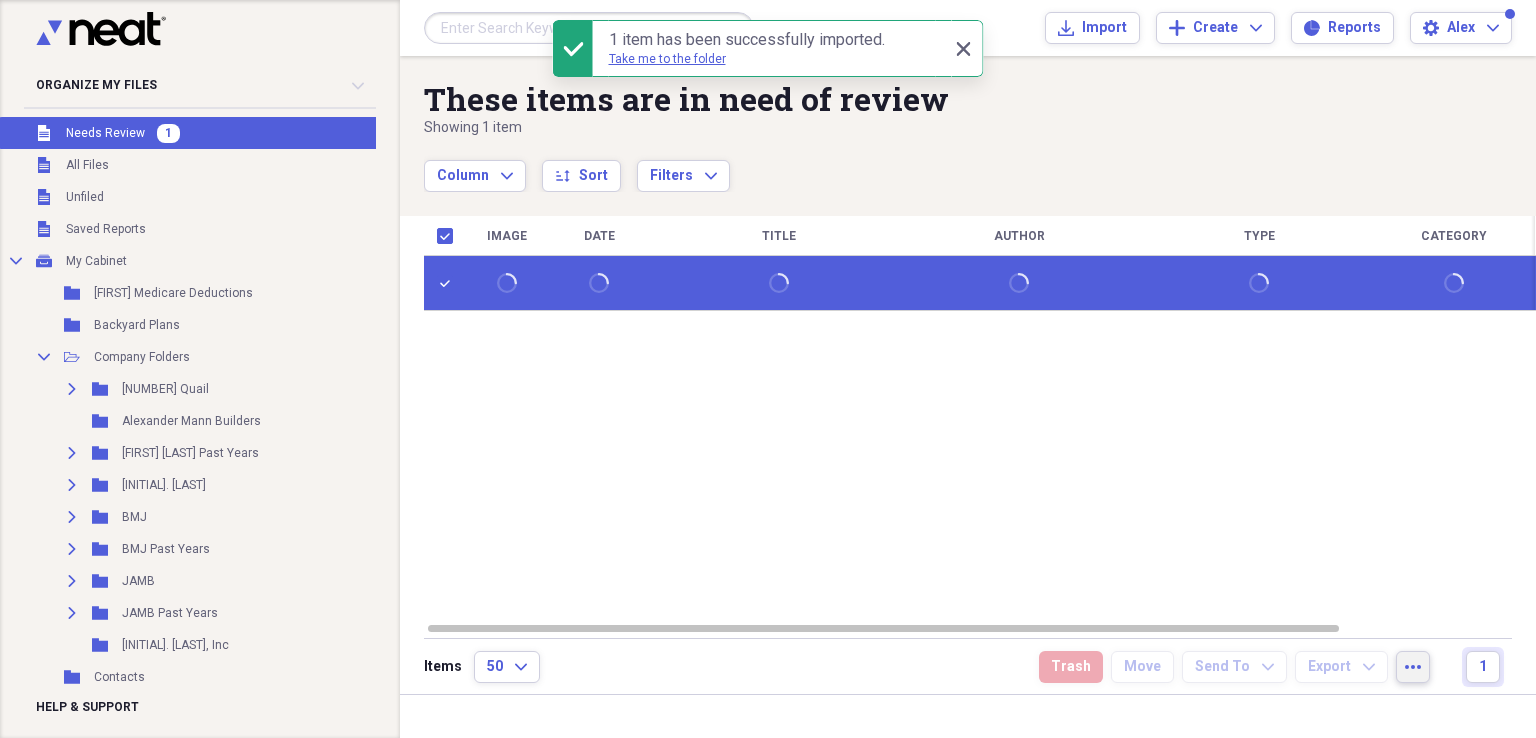 click on "more" 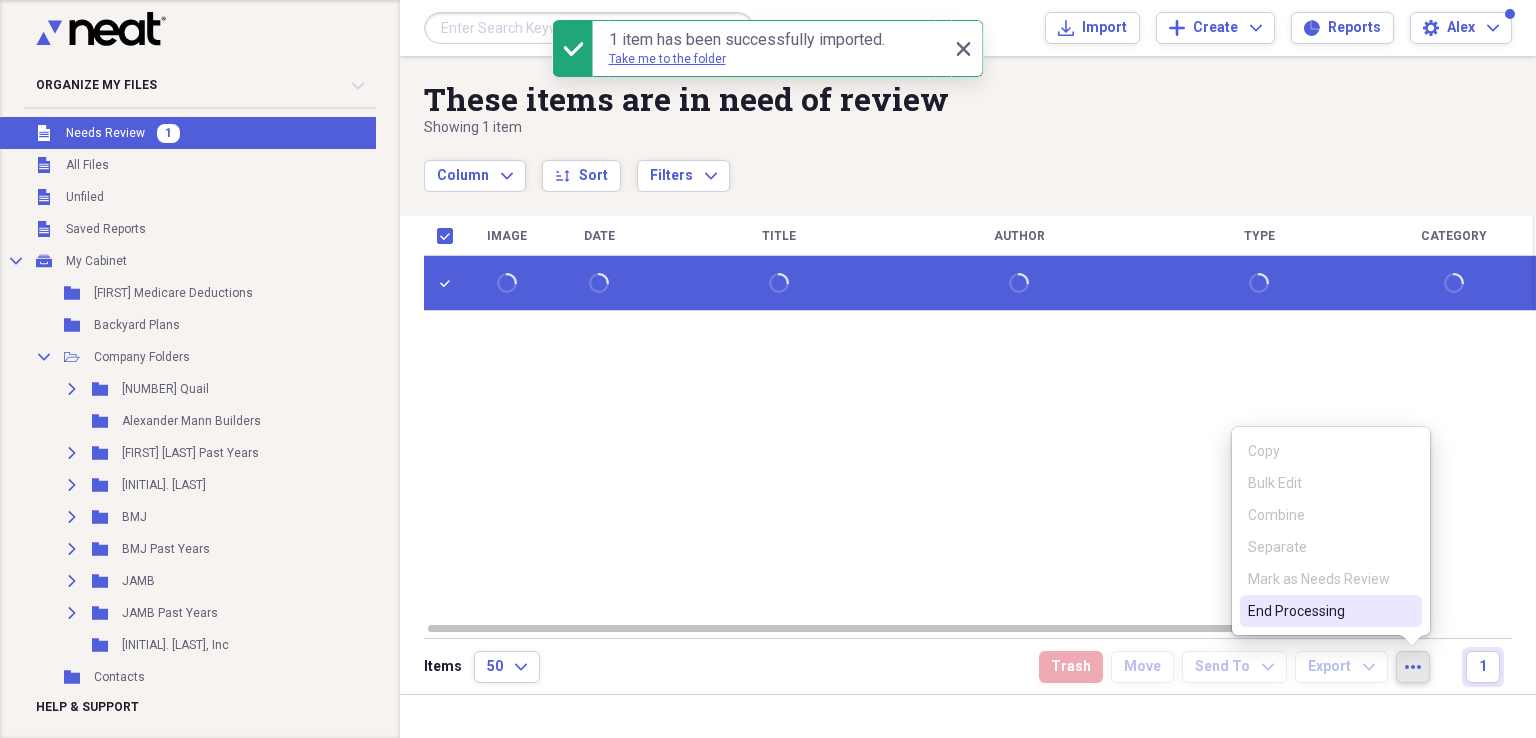click on "End Processing" at bounding box center [1319, 611] 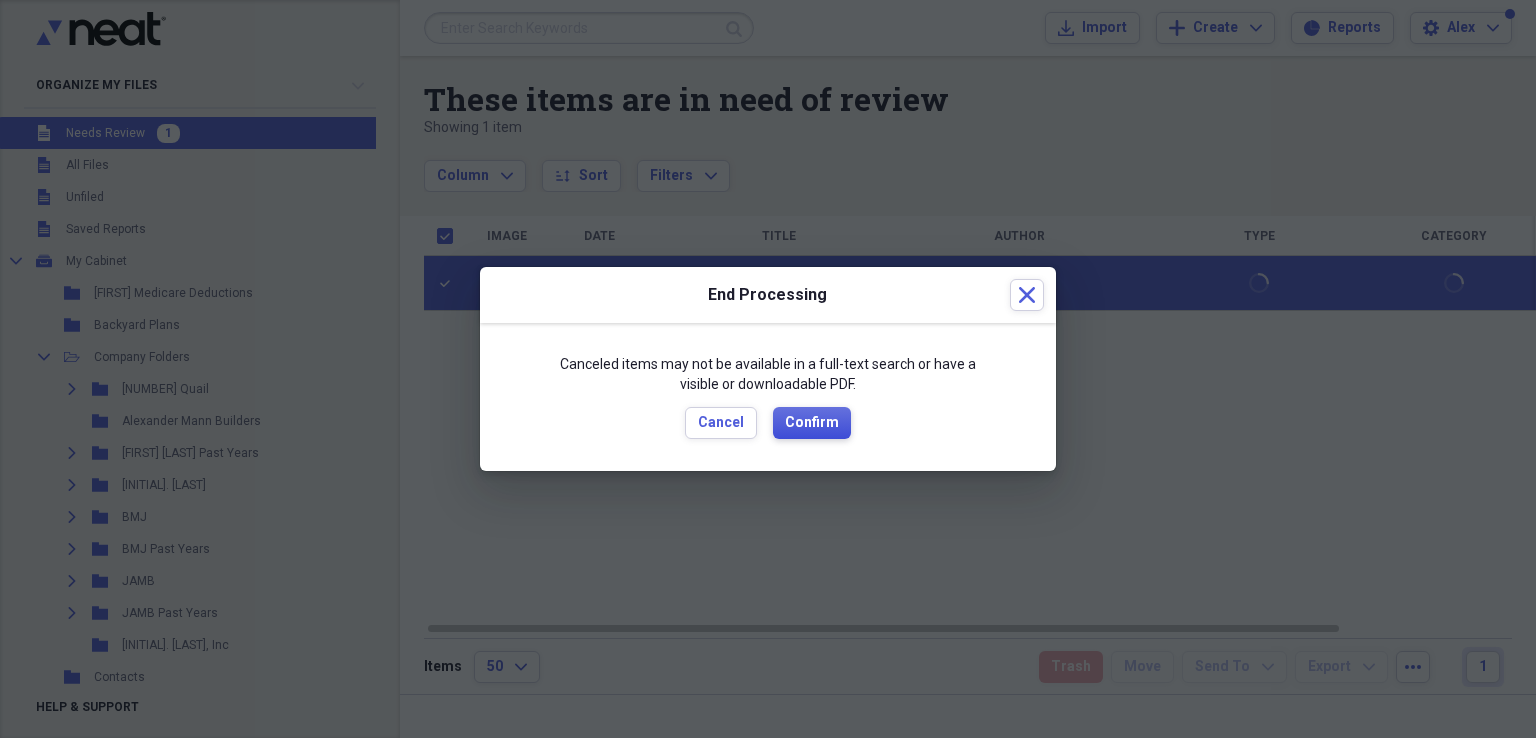 click on "Confirm" at bounding box center [812, 423] 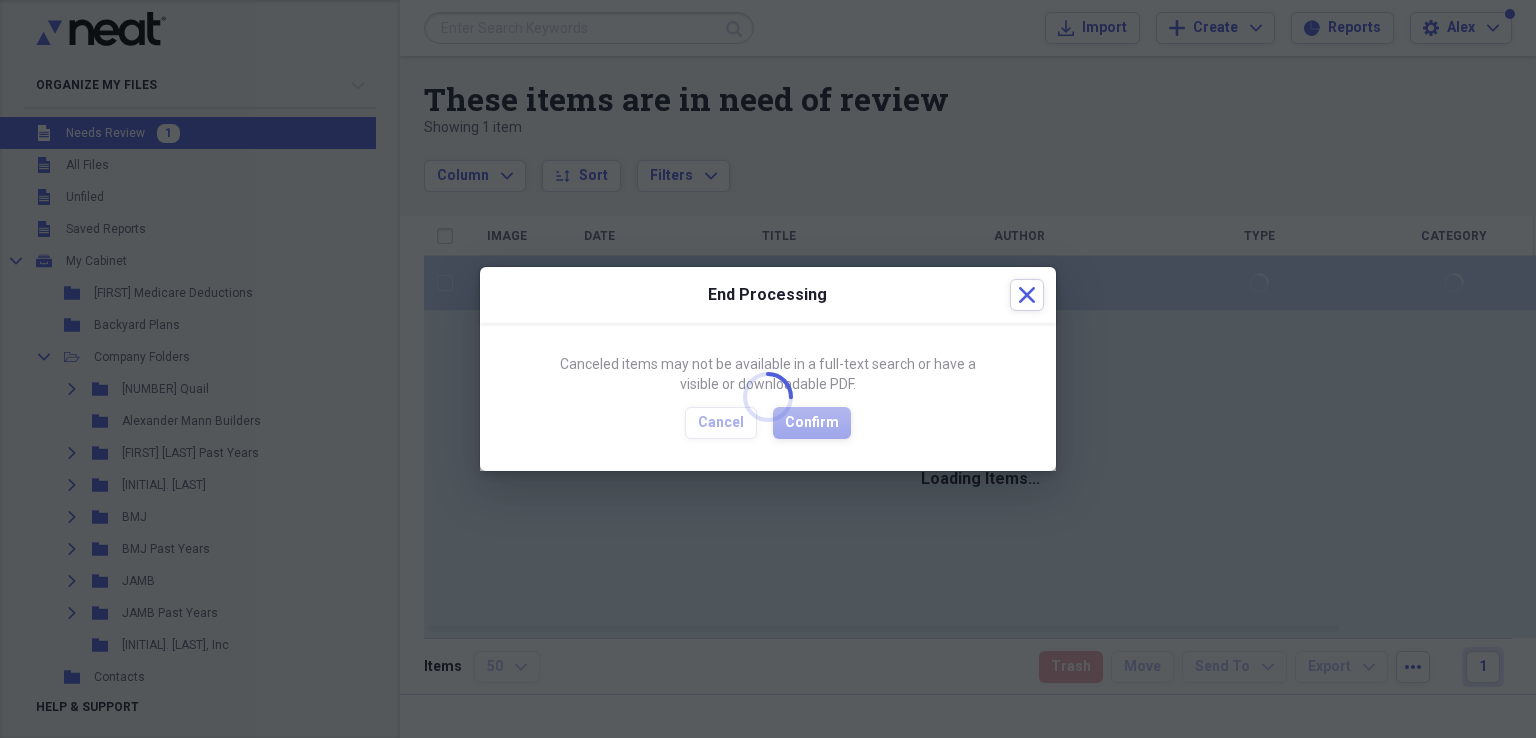 checkbox on "false" 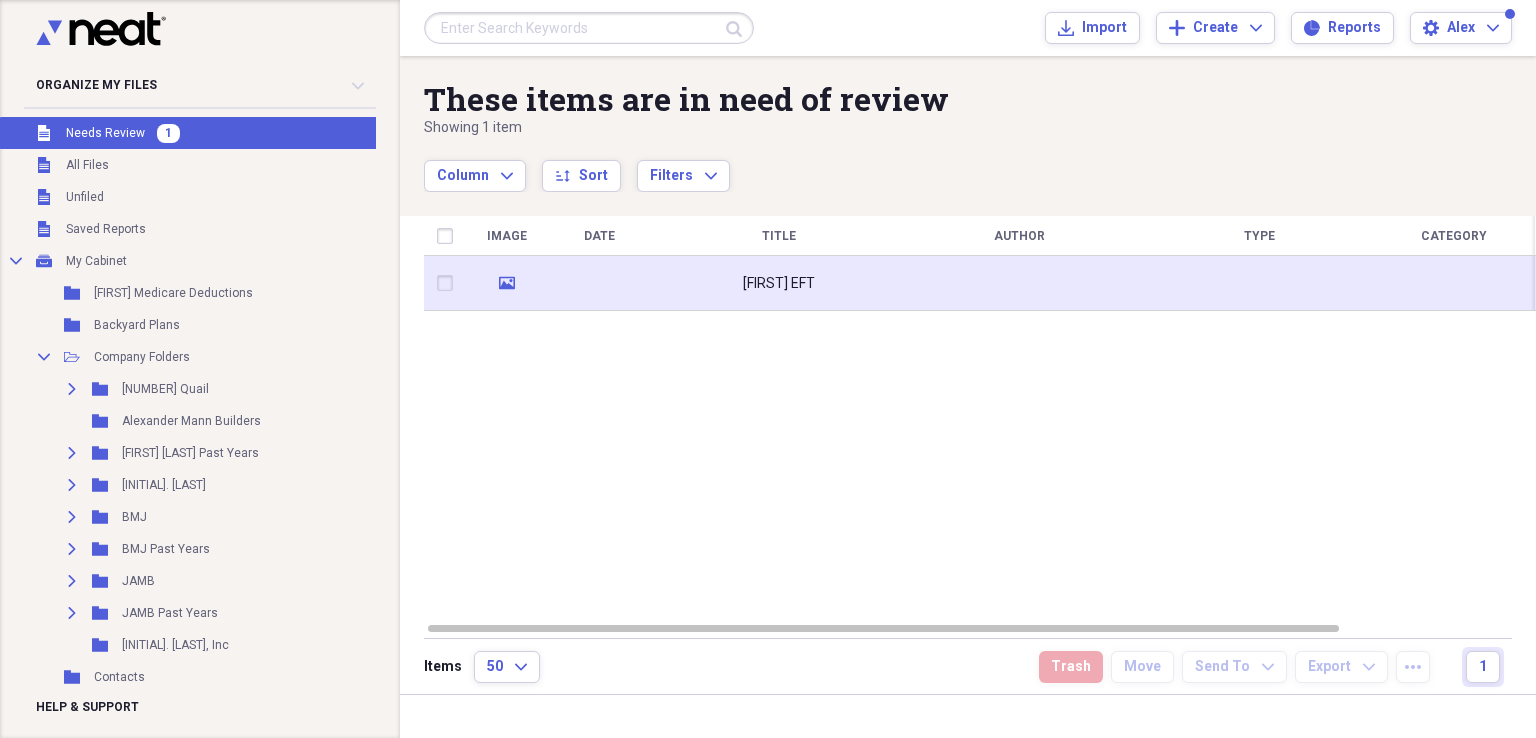 click on "media" 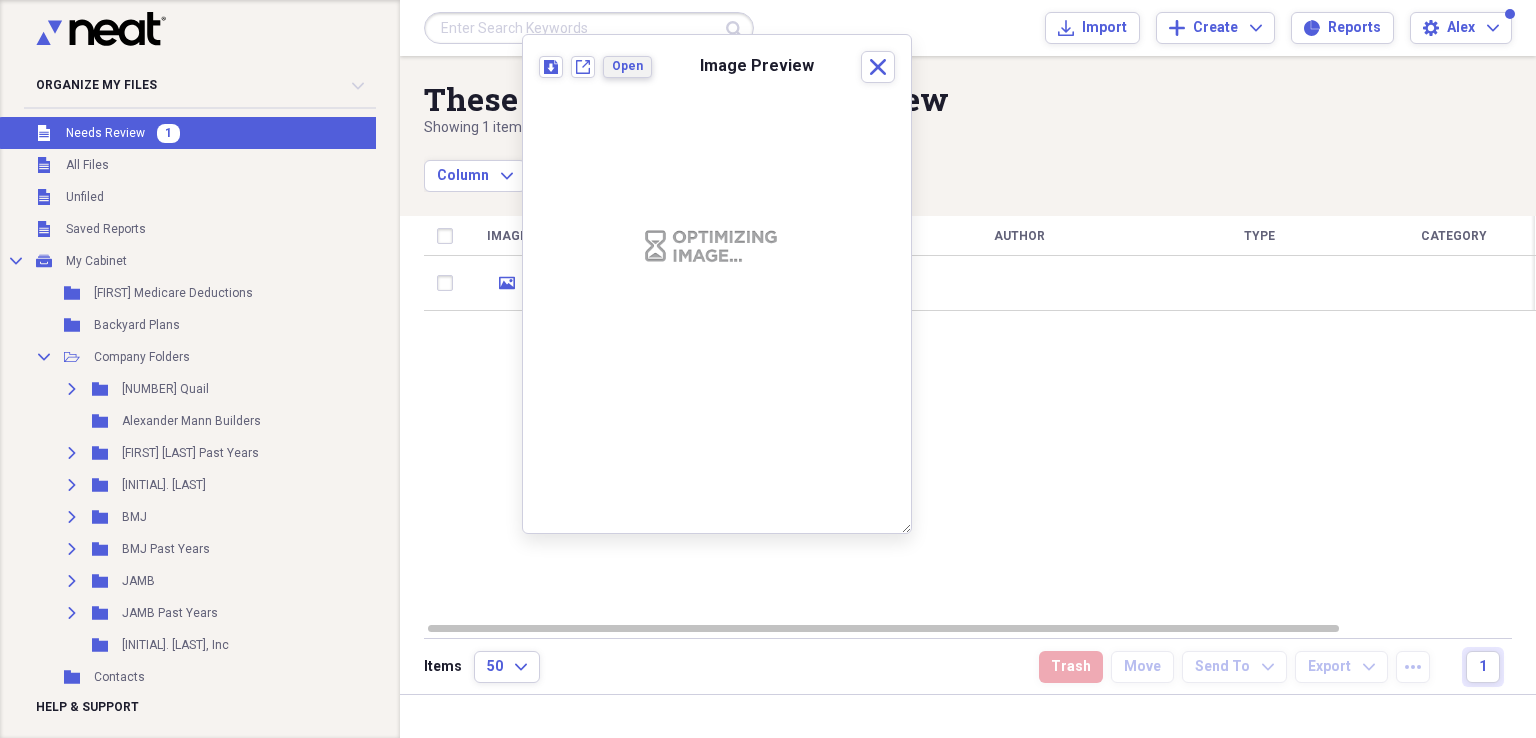 click on "Open" at bounding box center (627, 66) 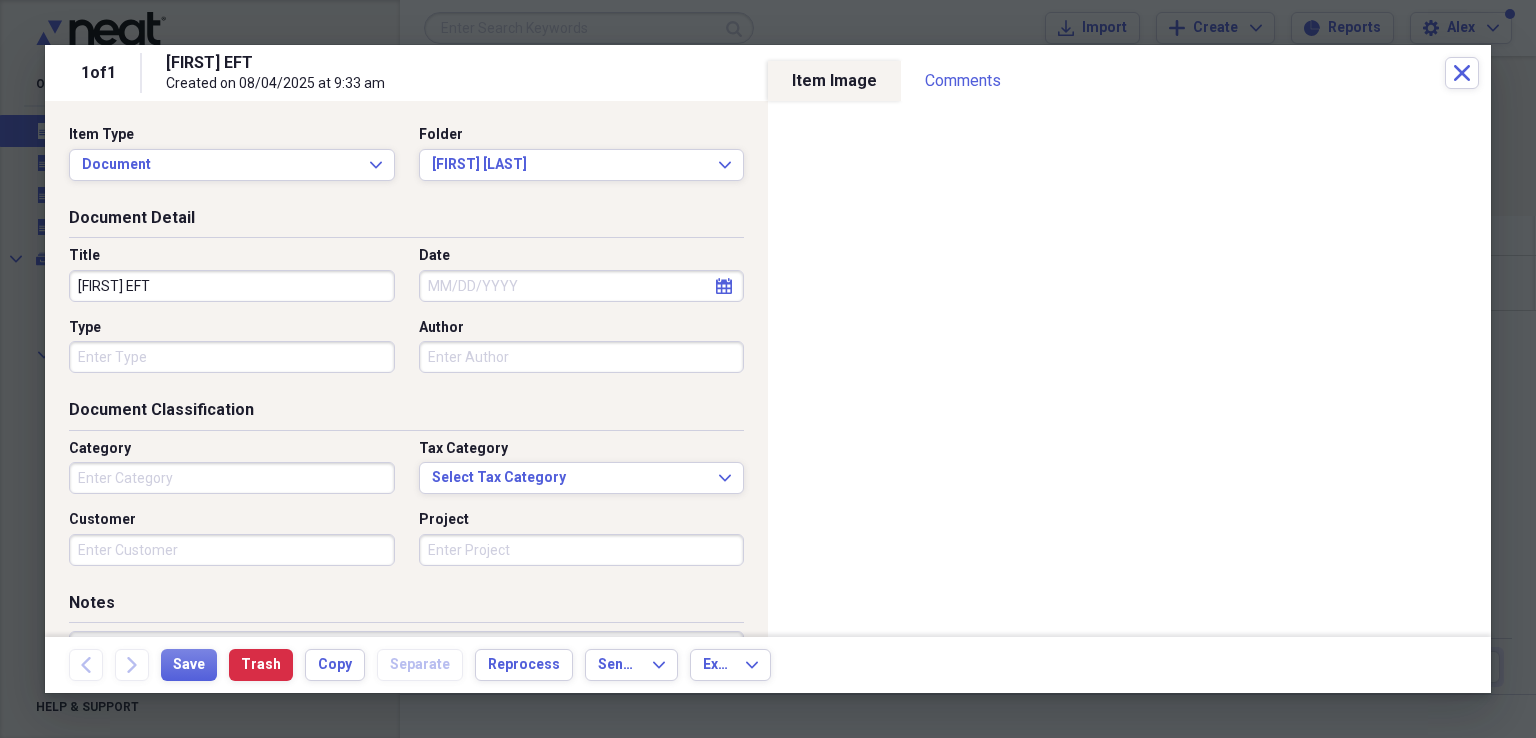 click 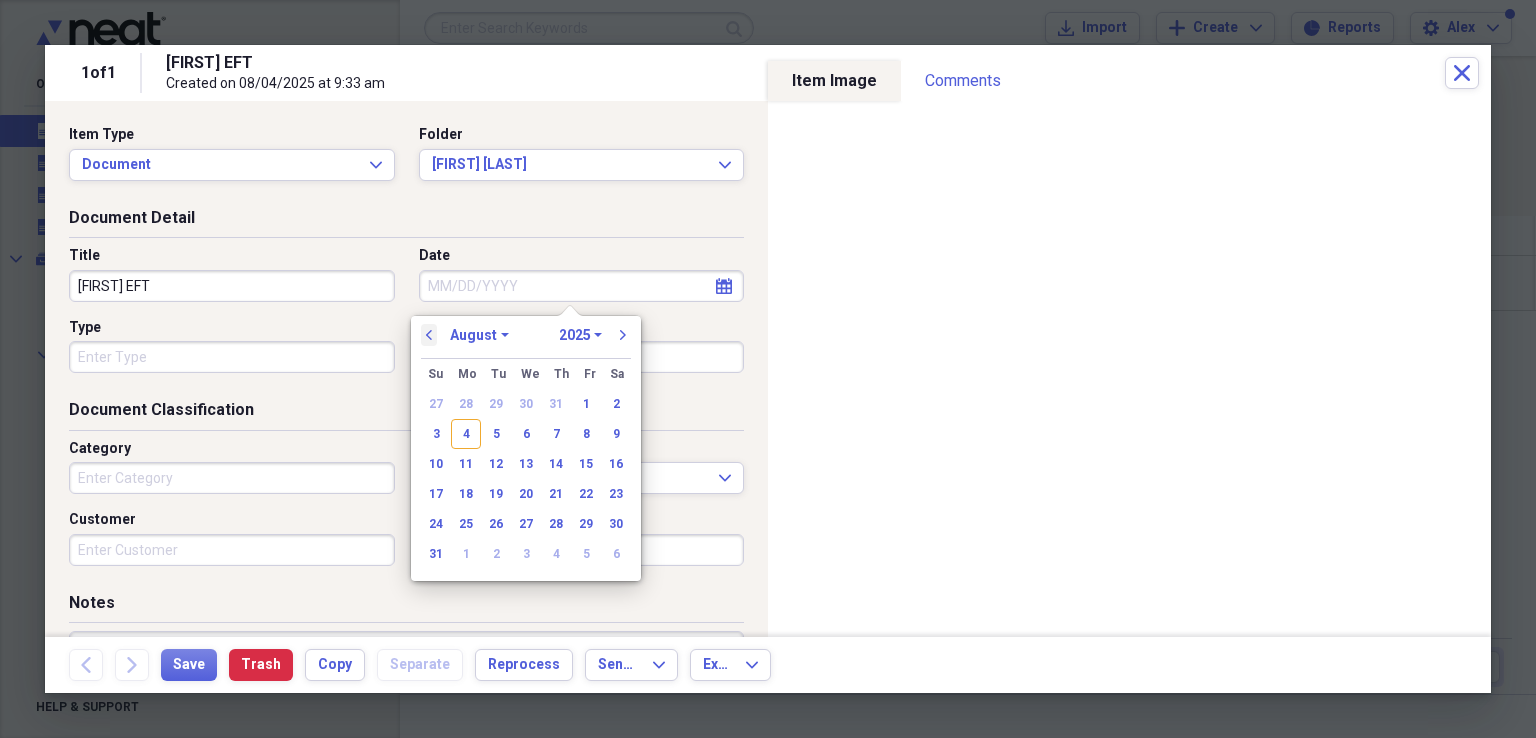click on "previous" at bounding box center [429, 335] 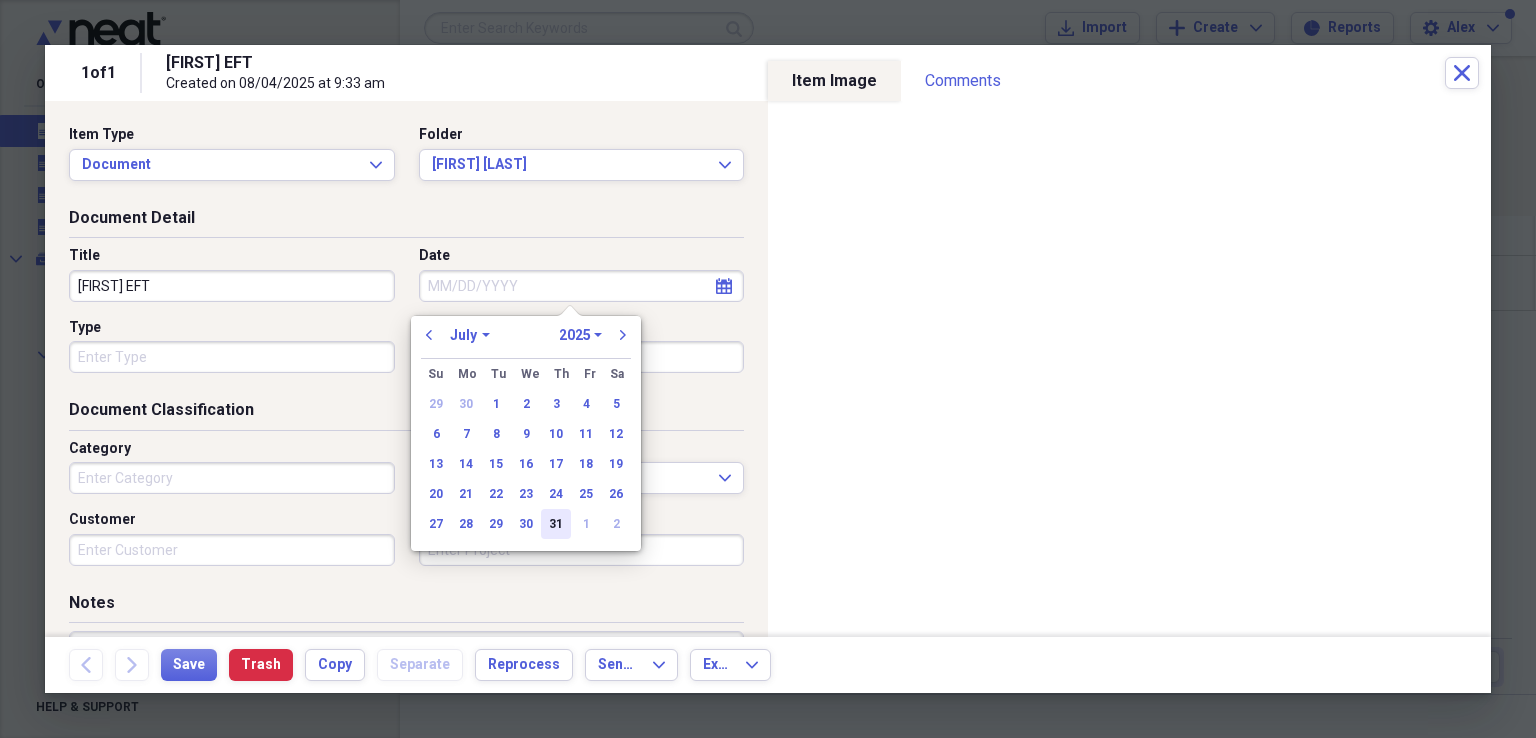 click on "31" at bounding box center [556, 524] 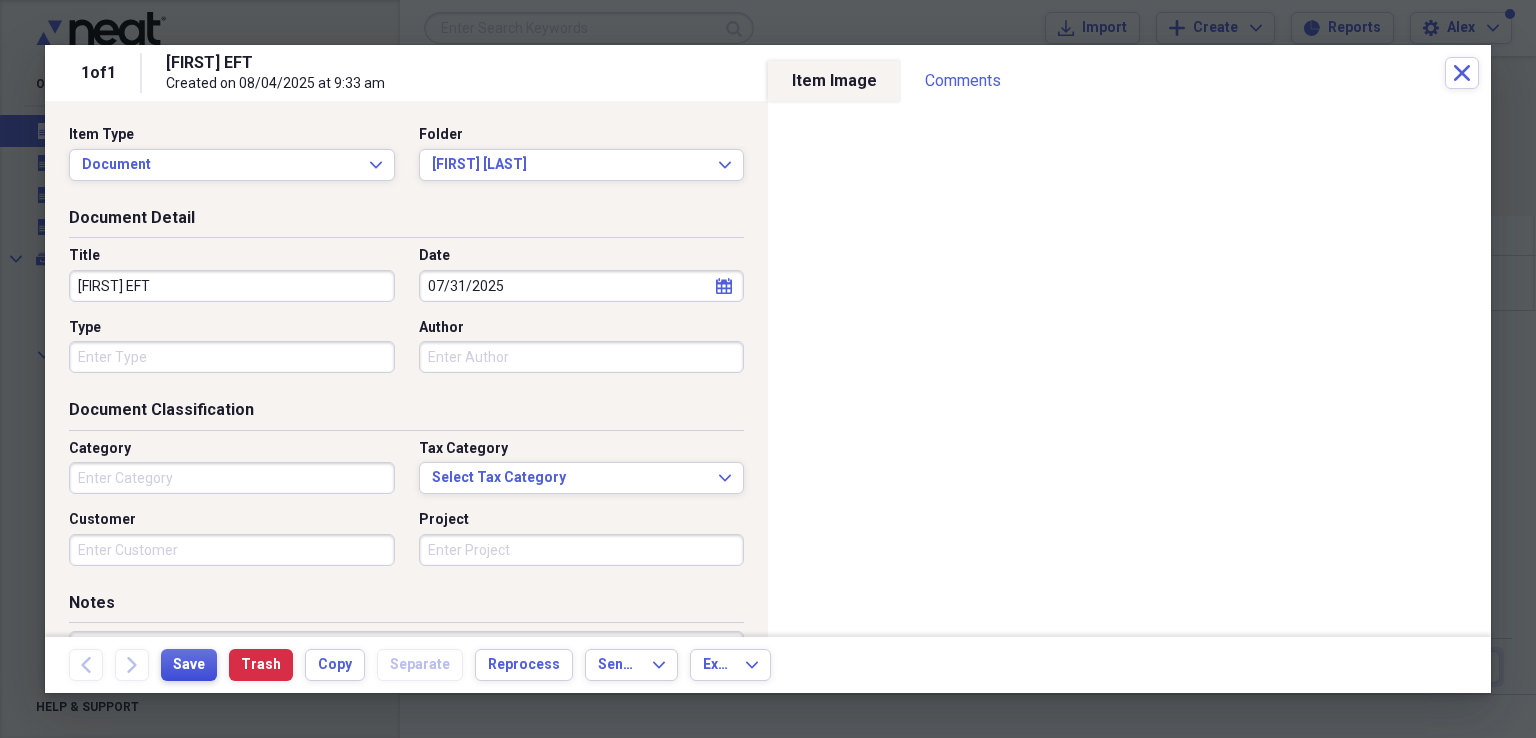 click on "Save" at bounding box center [189, 665] 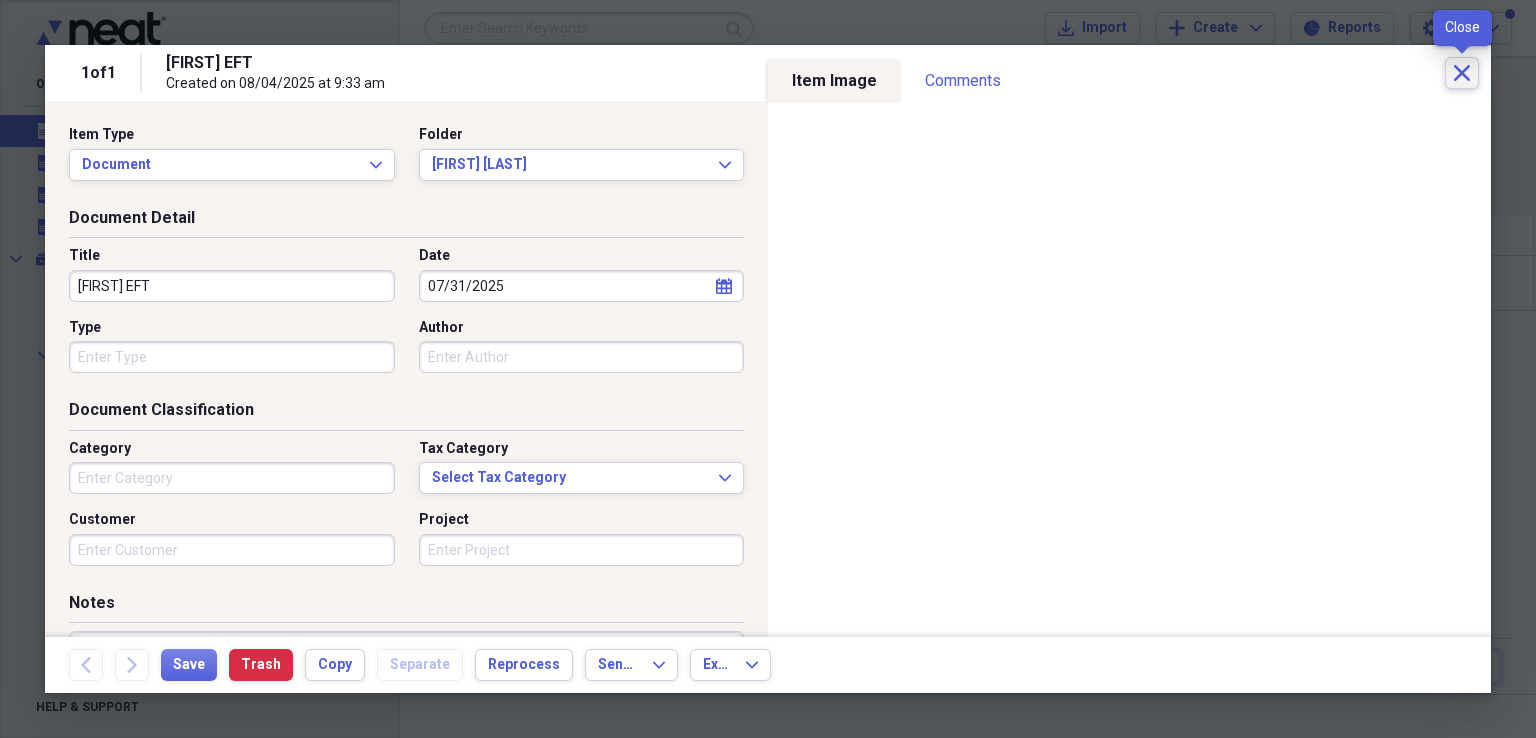 click on "Close" 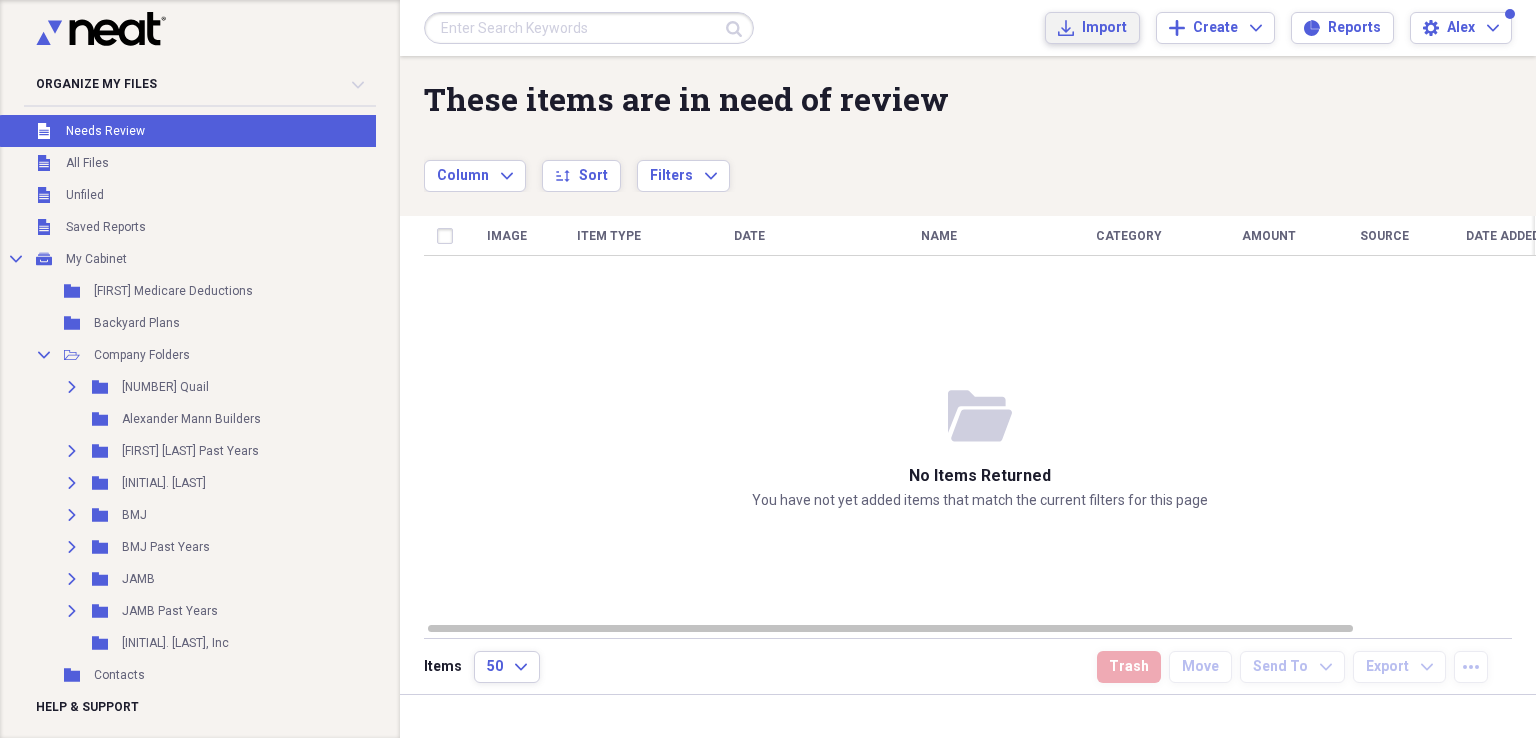 click on "Import" at bounding box center [1104, 28] 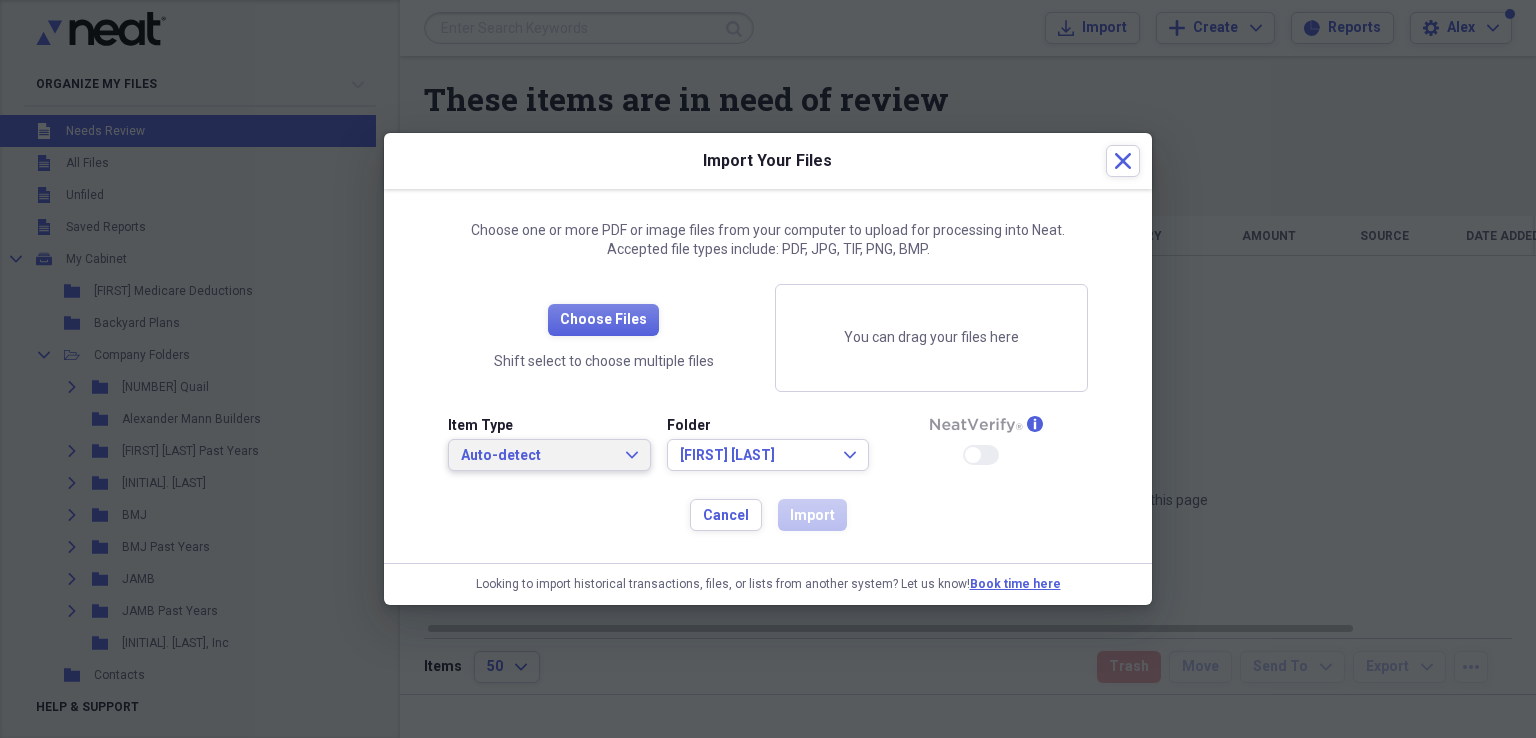 click 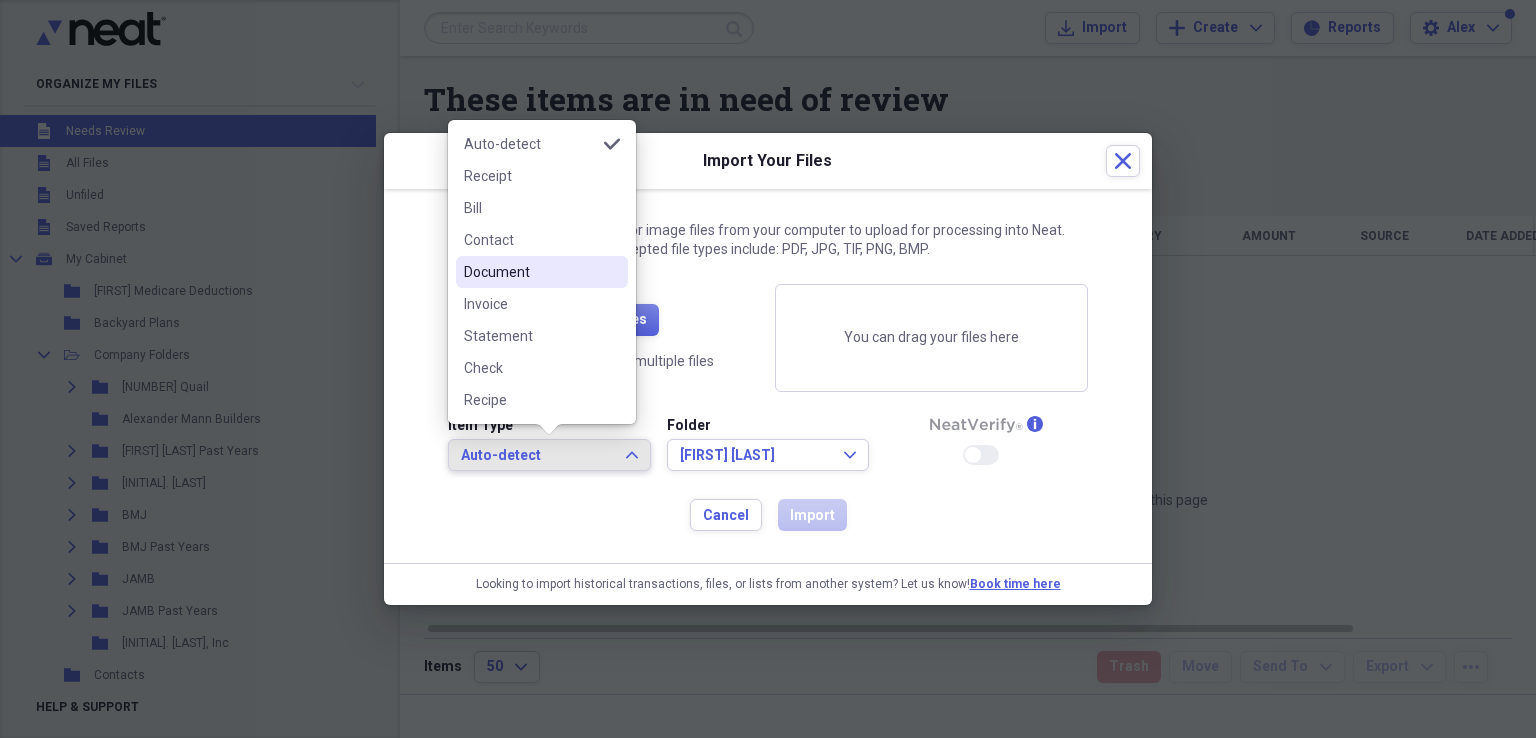 click on "Document" at bounding box center (542, 272) 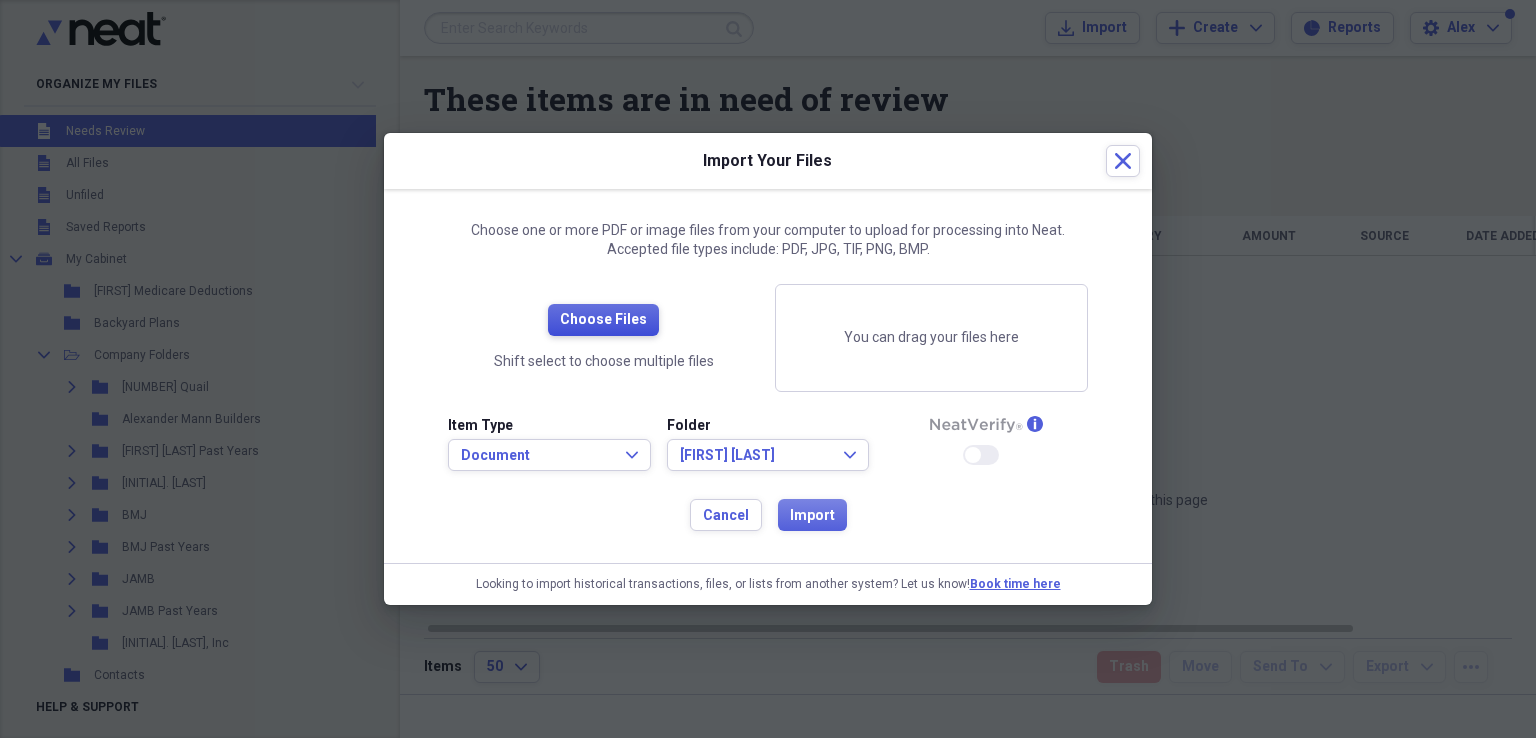 click on "Choose Files" at bounding box center (603, 320) 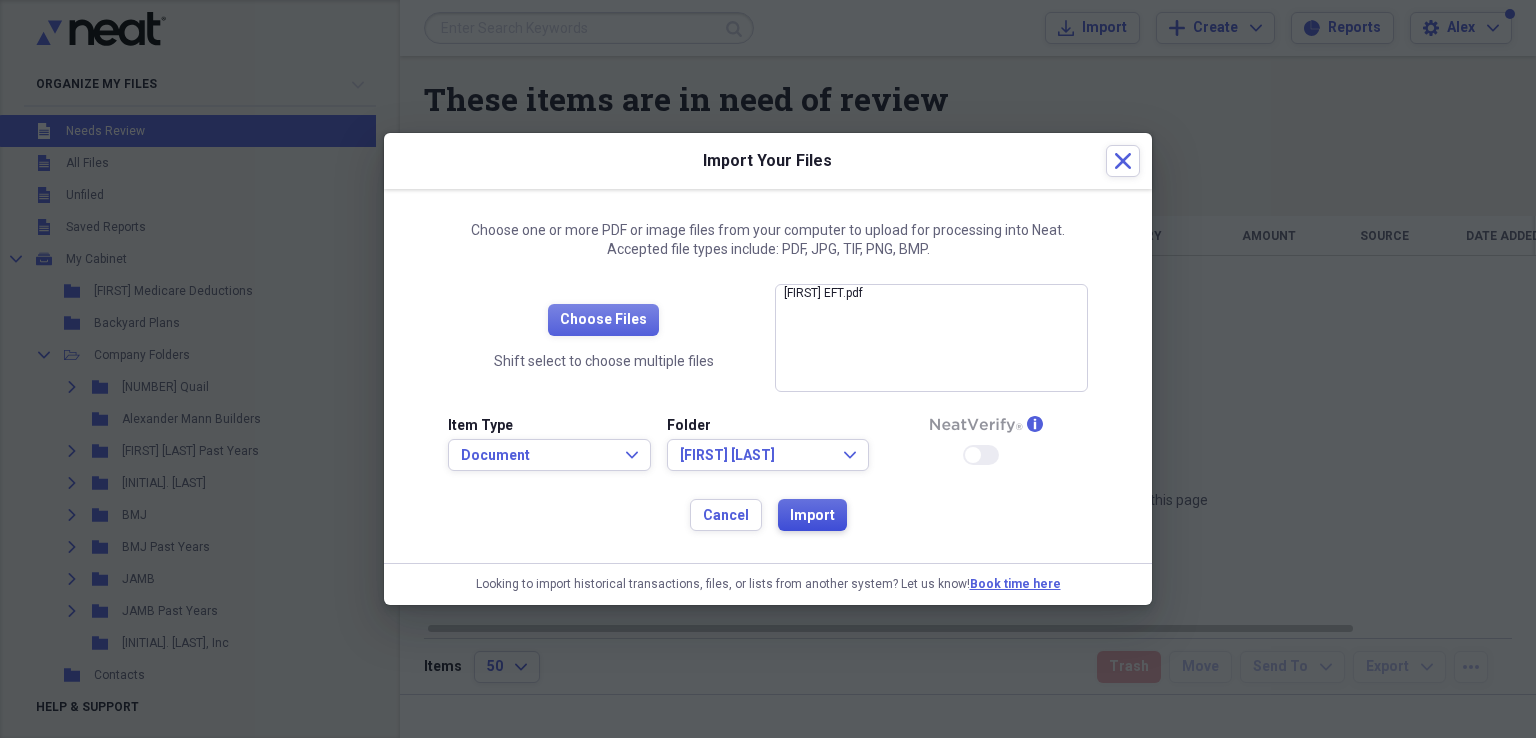 click on "Import" at bounding box center [812, 516] 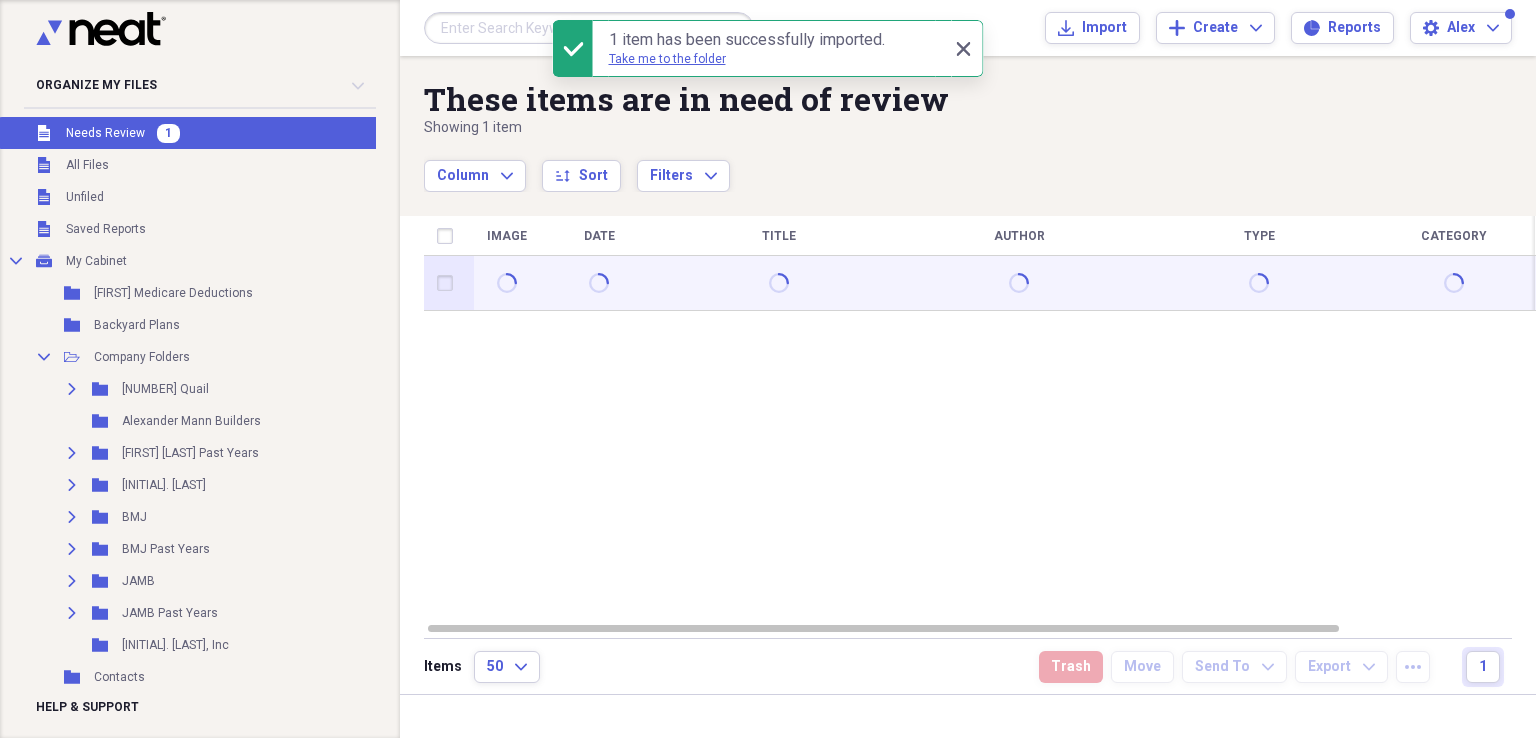 click at bounding box center (449, 283) 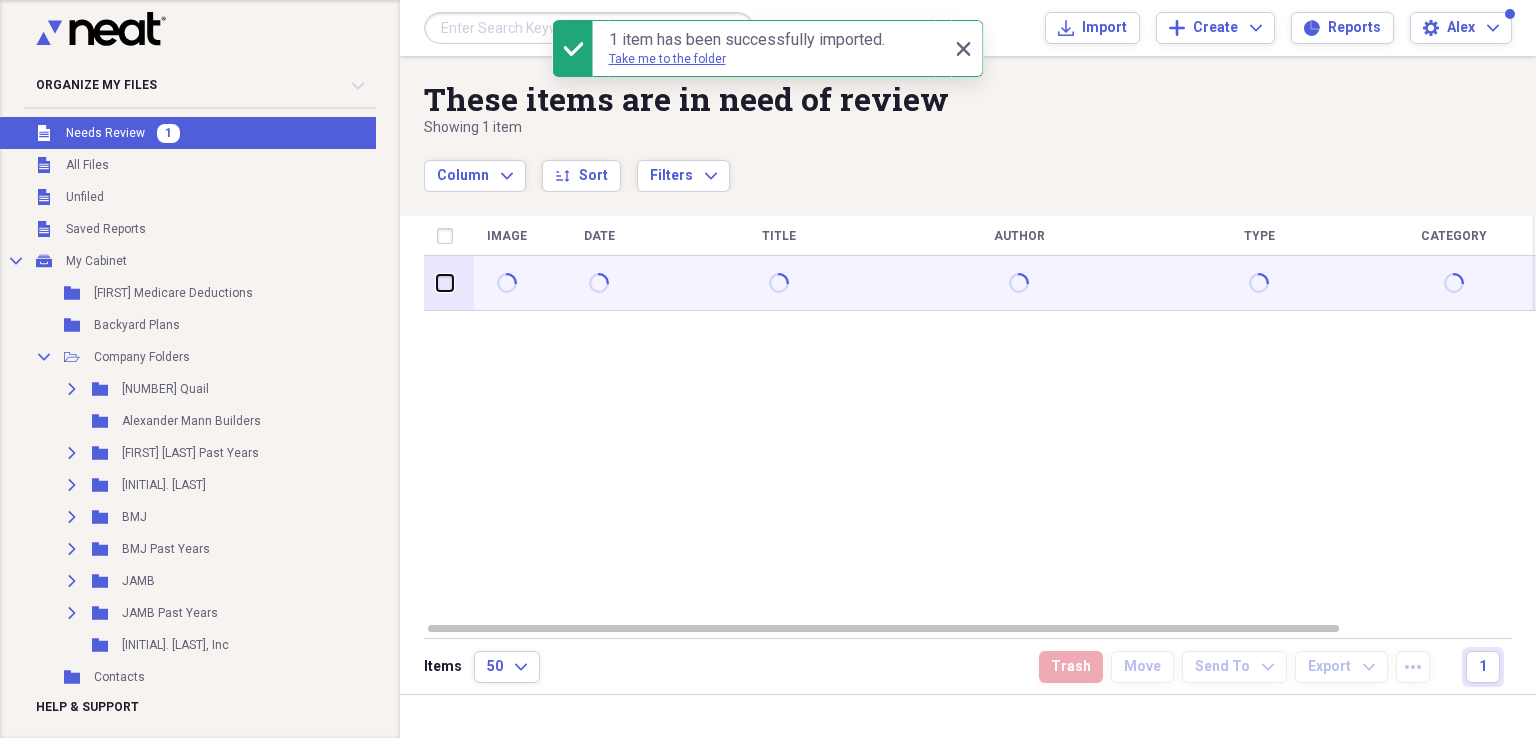 click at bounding box center [437, 283] 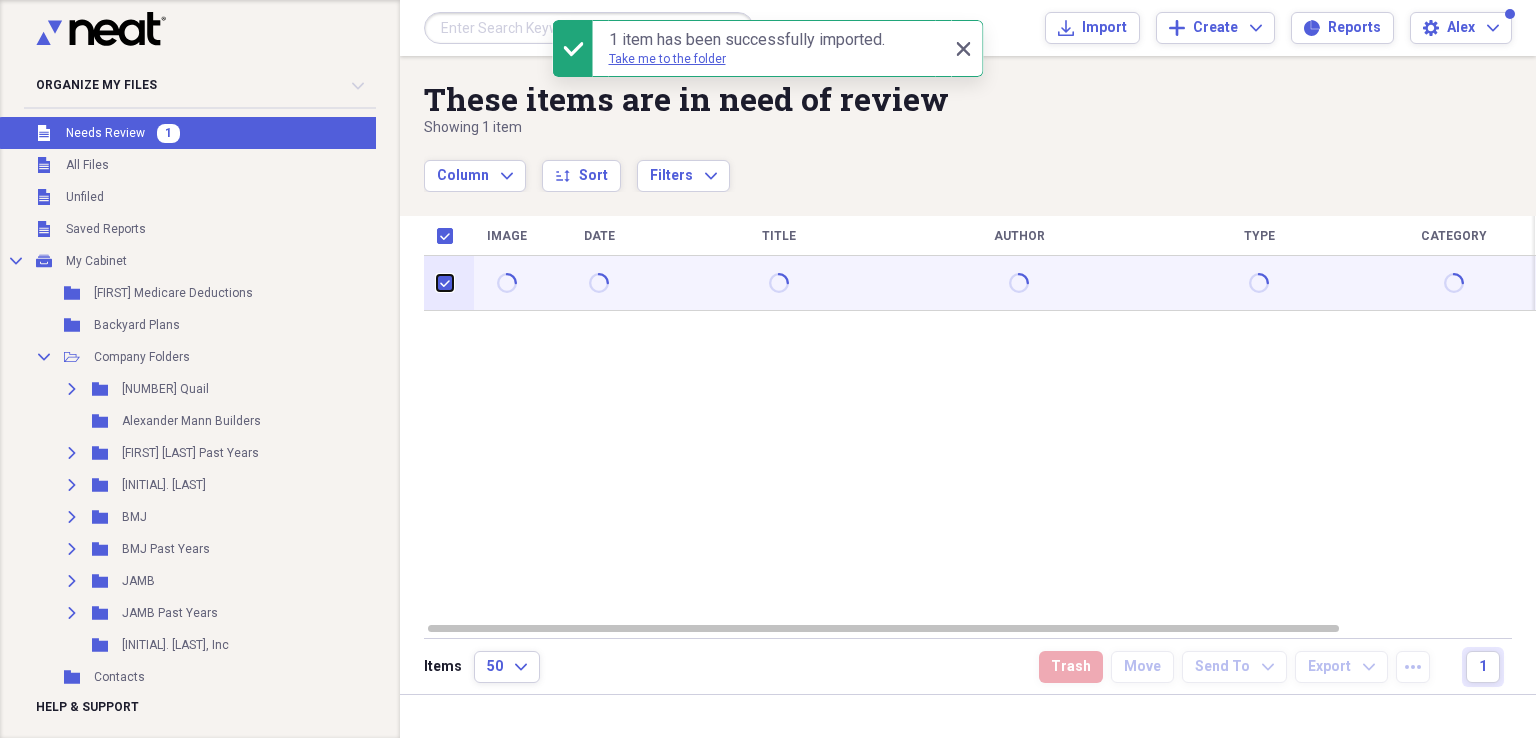 checkbox on "true" 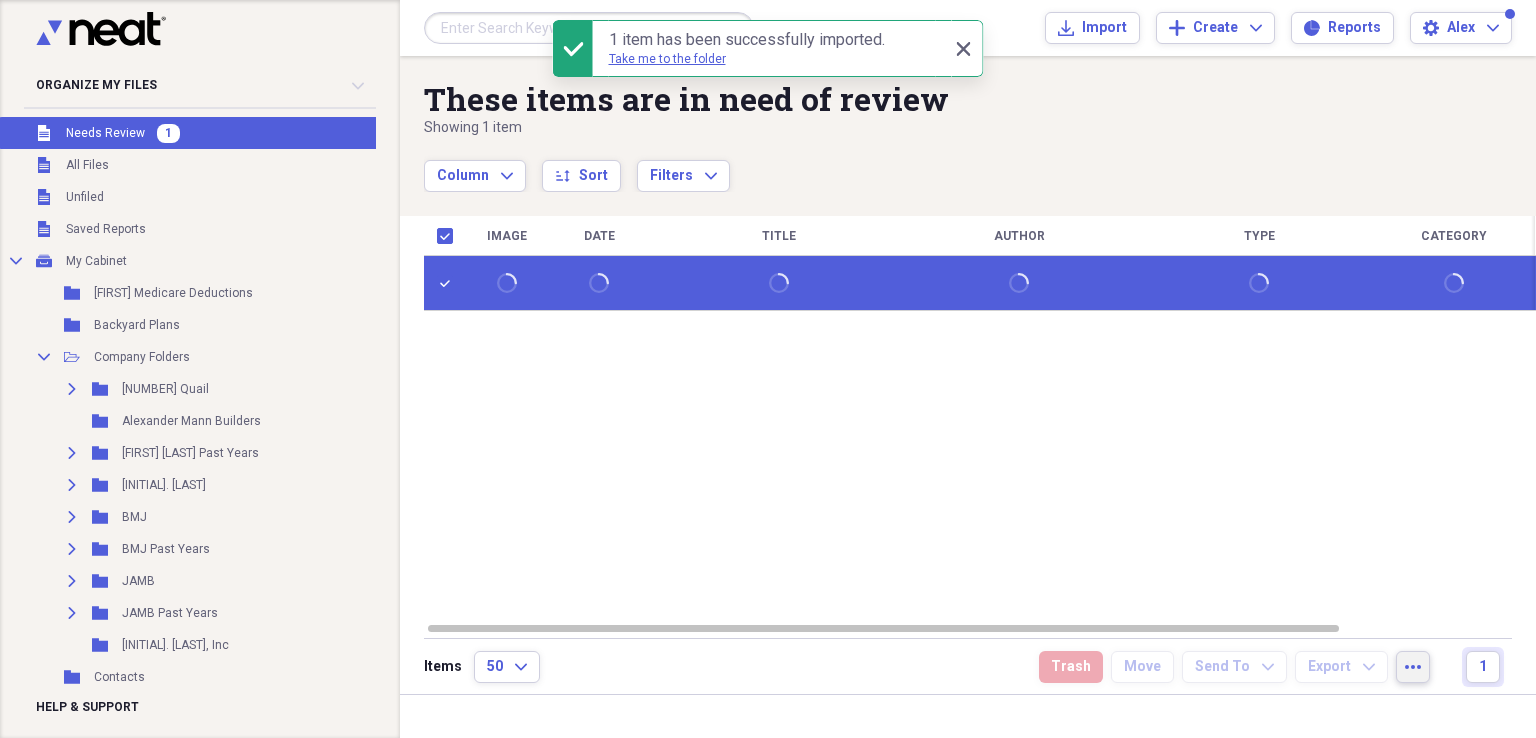 click on "more" 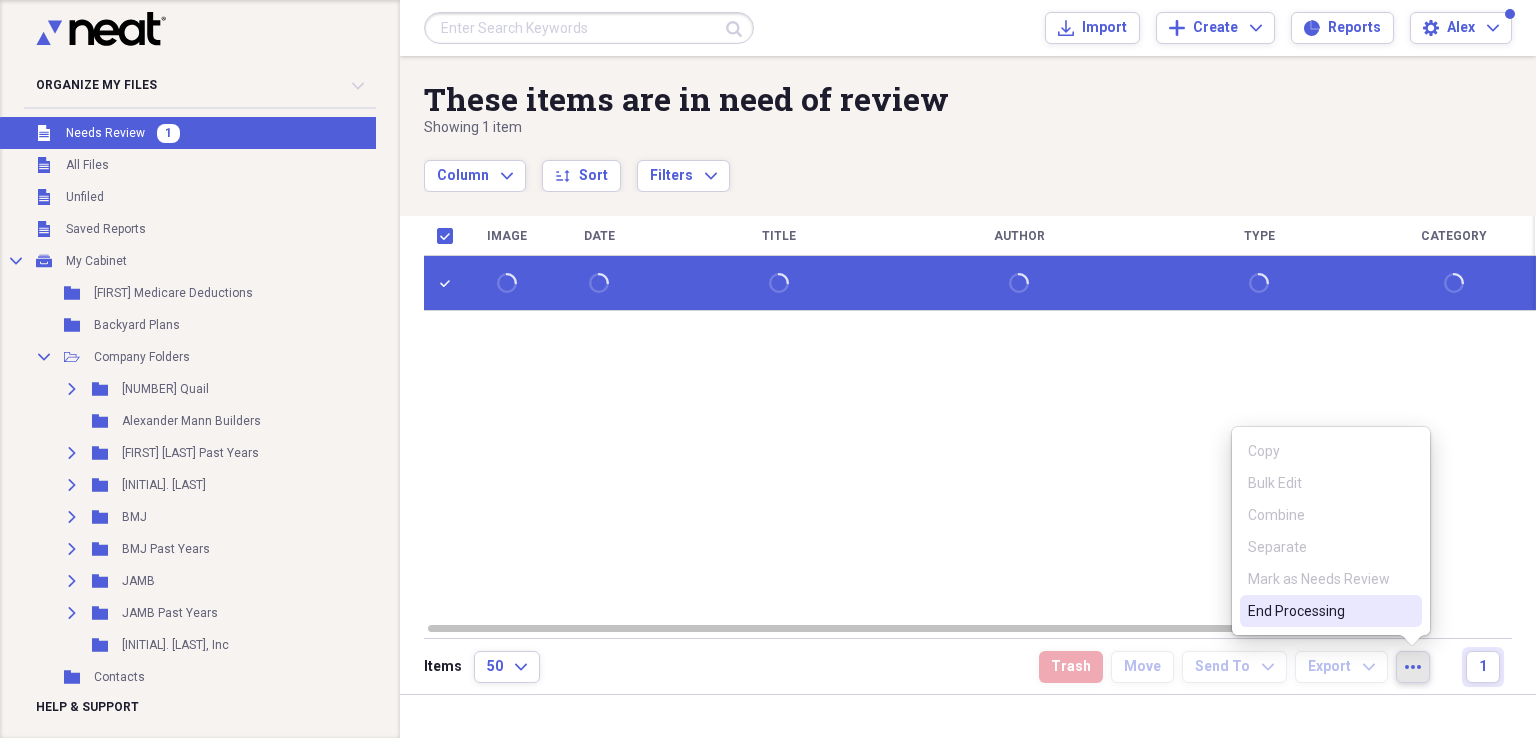 click on "End Processing" at bounding box center (1331, 611) 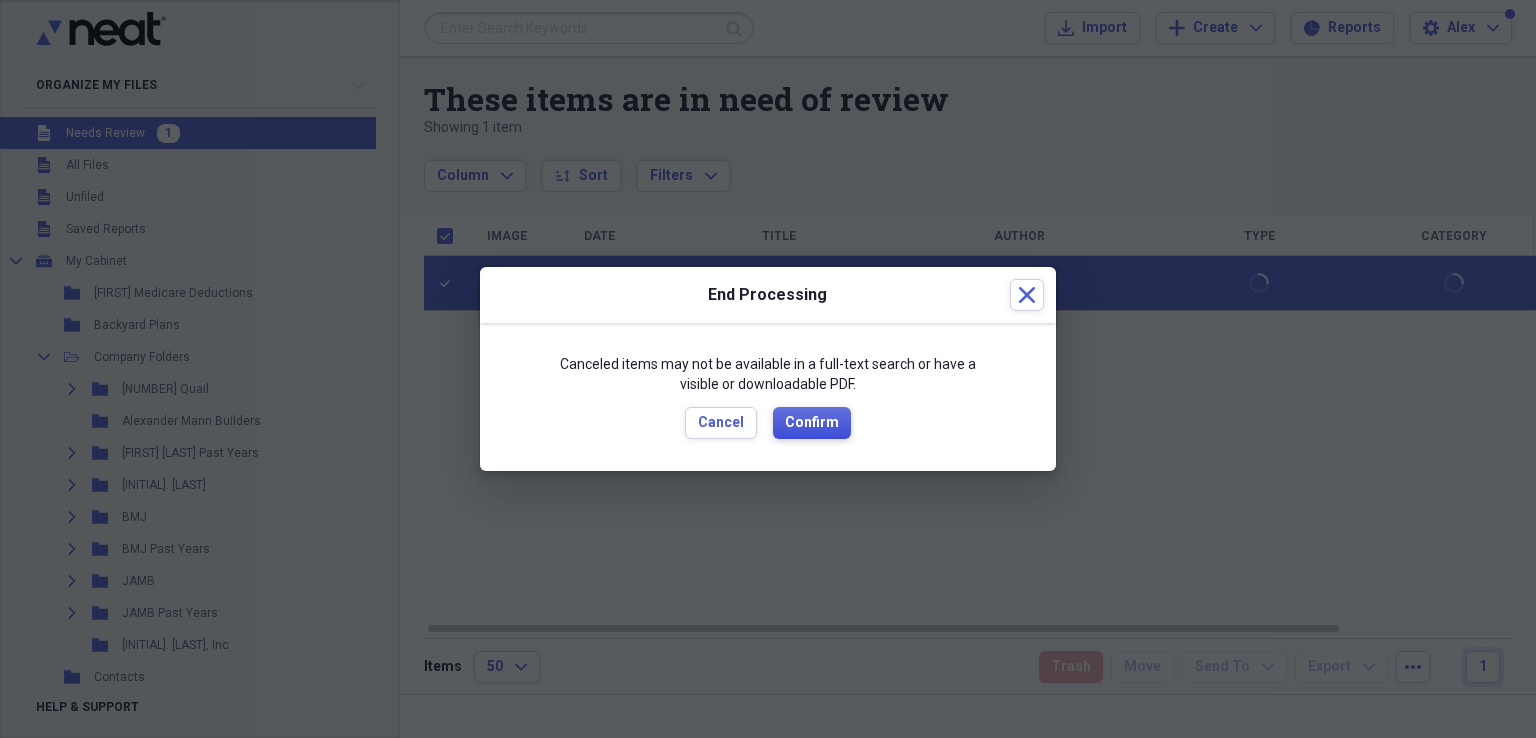 click on "Confirm" at bounding box center (812, 423) 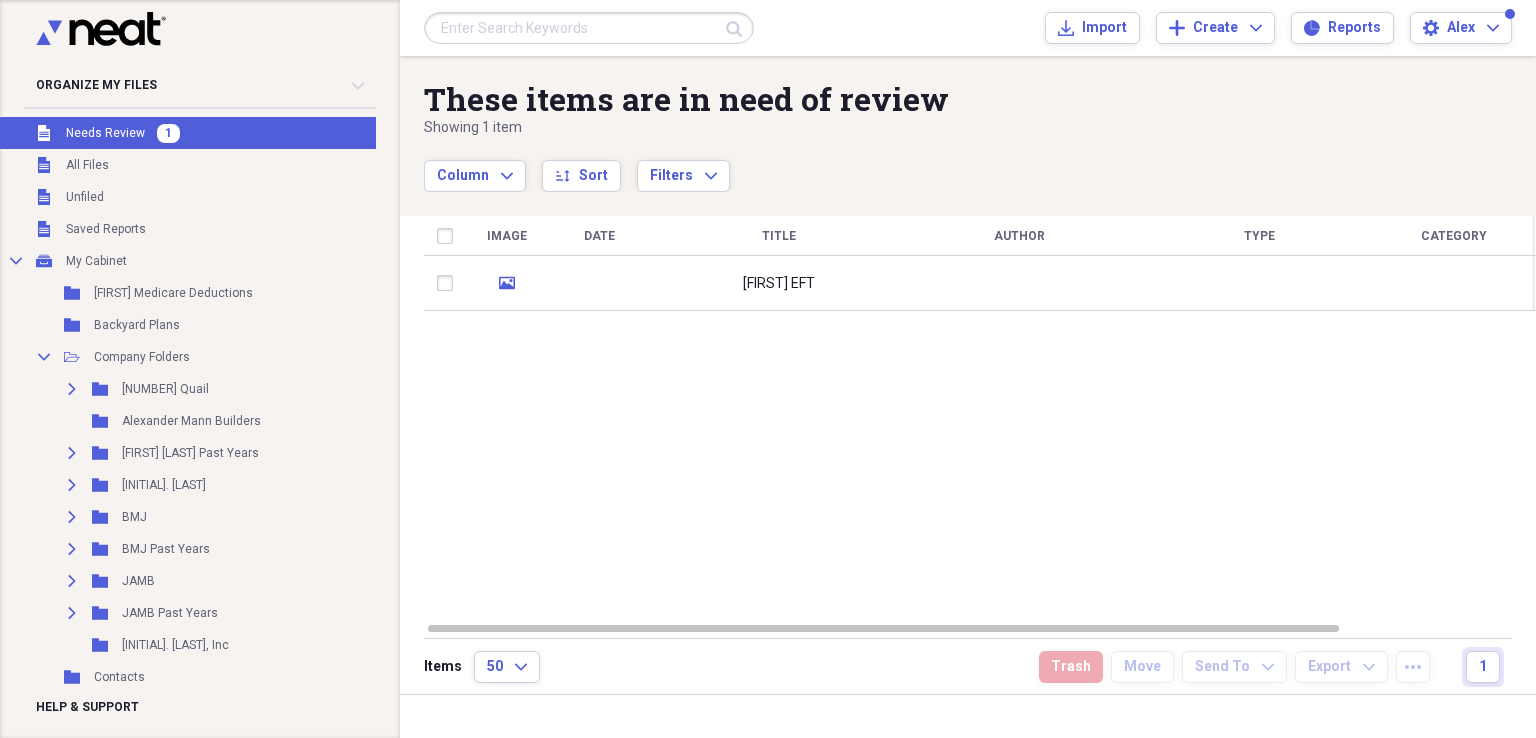 checkbox on "false" 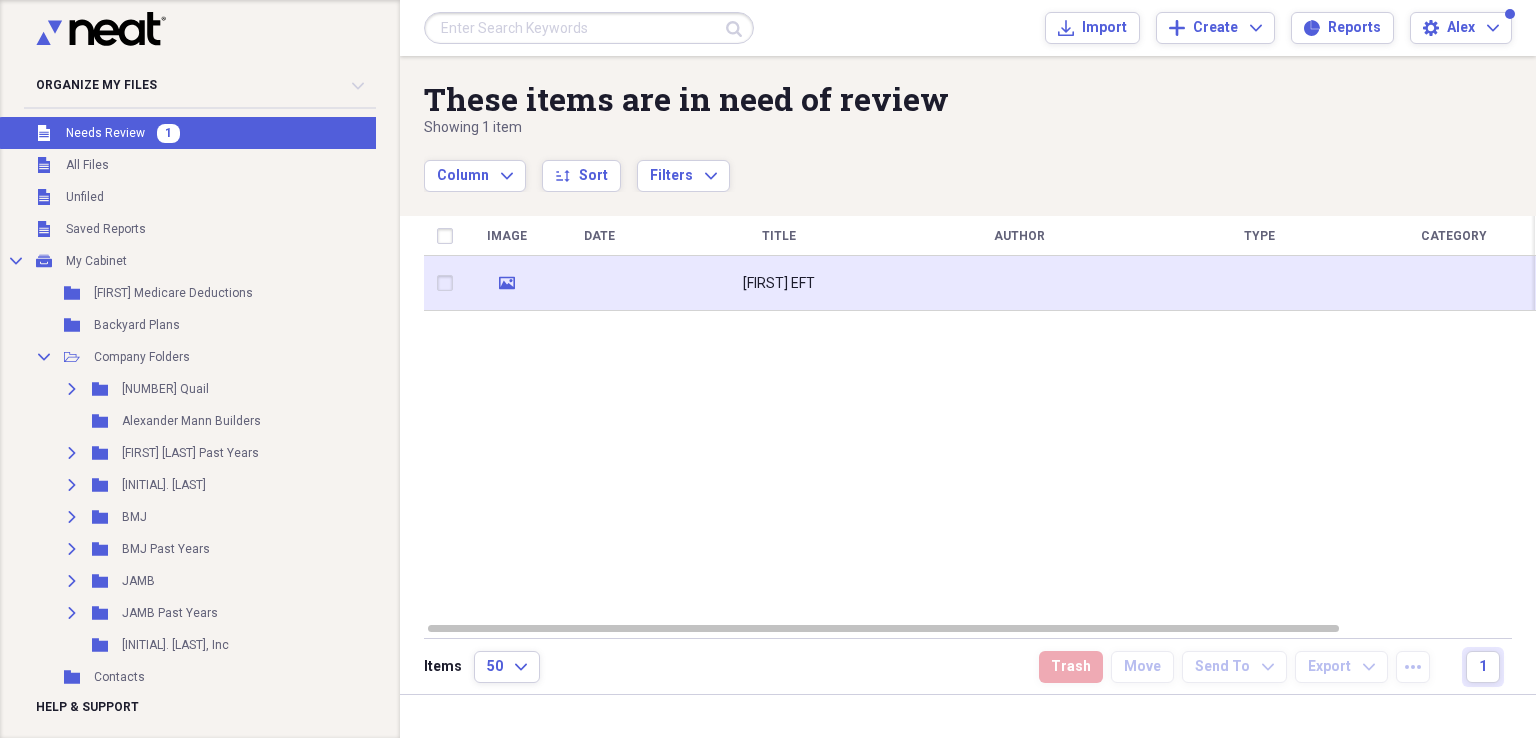 click 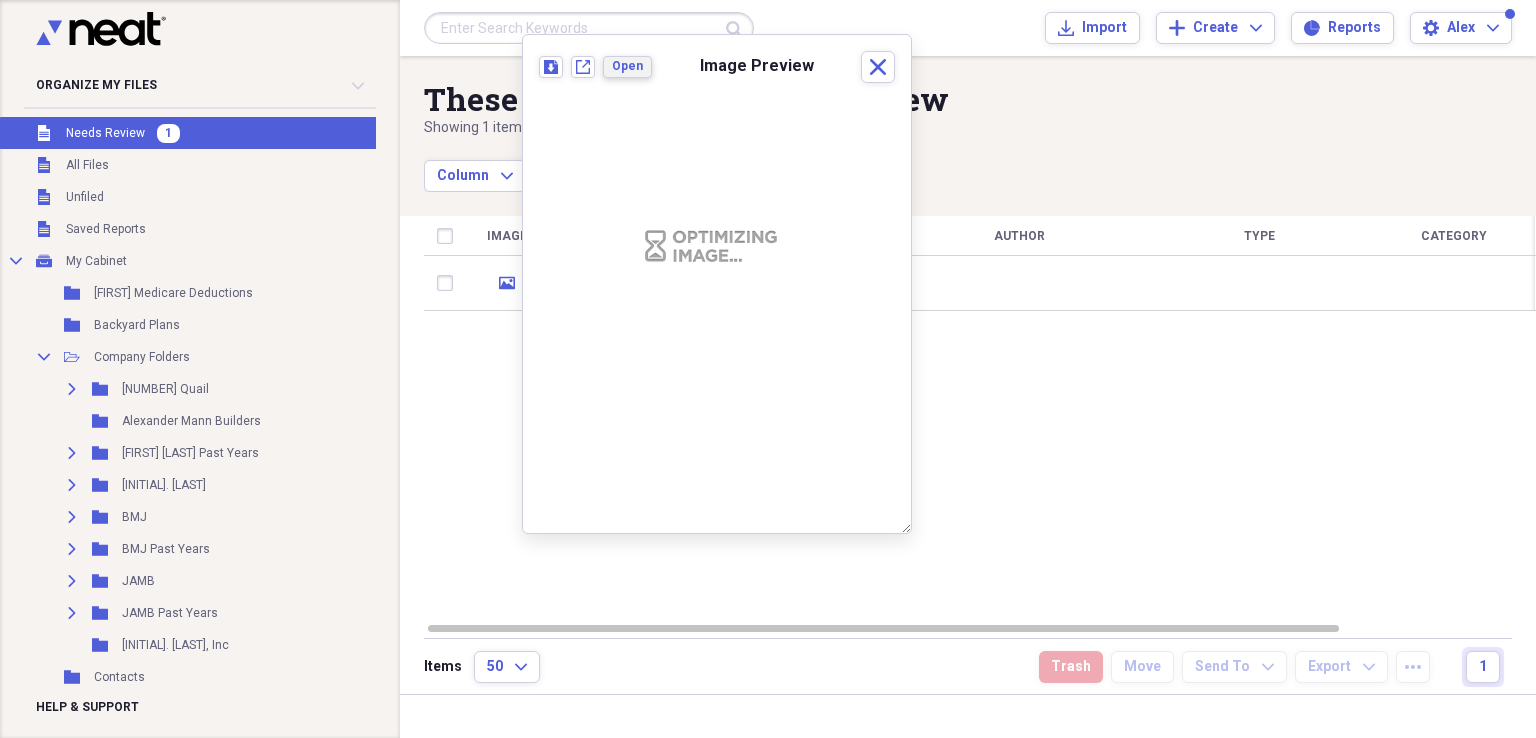click on "Open" at bounding box center (627, 66) 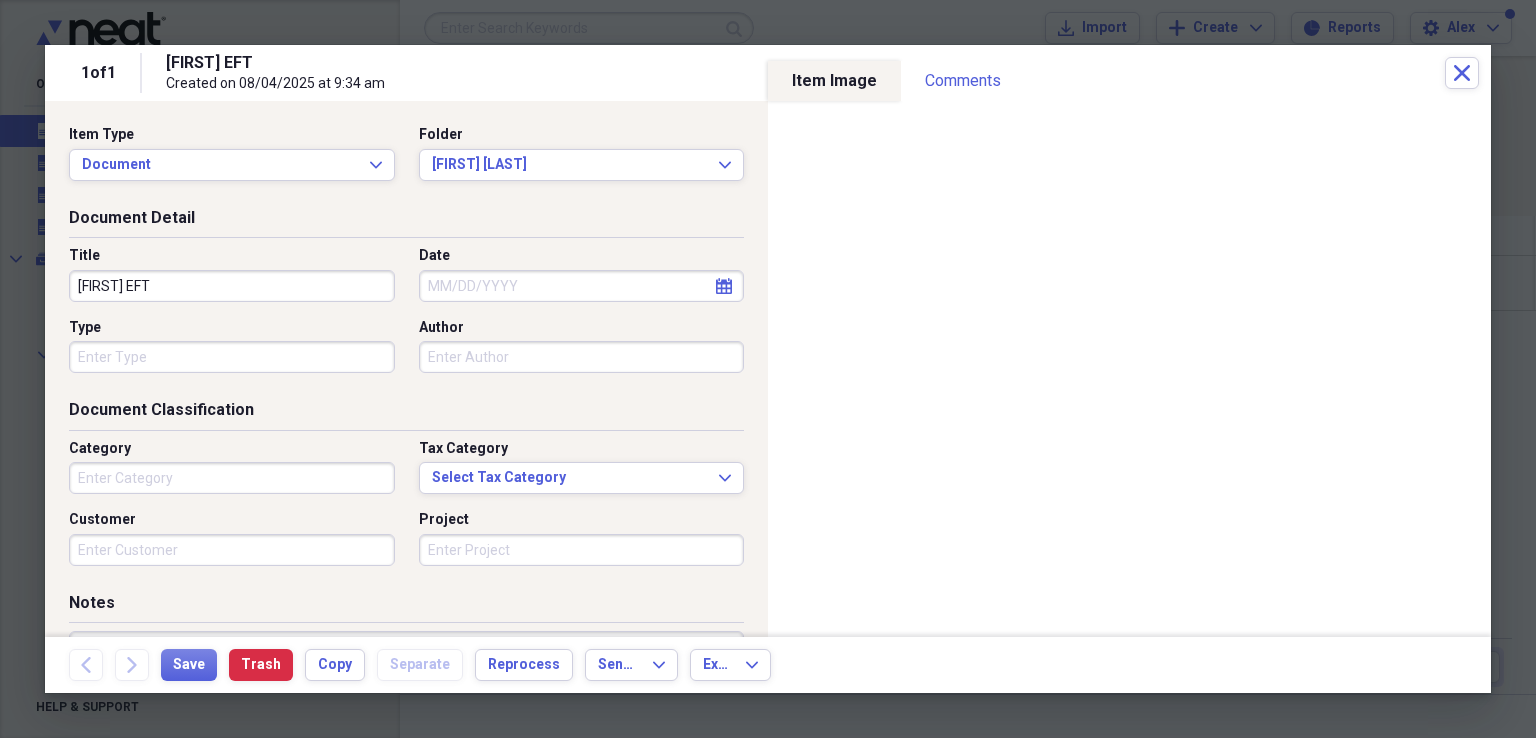click 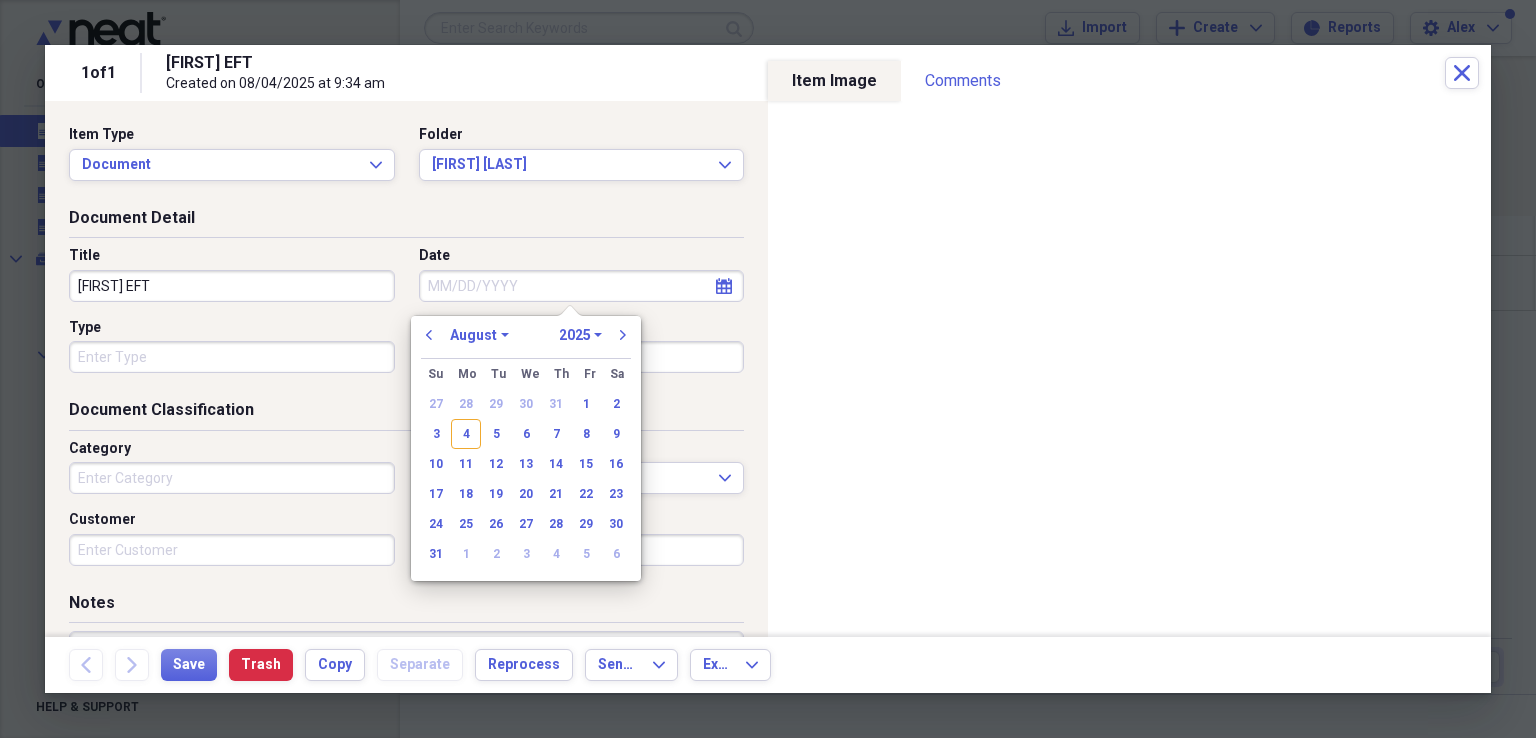 click on "previous January February March April May June July August September October November December 1970 1971 1972 1973 1974 1975 1976 1977 1978 1979 1980 1981 1982 1983 1984 1985 1986 1987 1988 1989 1990 1991 1992 1993 1994 1995 1996 1997 1998 1999 2000 2001 2002 2003 2004 2005 2006 2007 2008 2009 2010 2011 2012 2013 2014 2015 2016 2017 2018 2019 2020 2021 2022 2023 2024 2025 2026 2027 2028 2029 2030 2031 2032 2033 2034 2035 next" at bounding box center (526, 341) 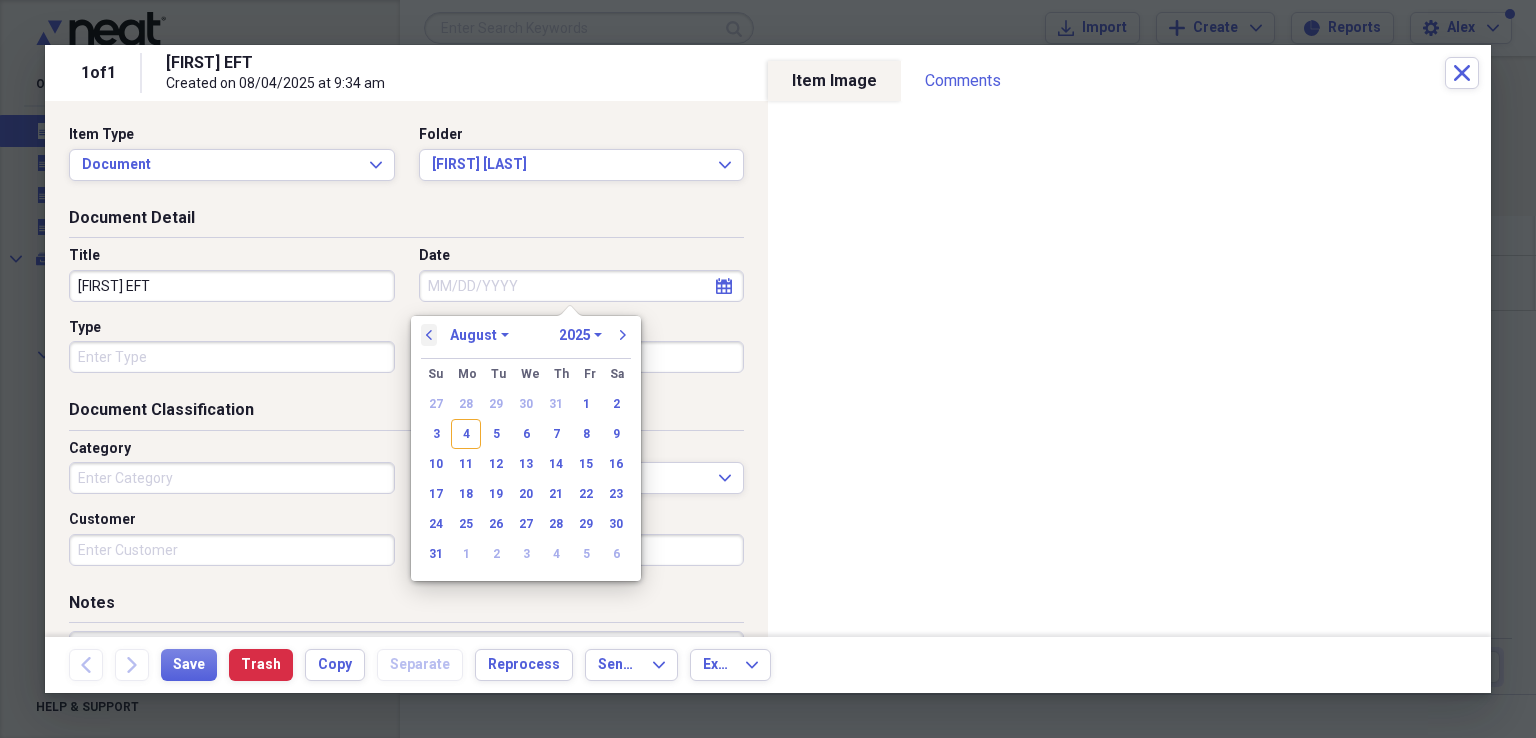 click on "previous" at bounding box center [429, 335] 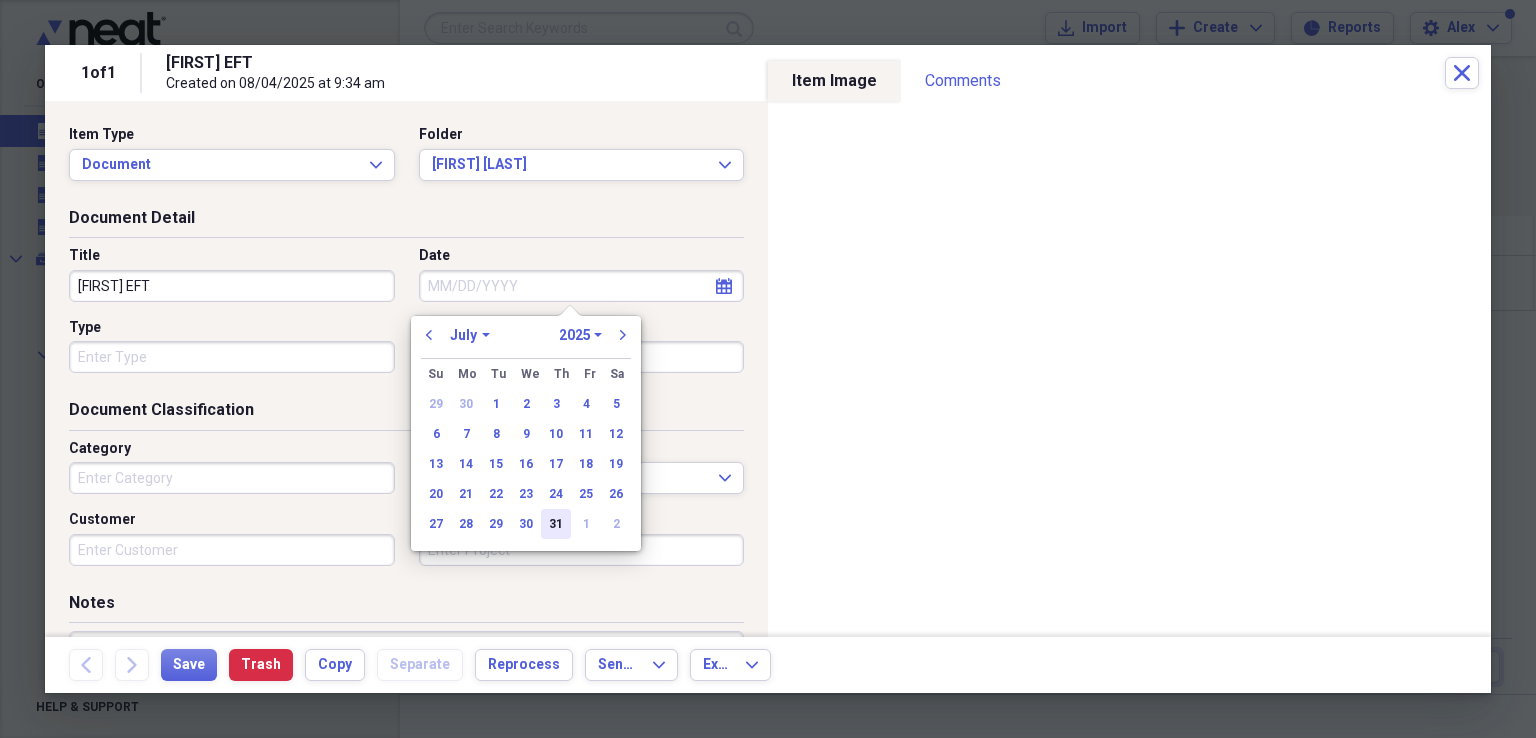 click on "31" at bounding box center [556, 524] 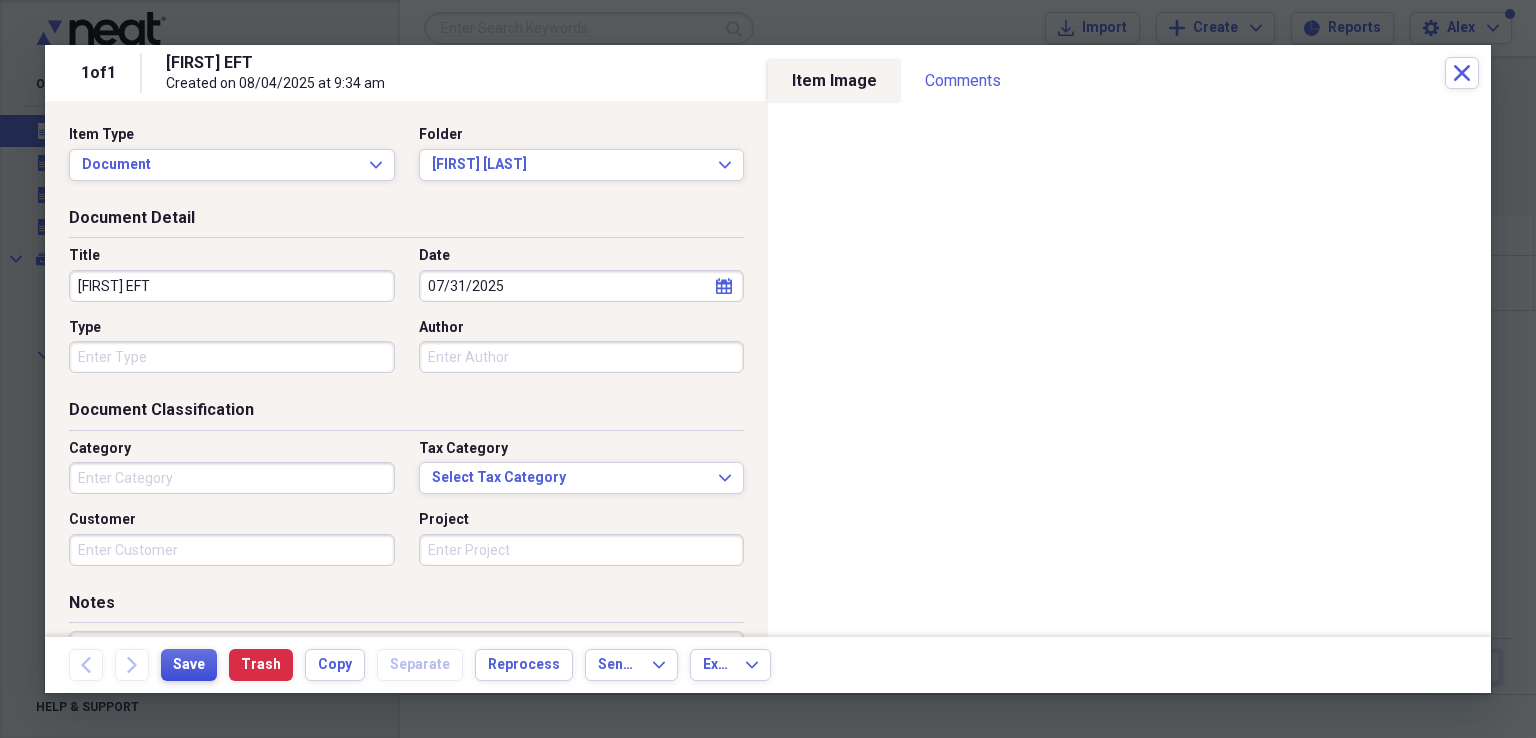click on "Save" at bounding box center (189, 665) 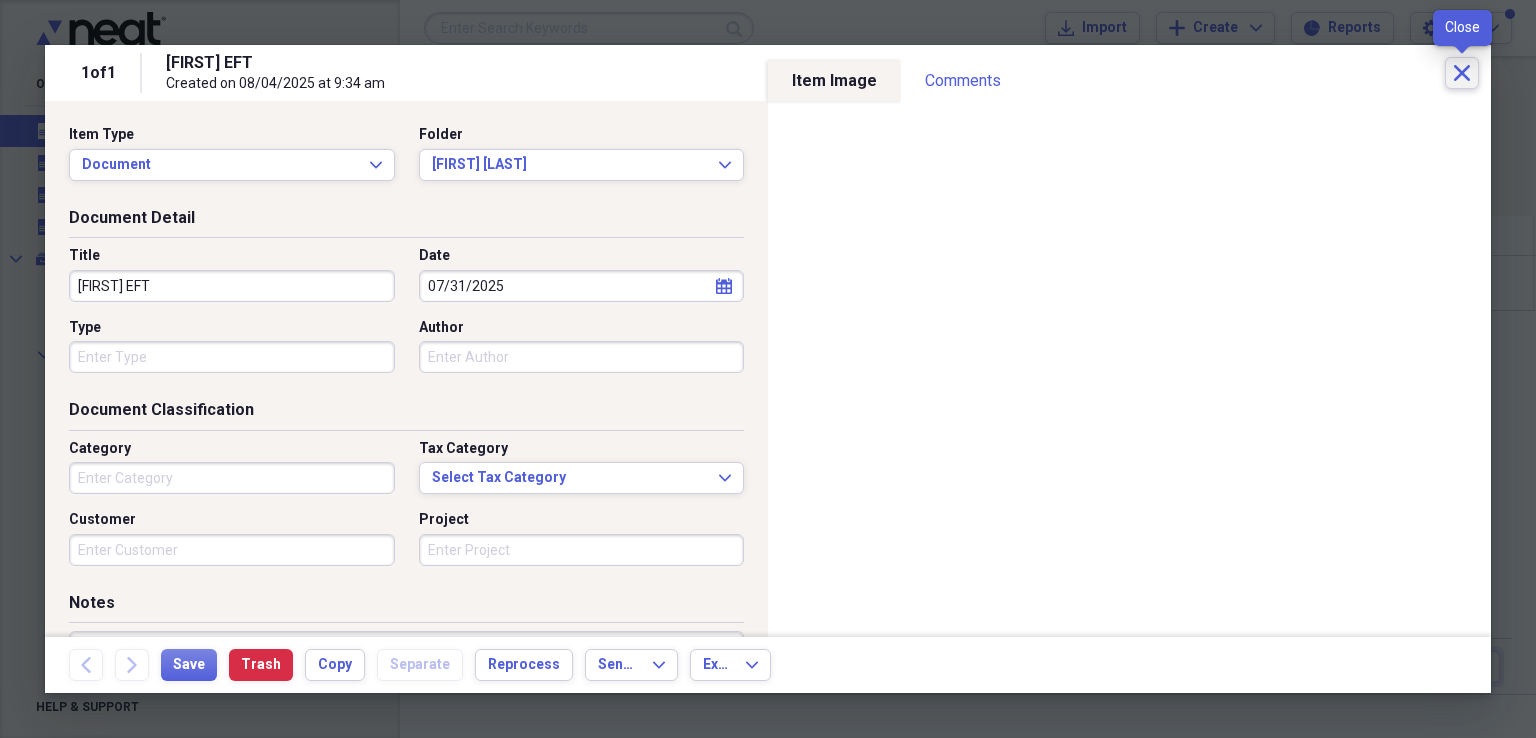 click 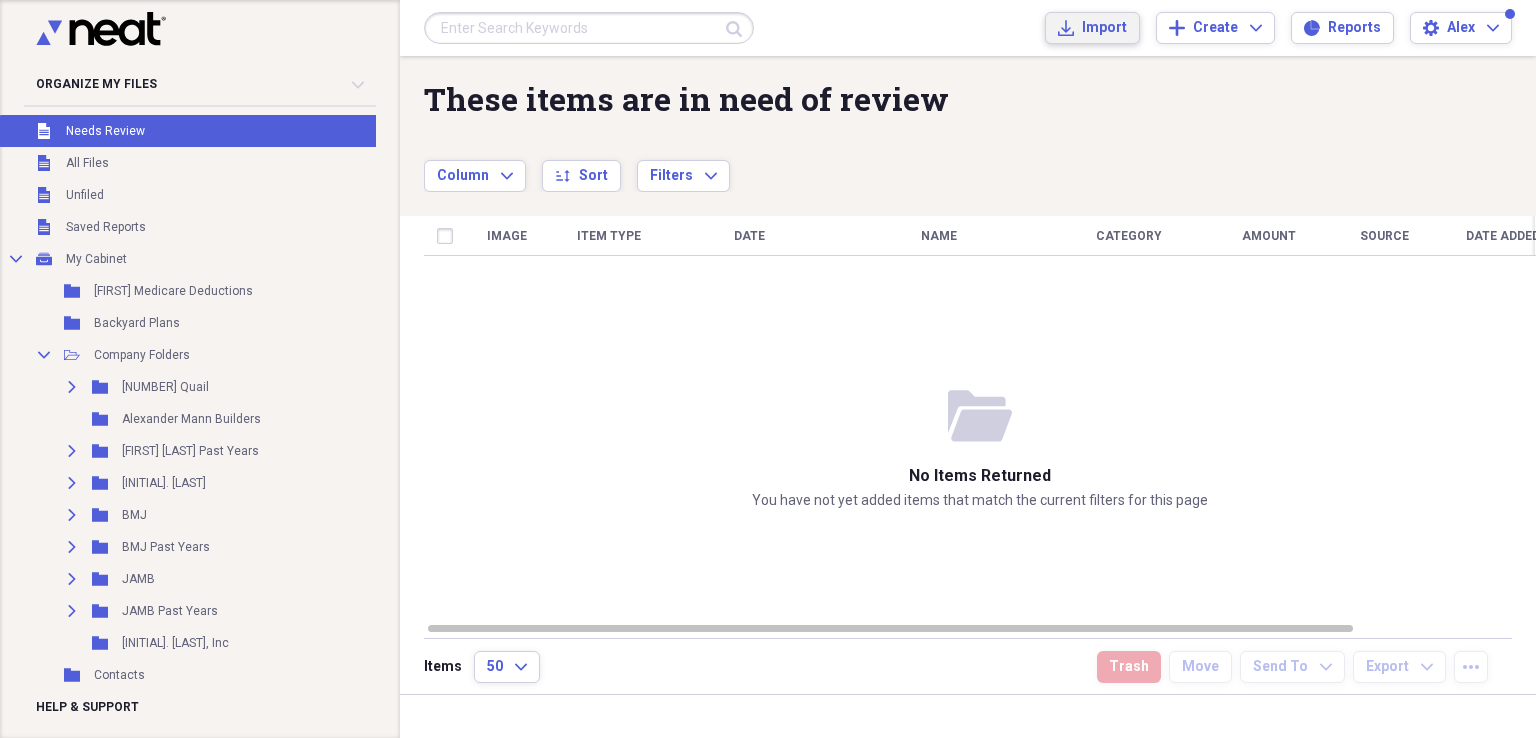click on "Import" at bounding box center (1104, 28) 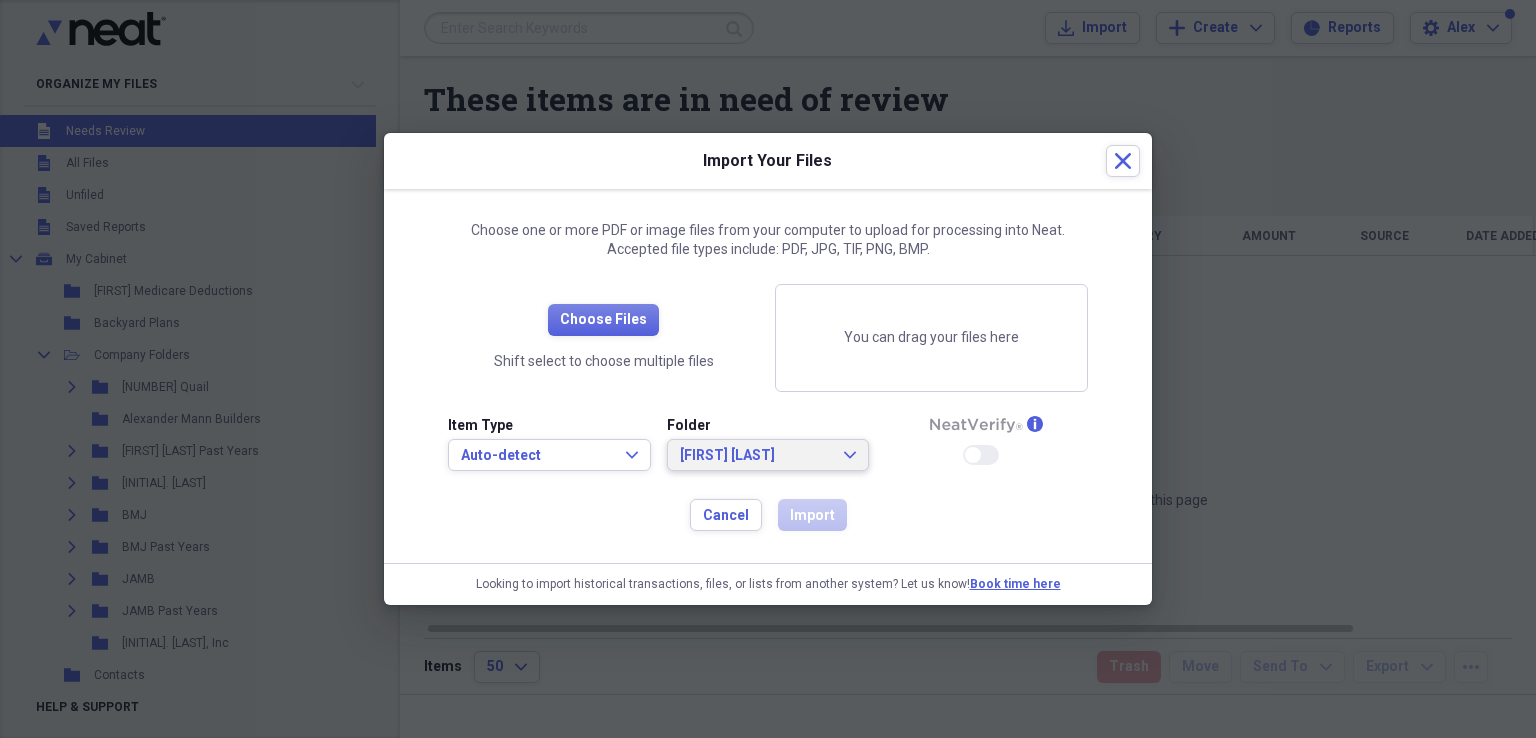 click on "Expand" 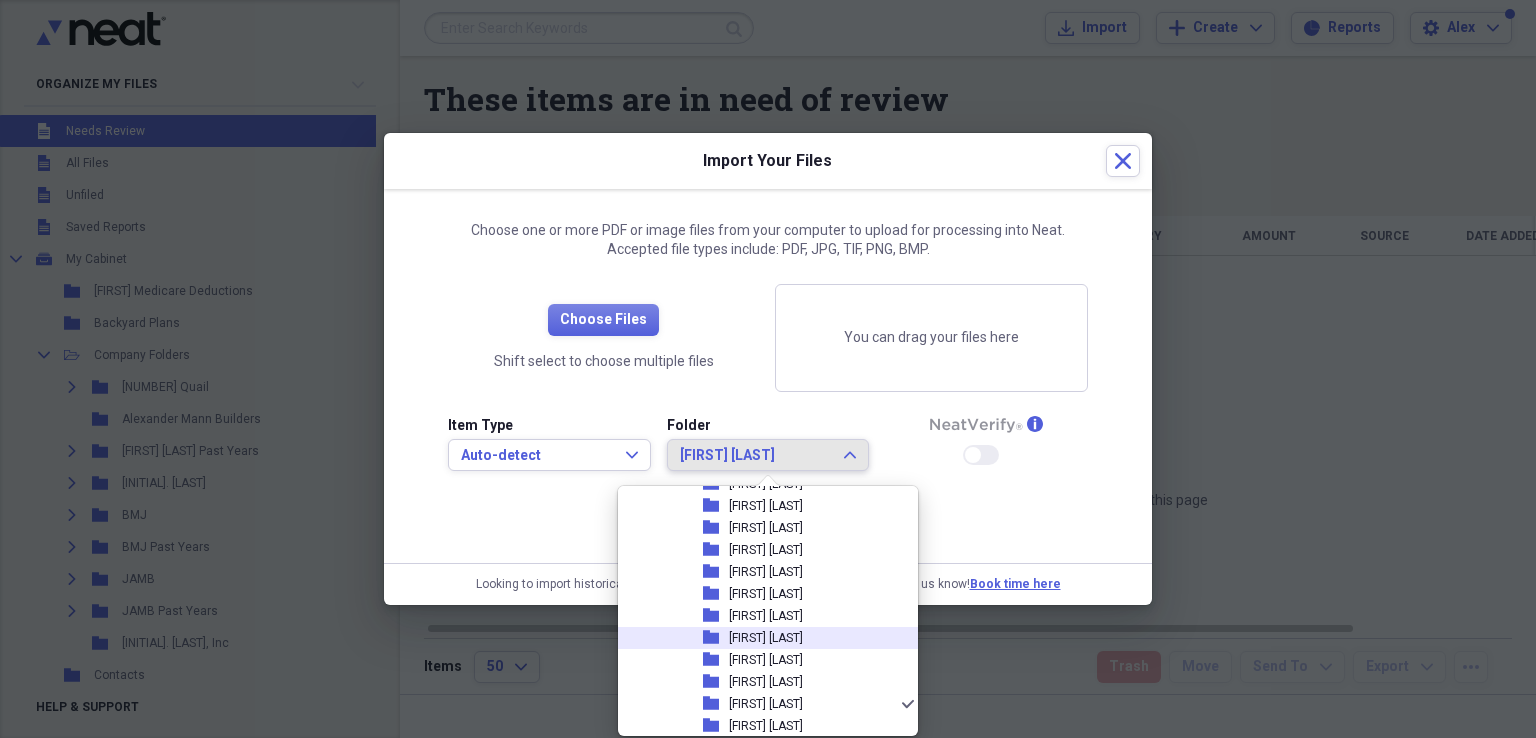 scroll, scrollTop: 324, scrollLeft: 0, axis: vertical 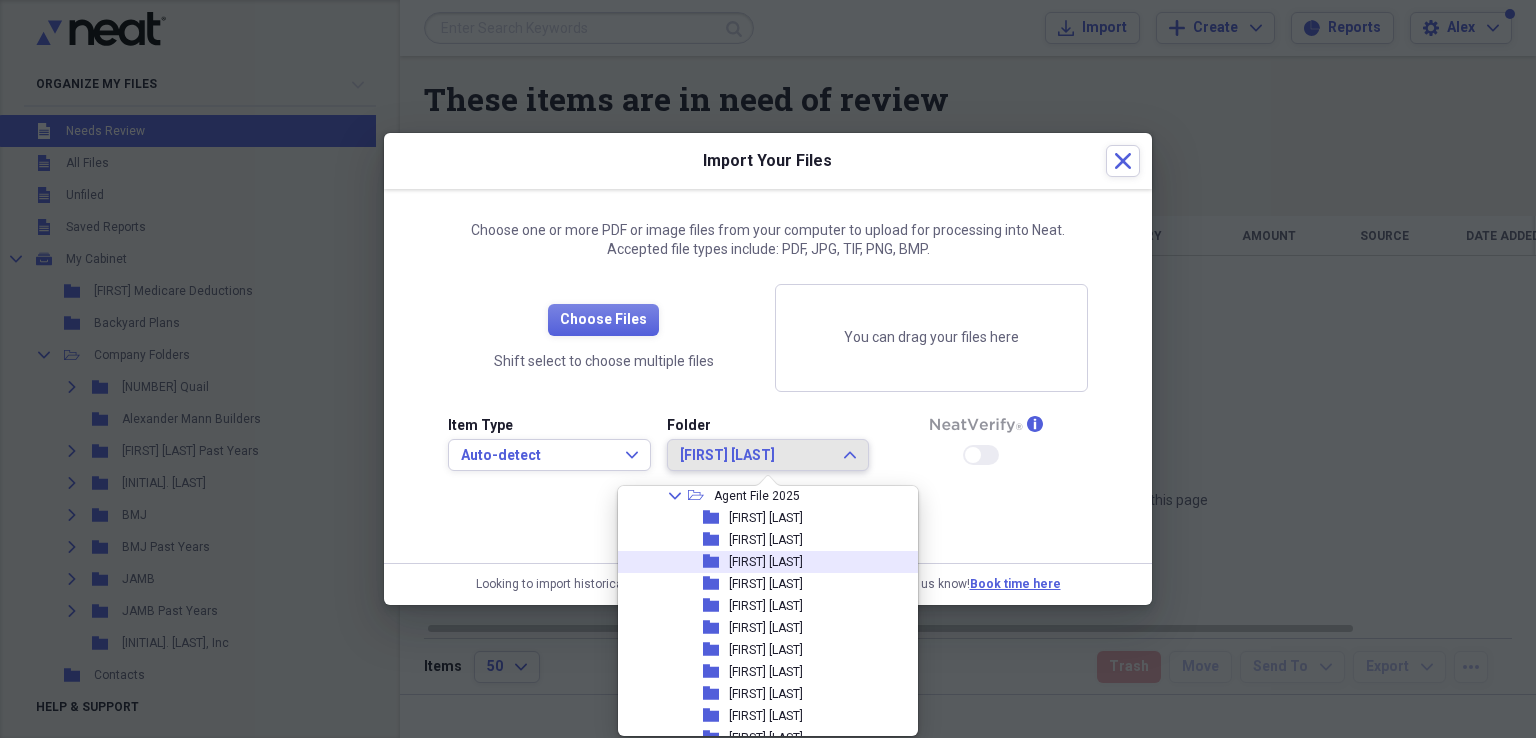 click on "Barbara Mann" at bounding box center [766, 562] 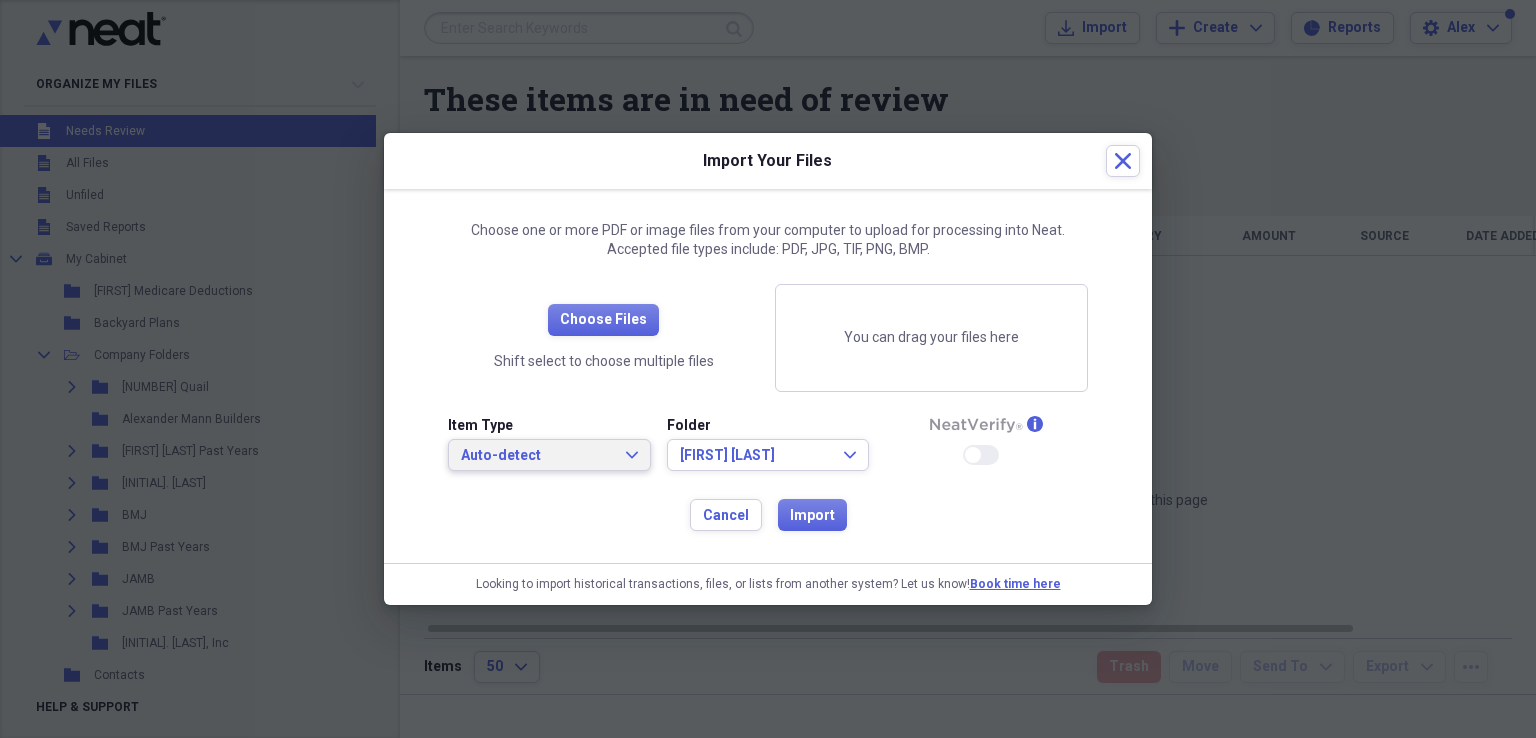 click on "Expand" 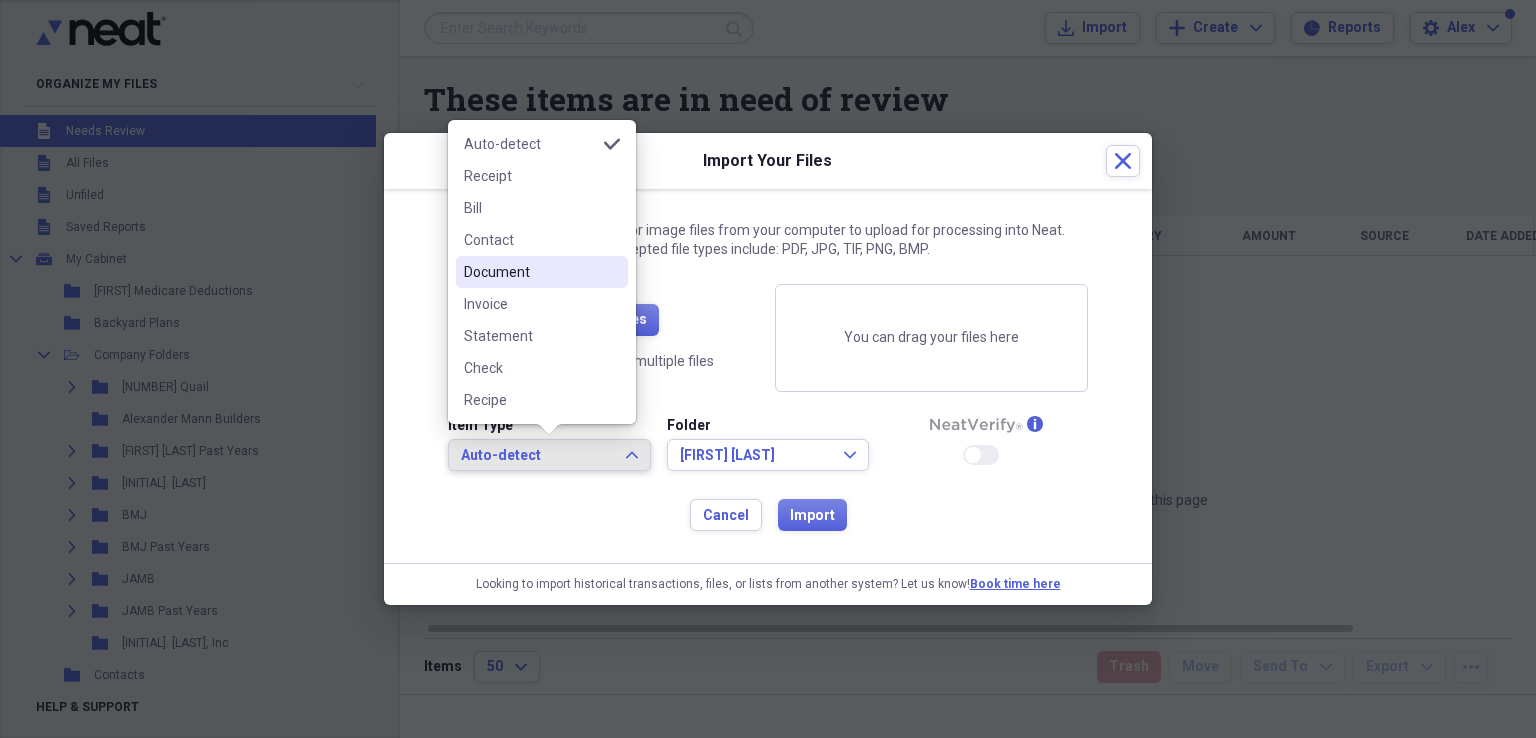 click on "Document" at bounding box center [530, 272] 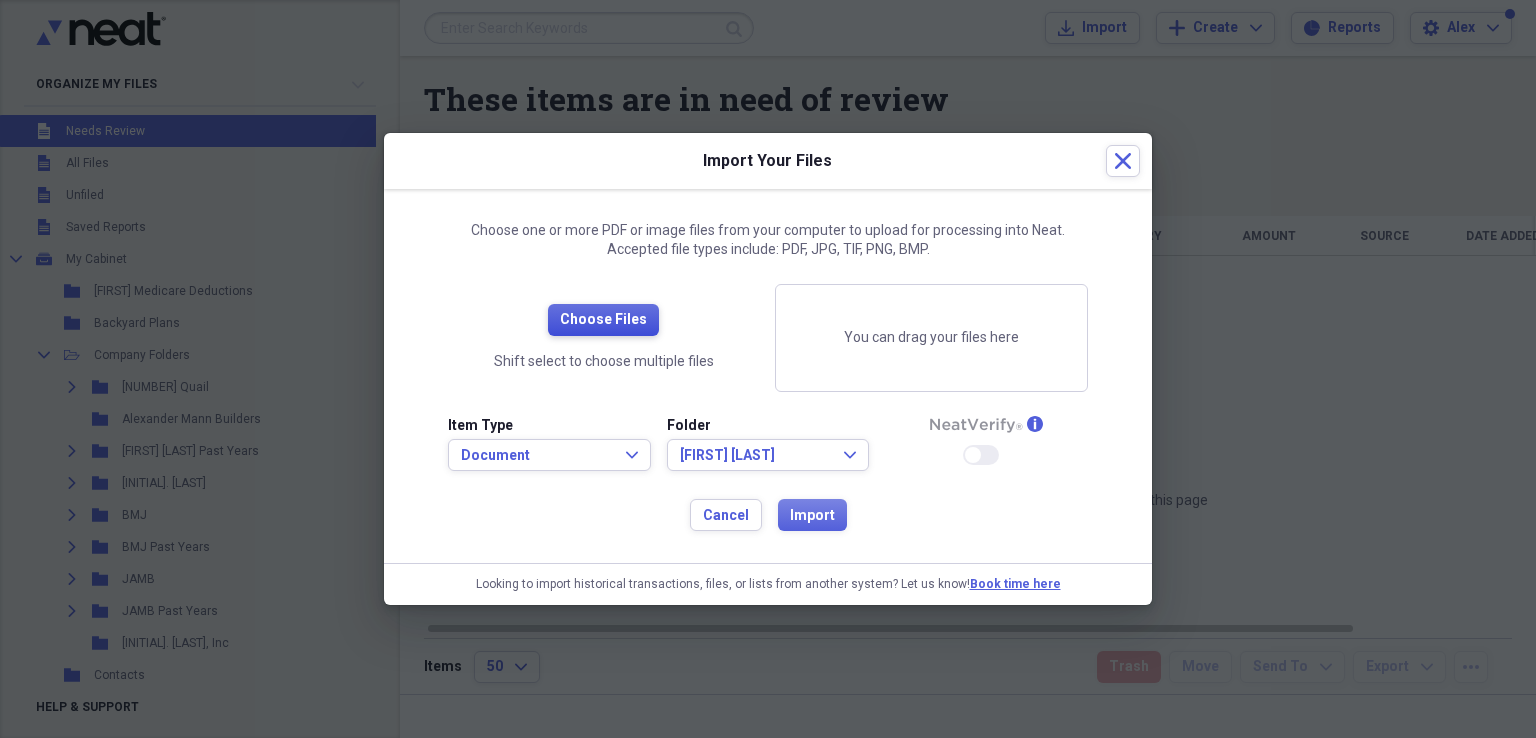 click on "Choose Files" at bounding box center (603, 320) 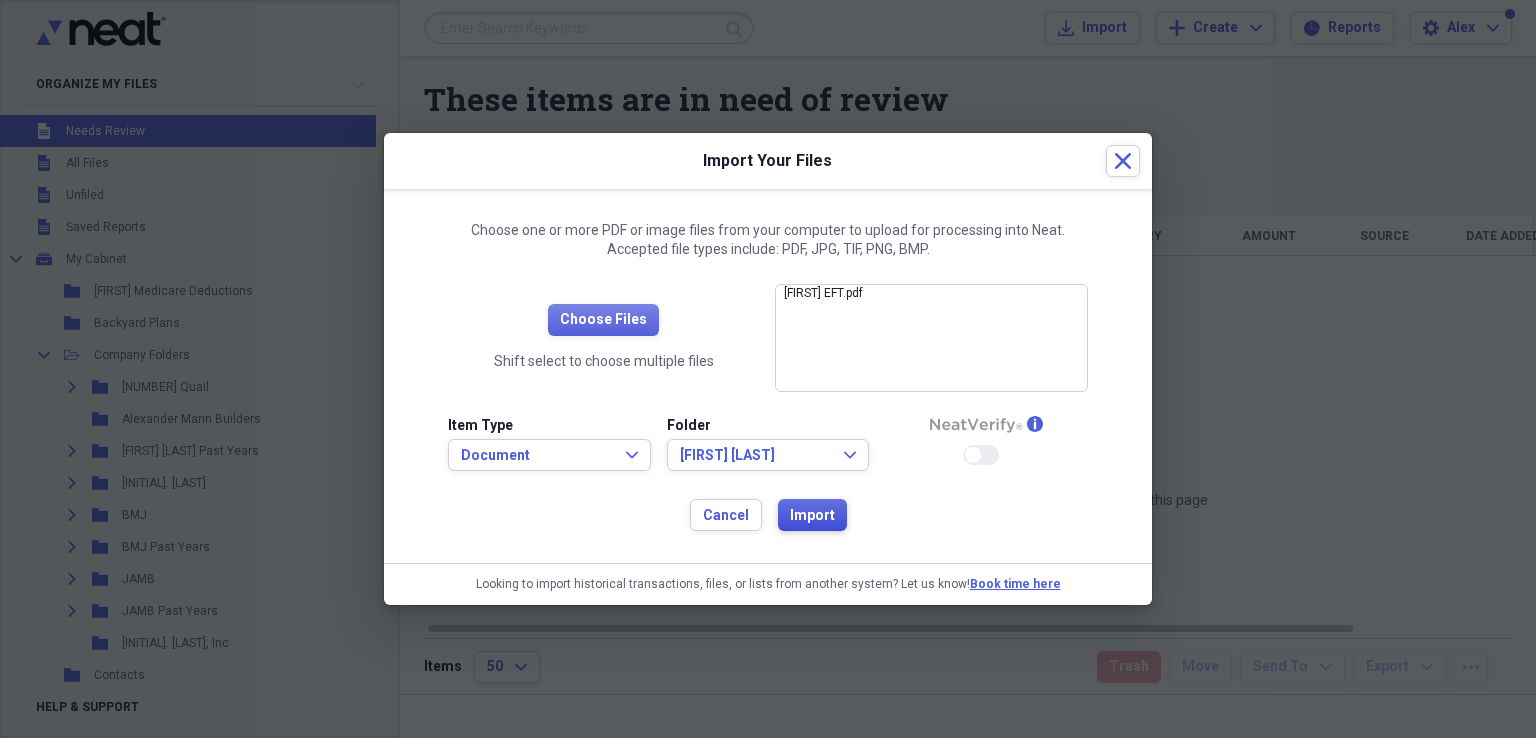 click on "Import" at bounding box center (812, 516) 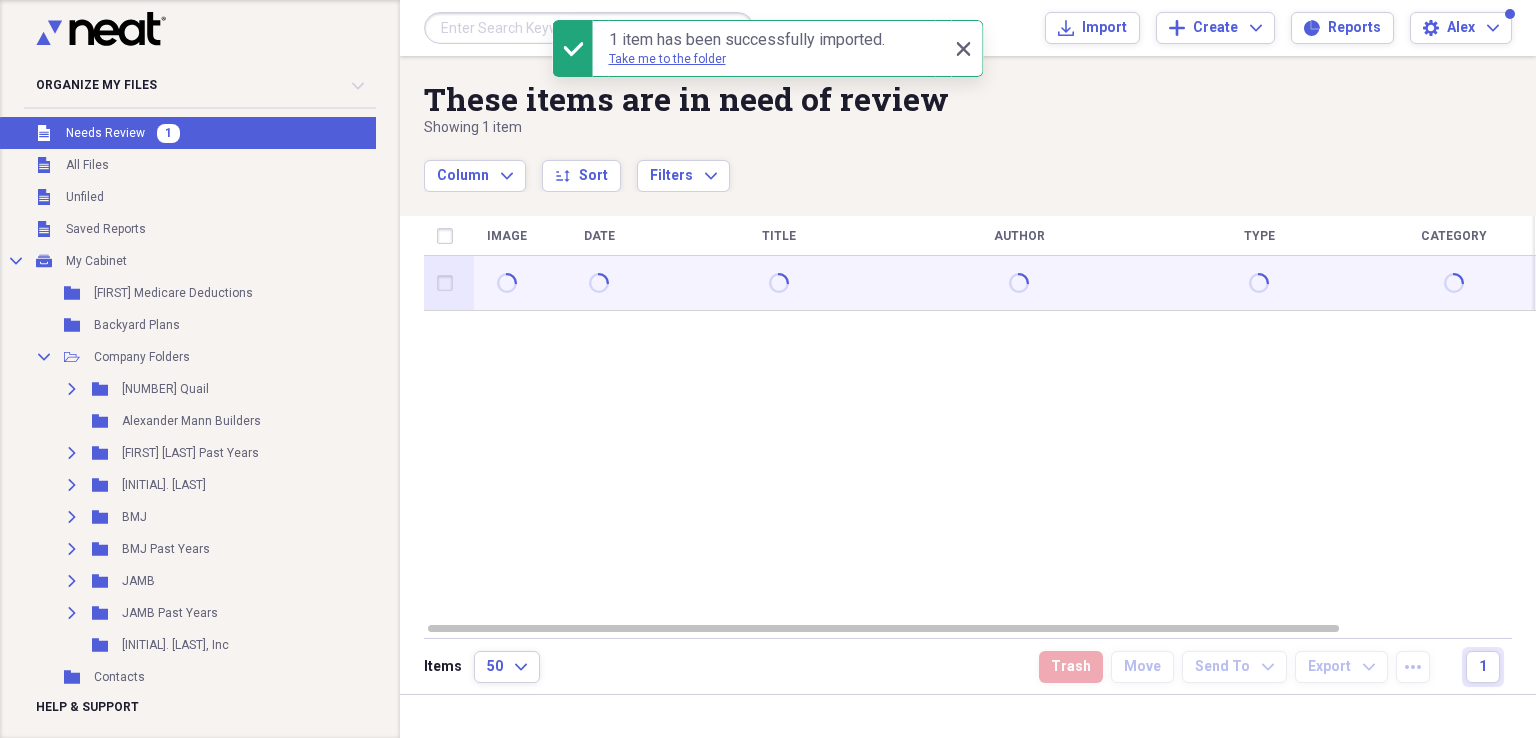 click at bounding box center [449, 283] 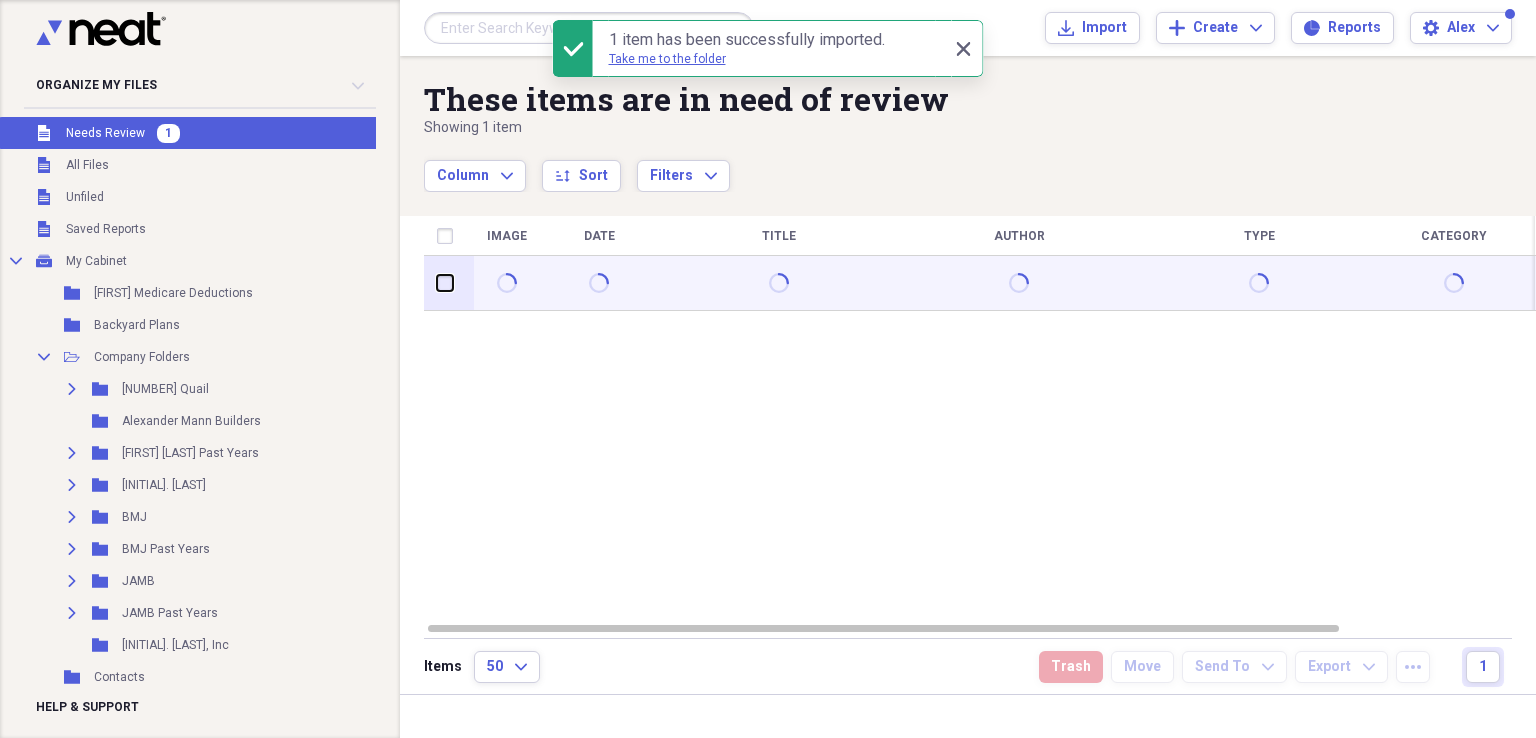 click at bounding box center [437, 283] 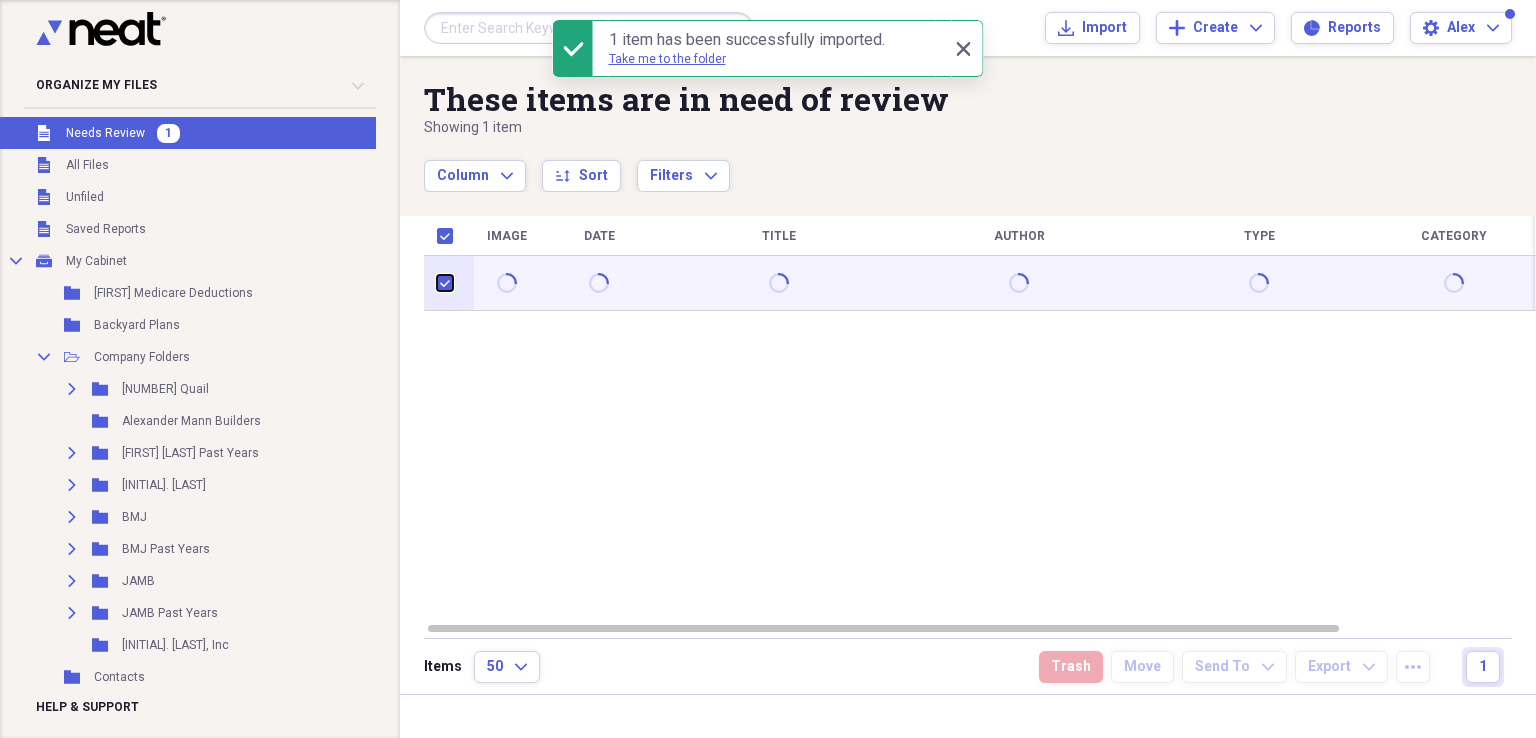 checkbox on "true" 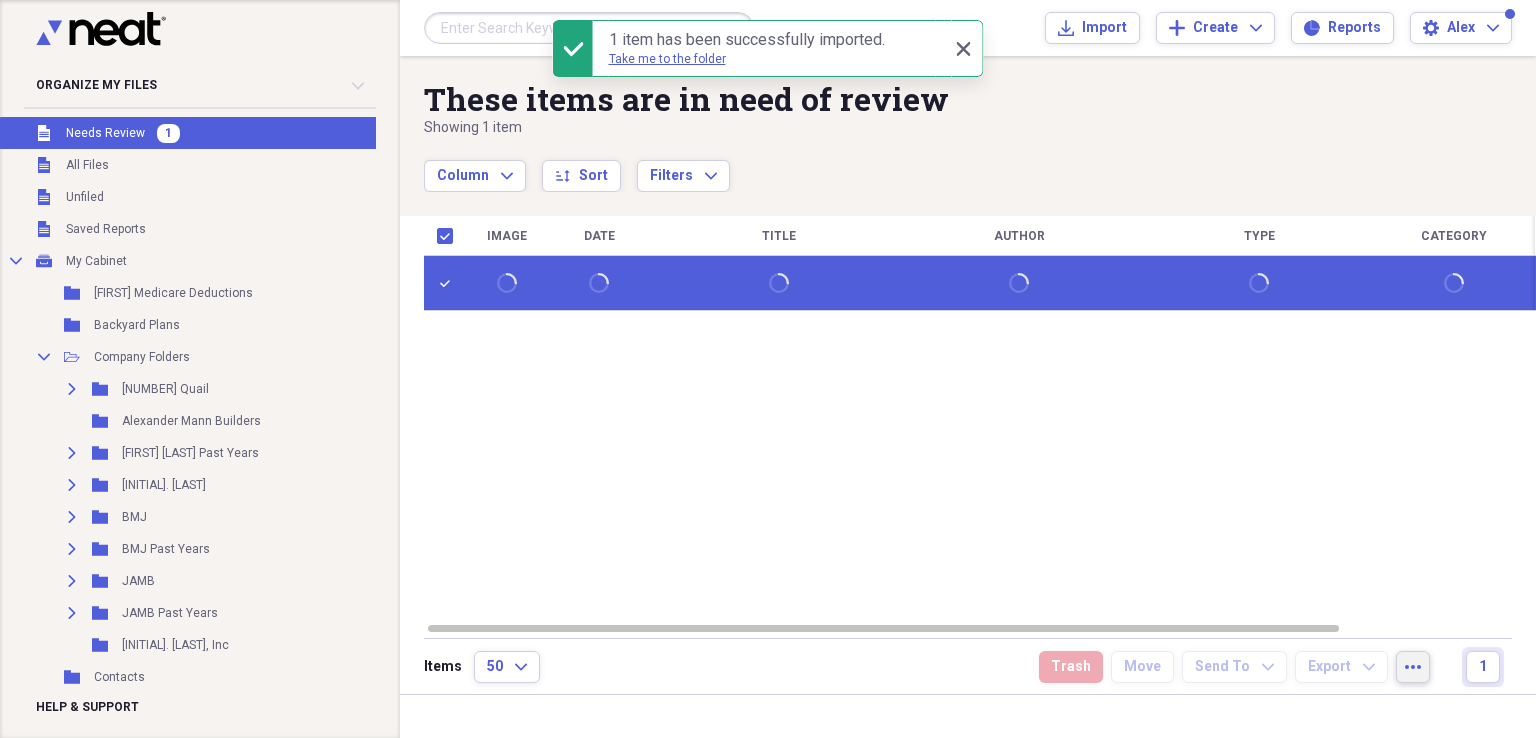 click 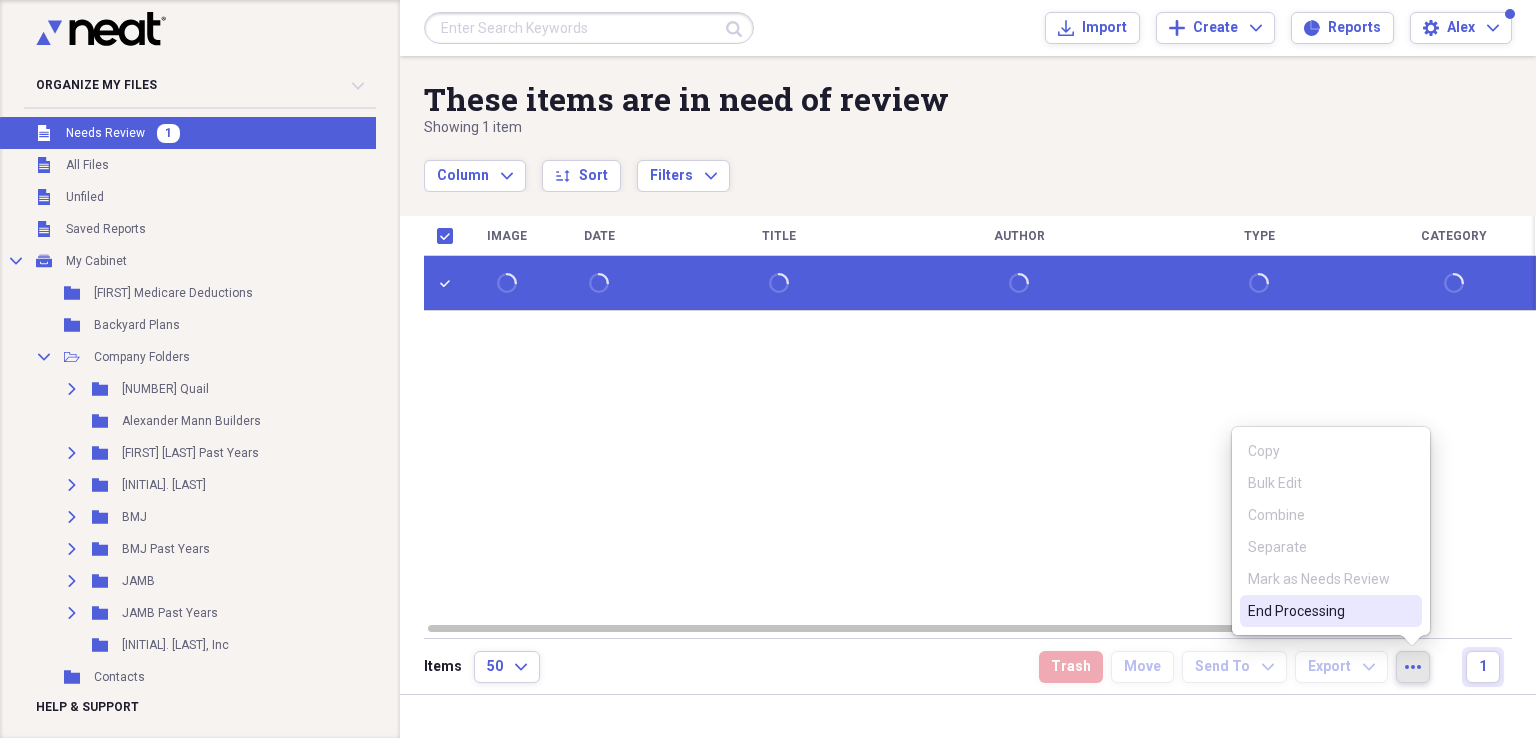 click on "End Processing" at bounding box center [1319, 611] 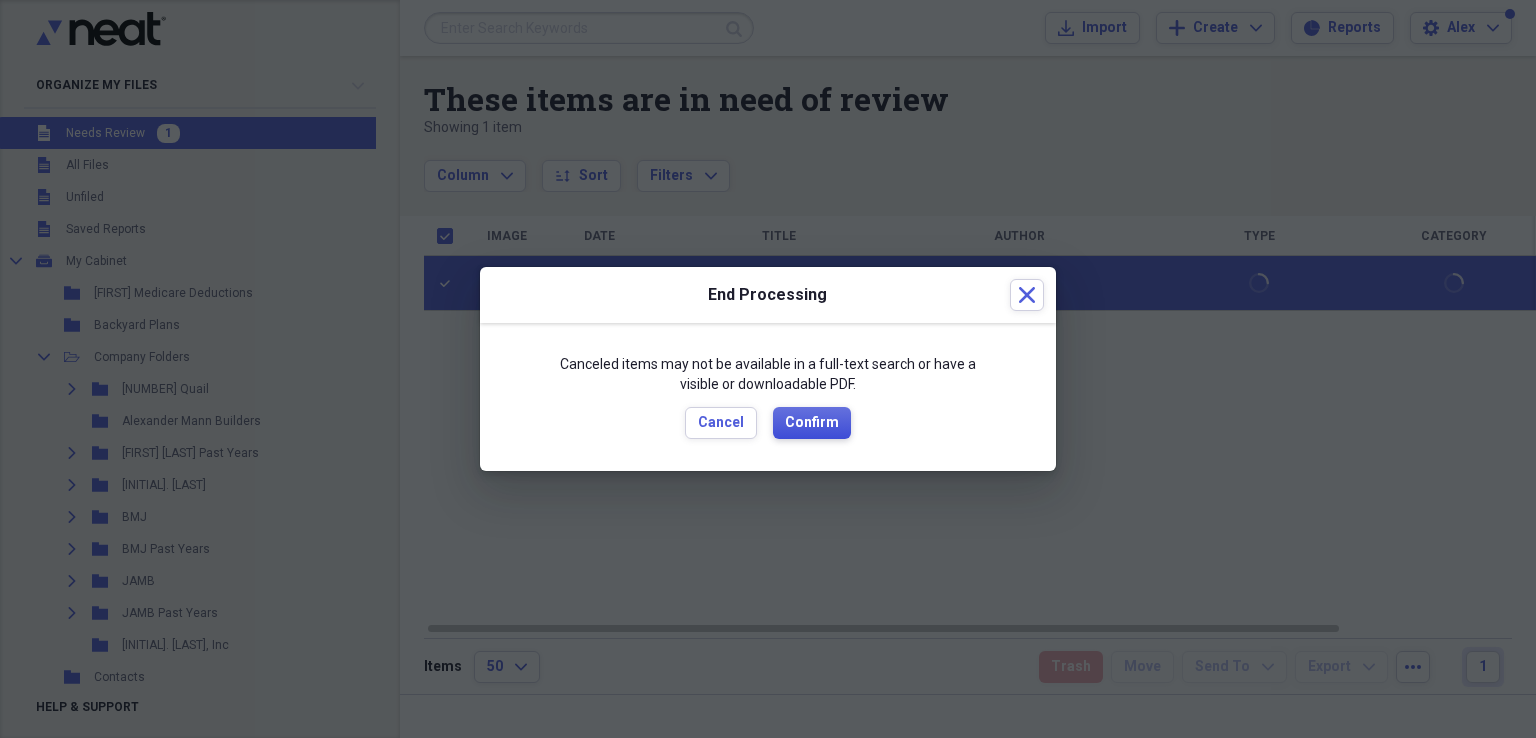click on "Confirm" at bounding box center (812, 423) 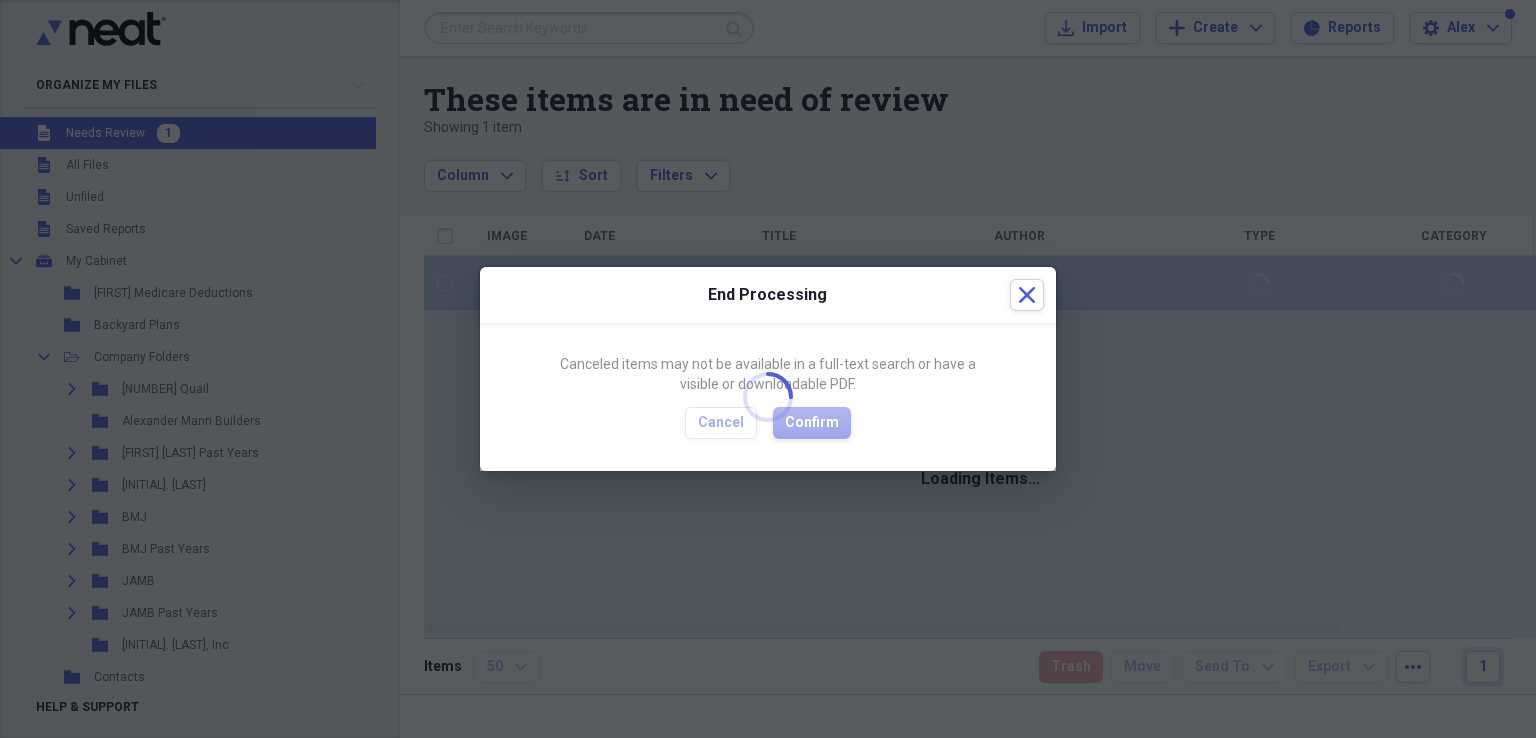 checkbox on "false" 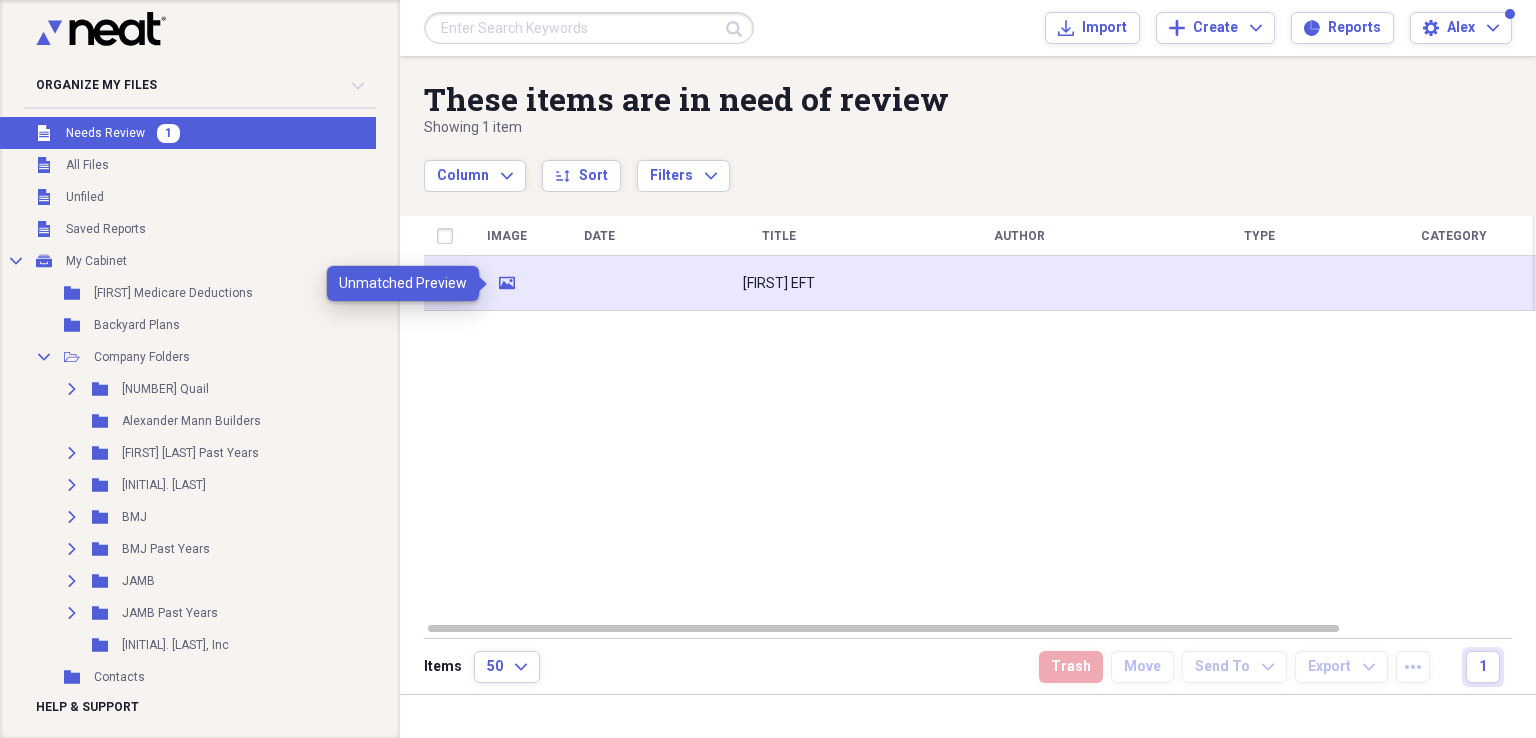 click on "media" 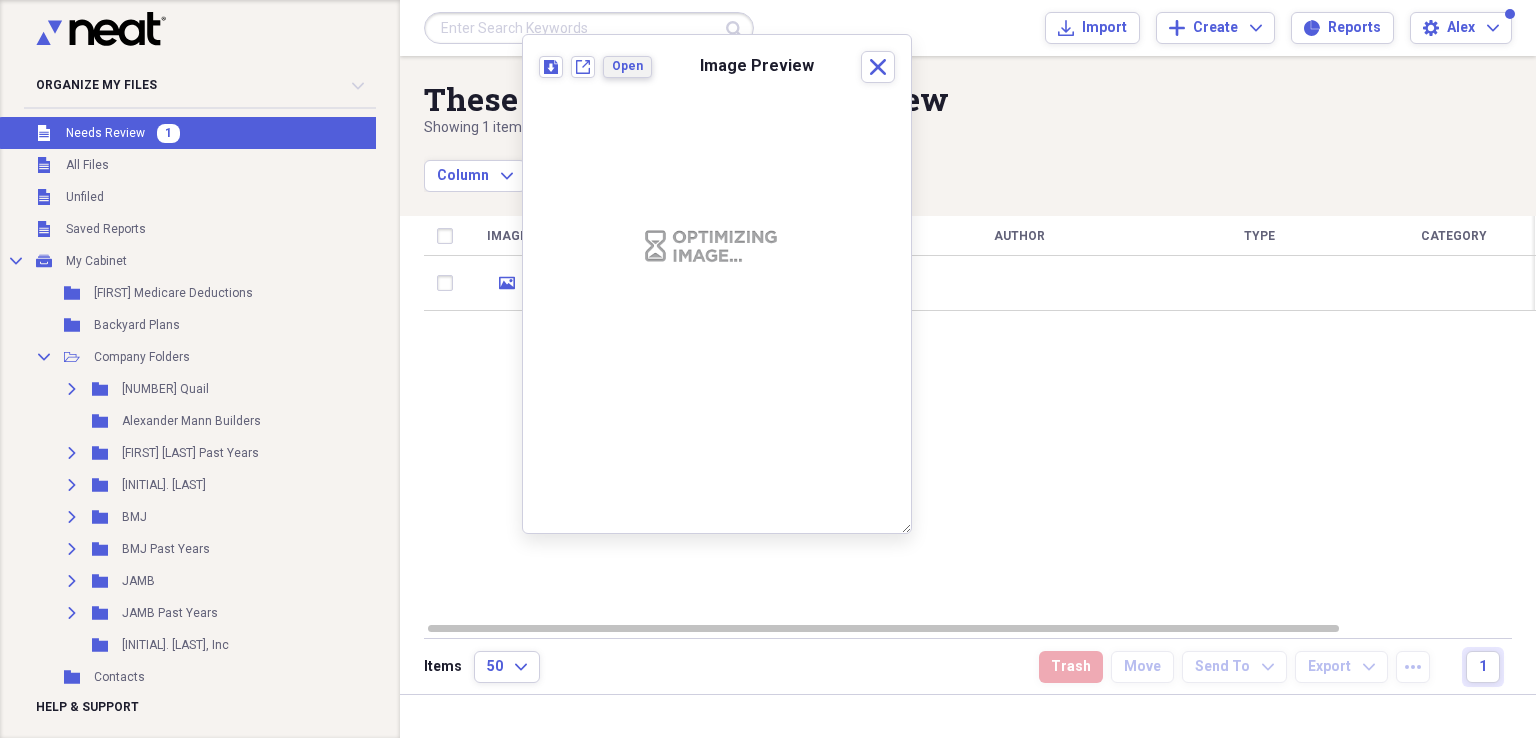 click on "Open" at bounding box center [627, 66] 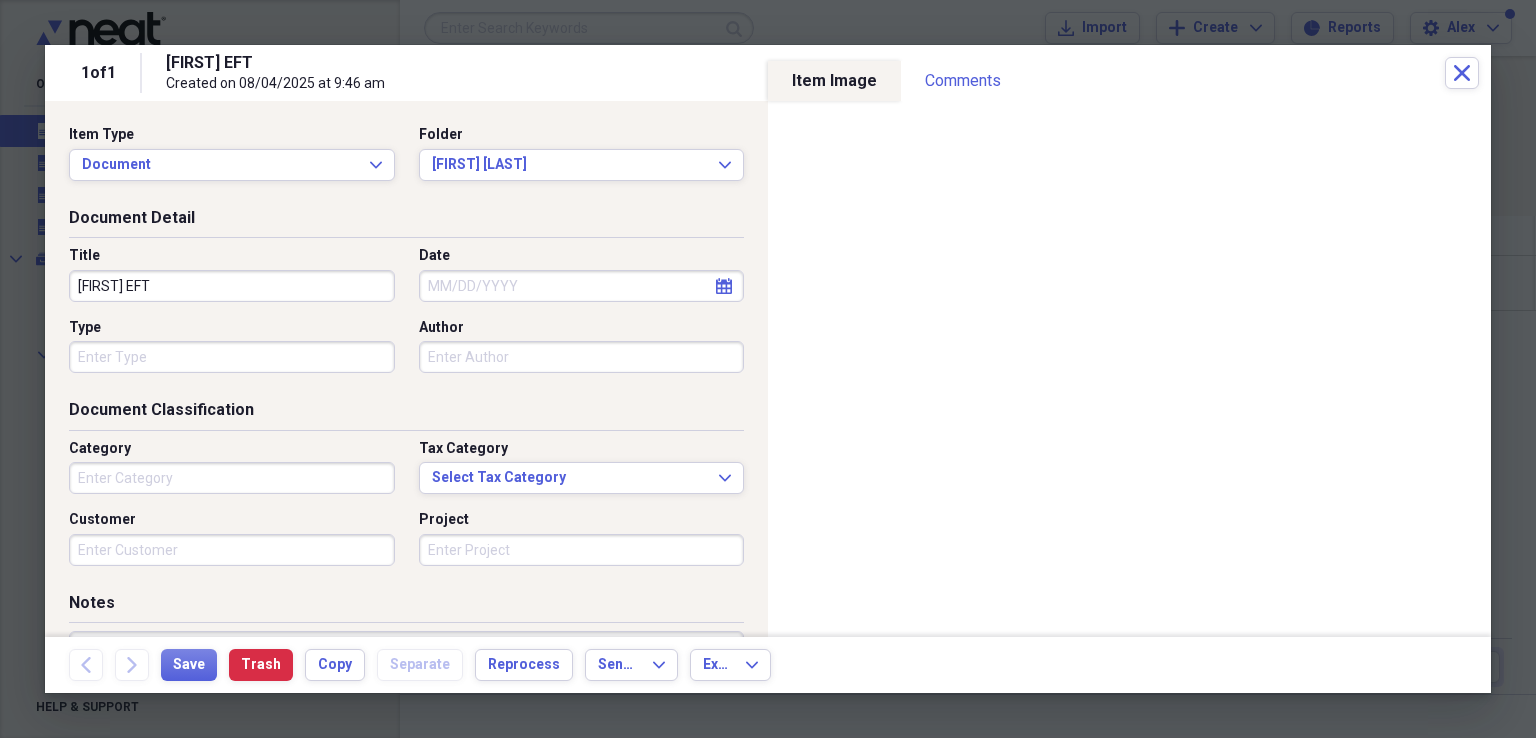 click on "calendar" 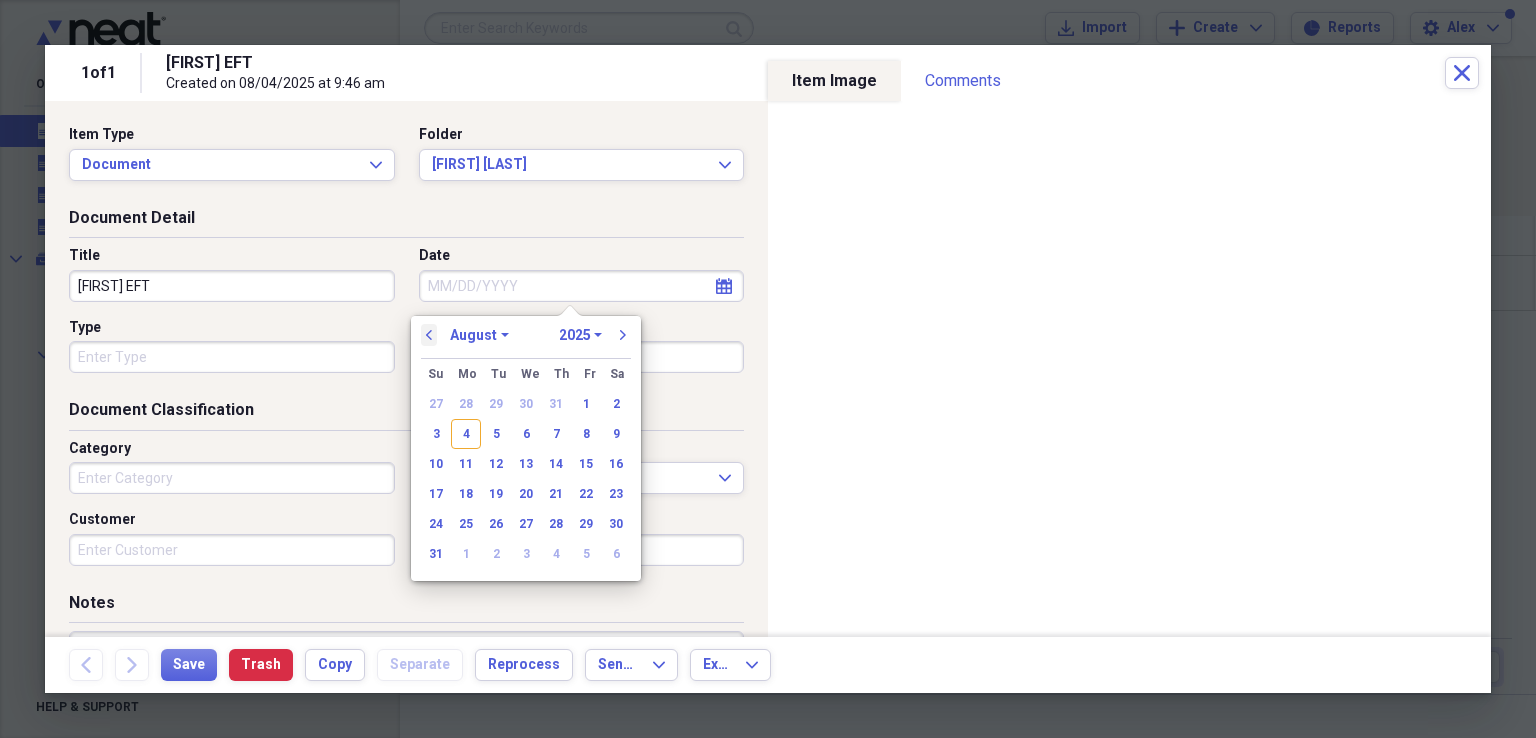 click on "previous" at bounding box center (429, 335) 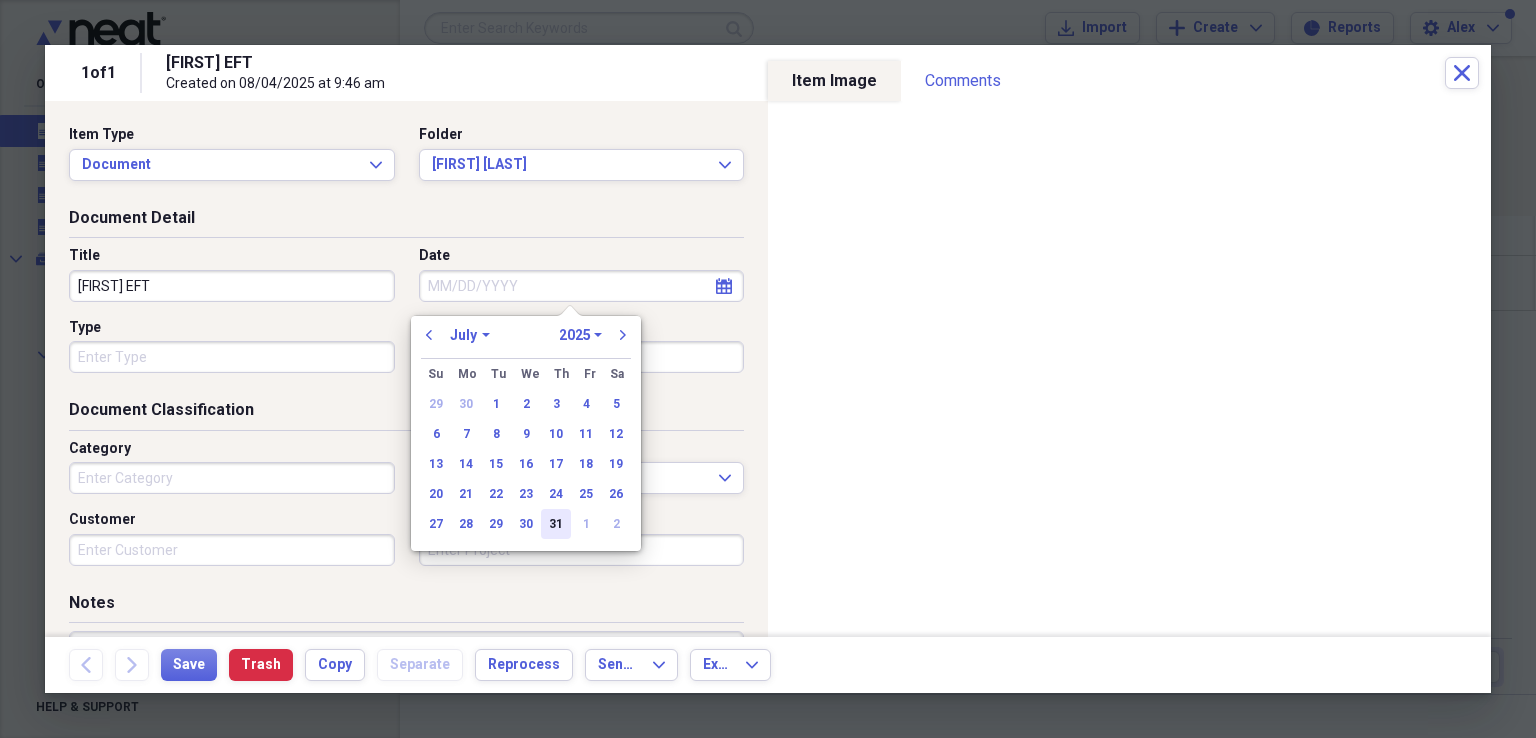 click on "31" at bounding box center (556, 524) 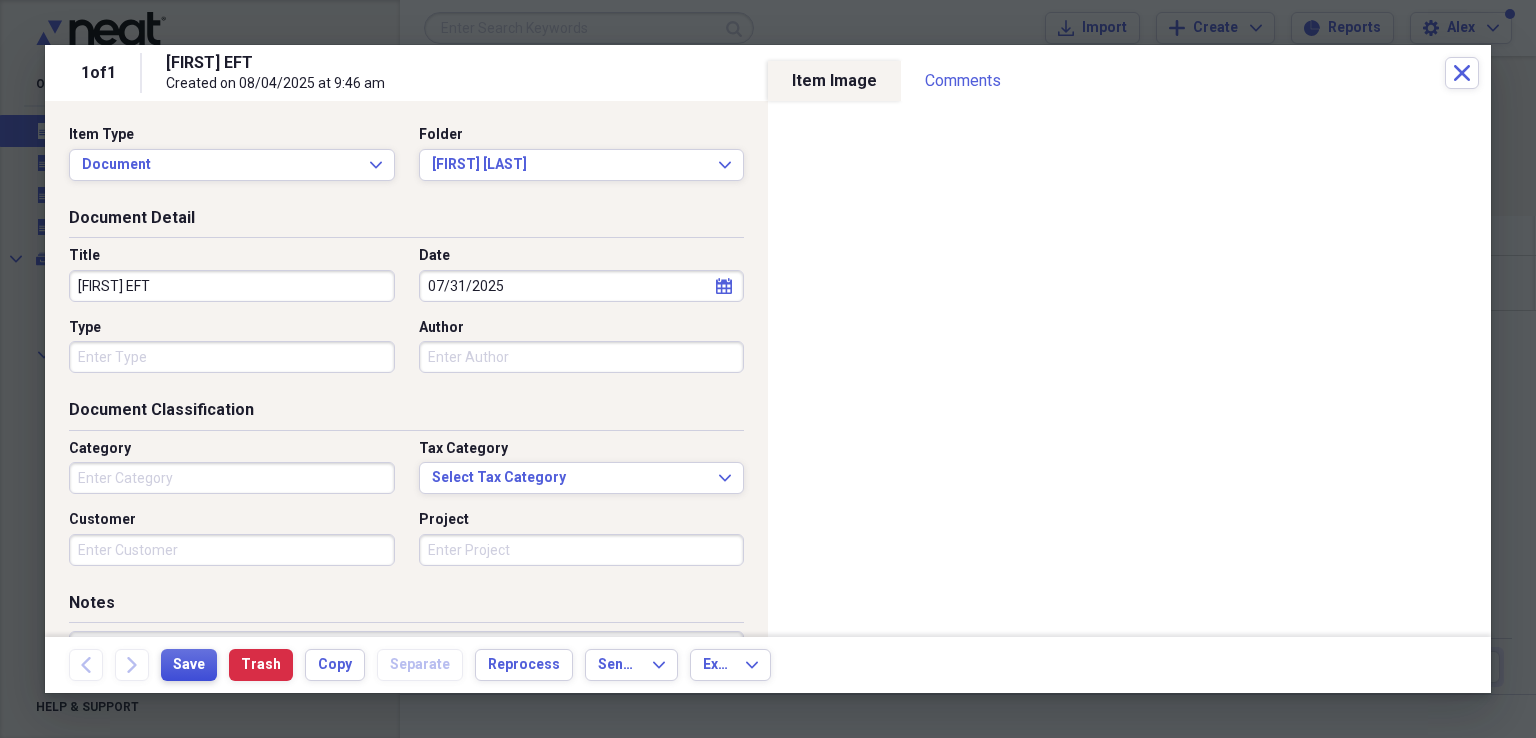 click on "Save" at bounding box center (189, 665) 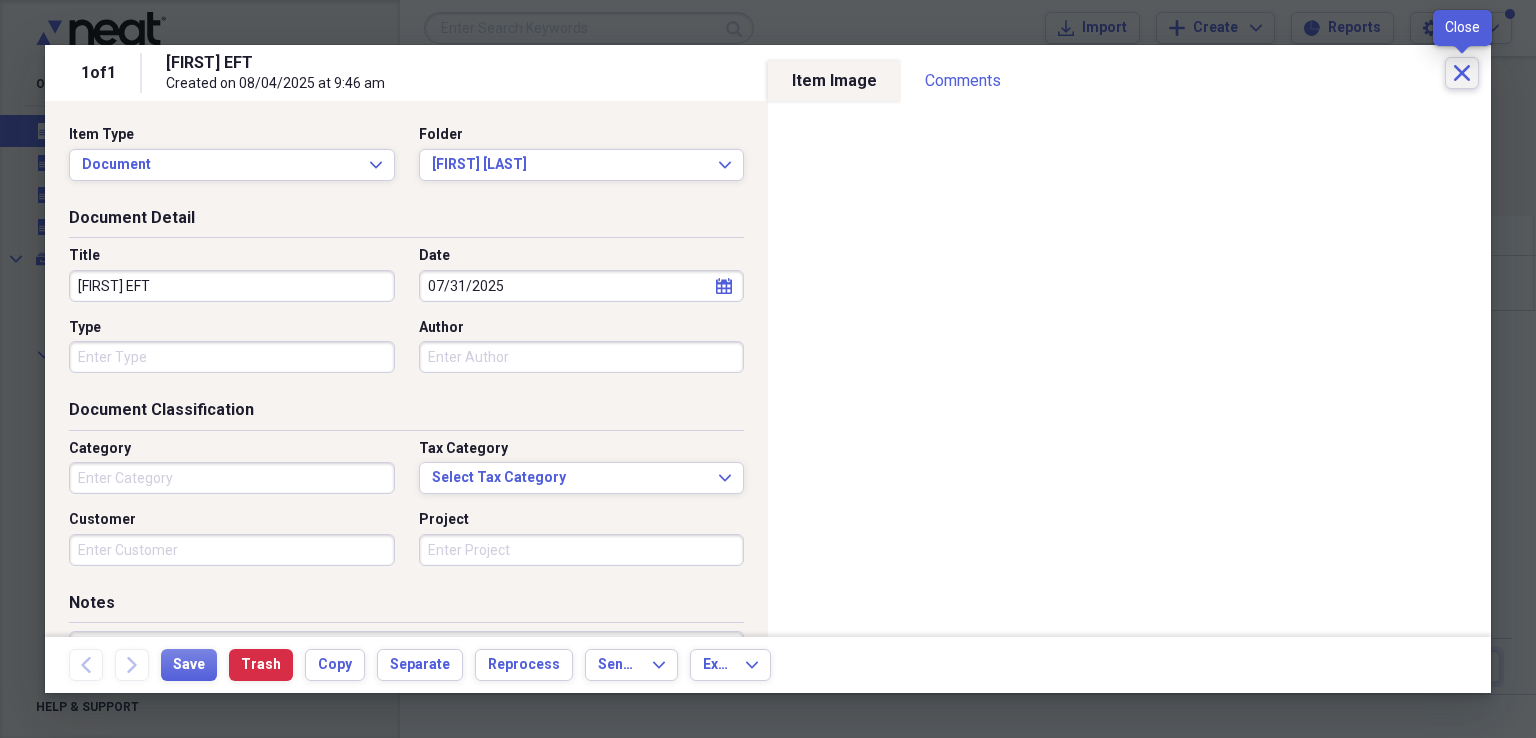click 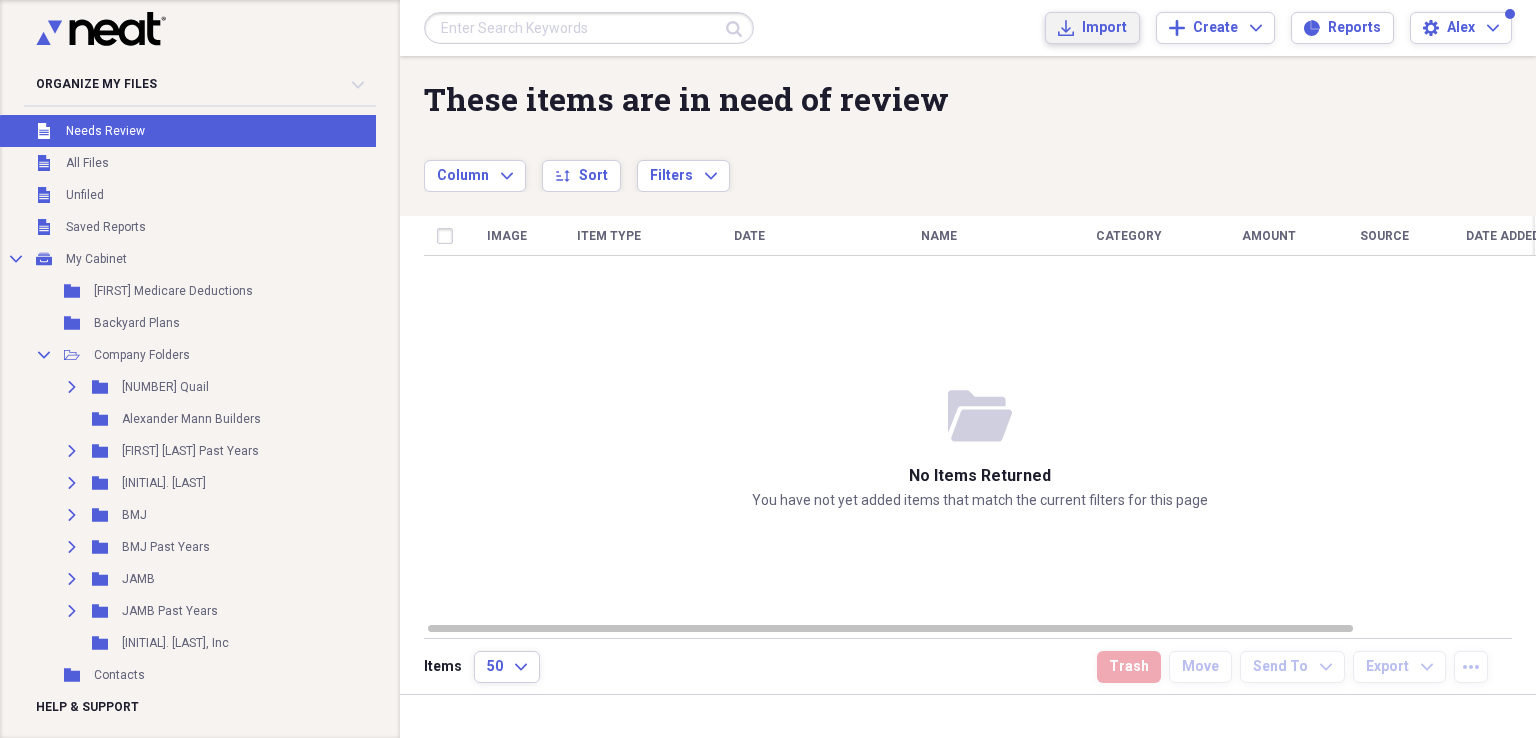 click on "Import" at bounding box center (1104, 28) 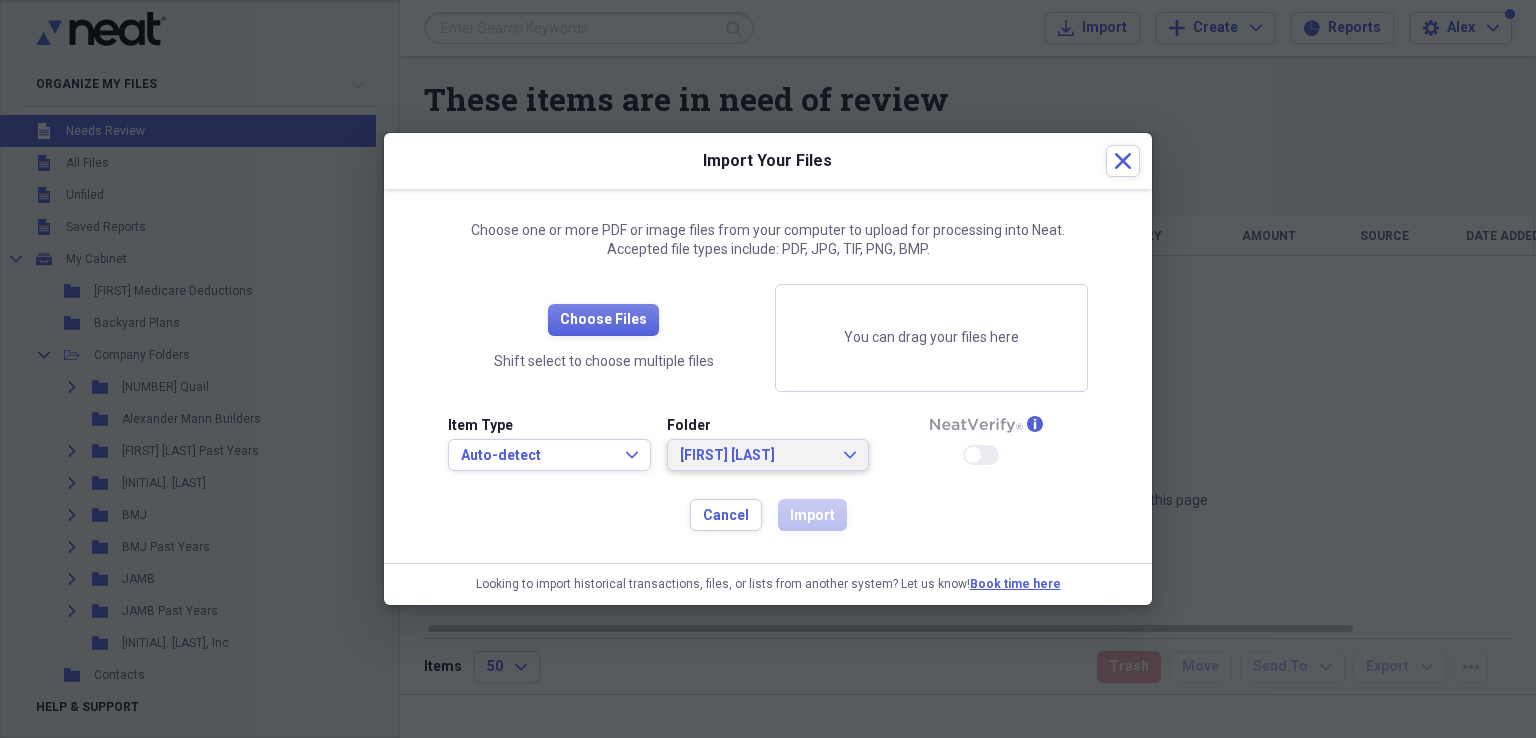 click on "Expand" 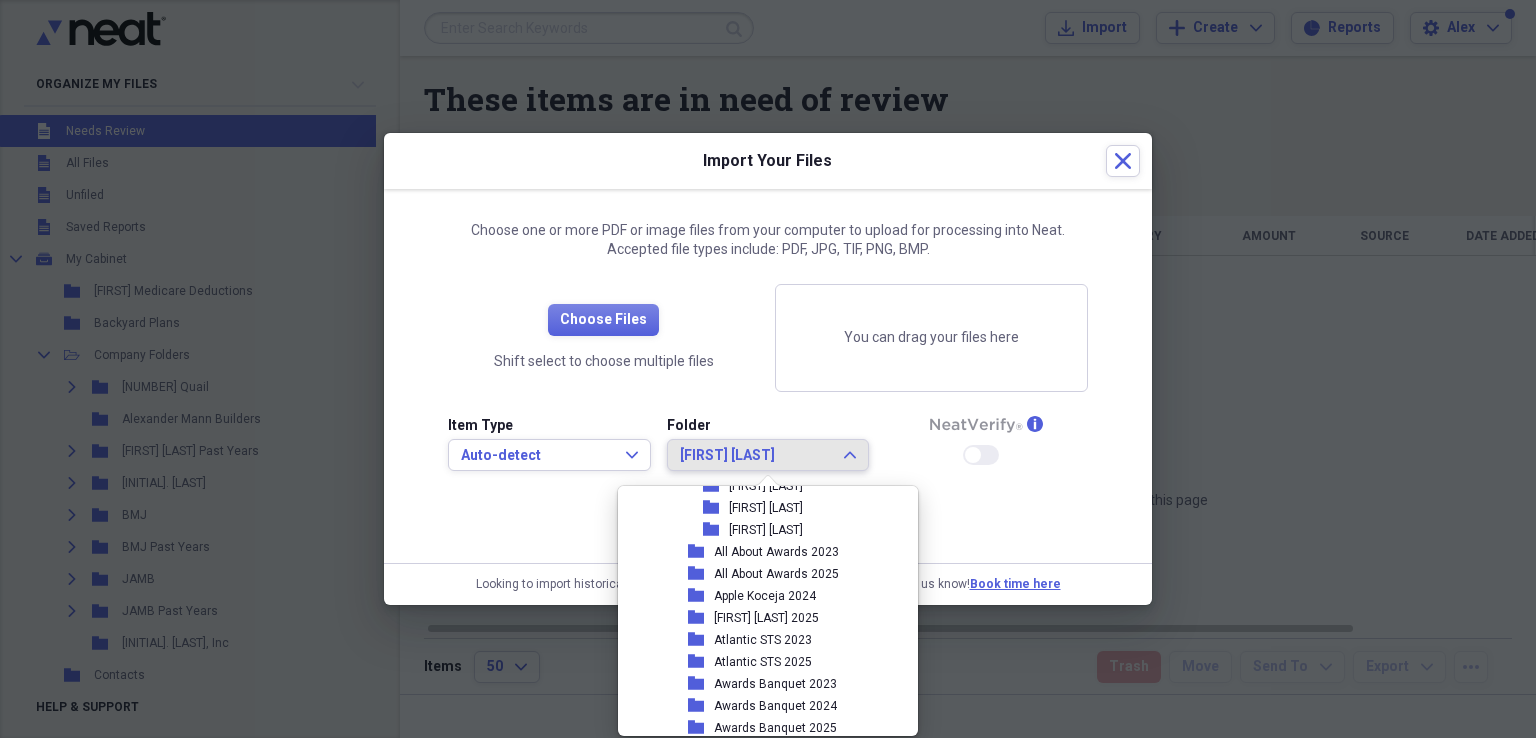 scroll, scrollTop: 982, scrollLeft: 0, axis: vertical 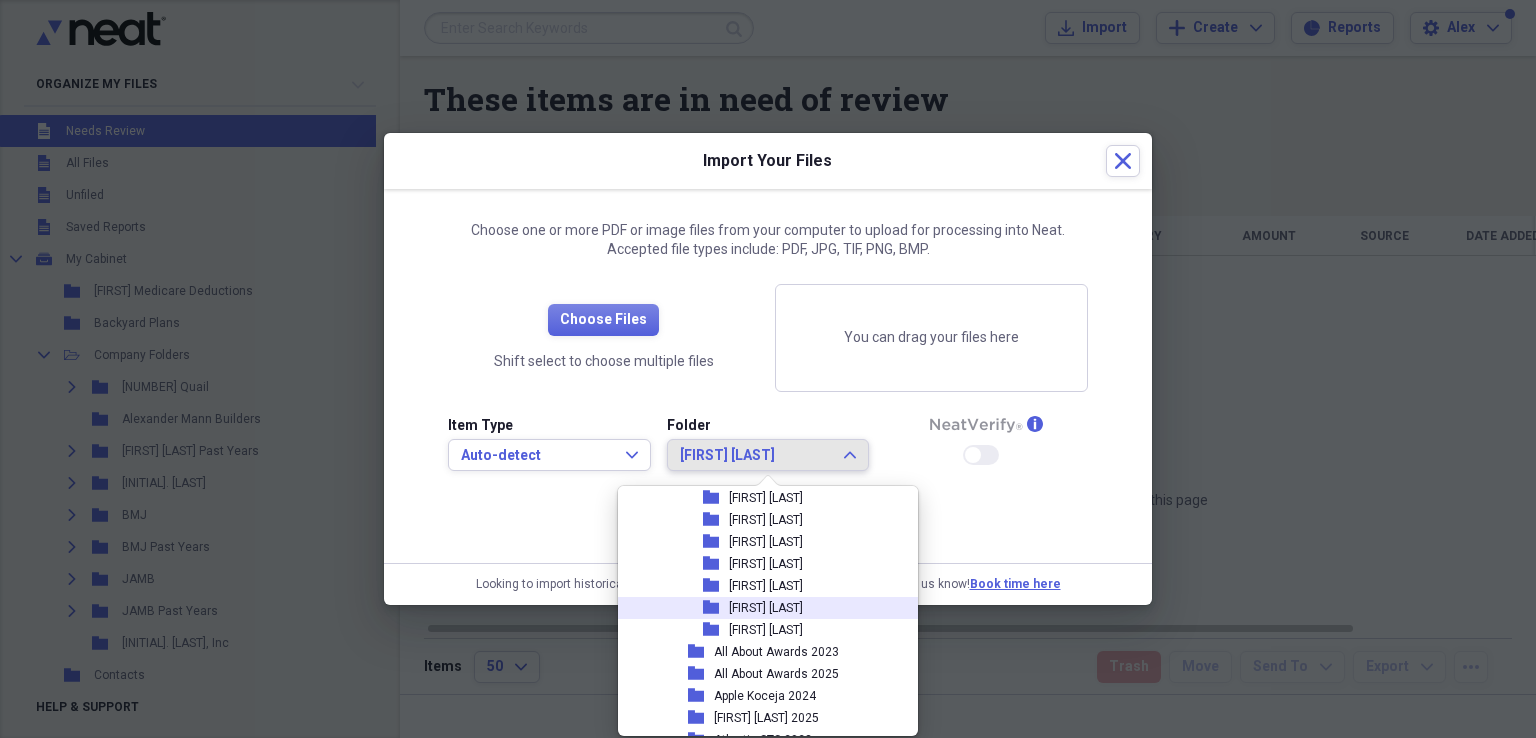 click on "Stephanie Snyder" at bounding box center (766, 608) 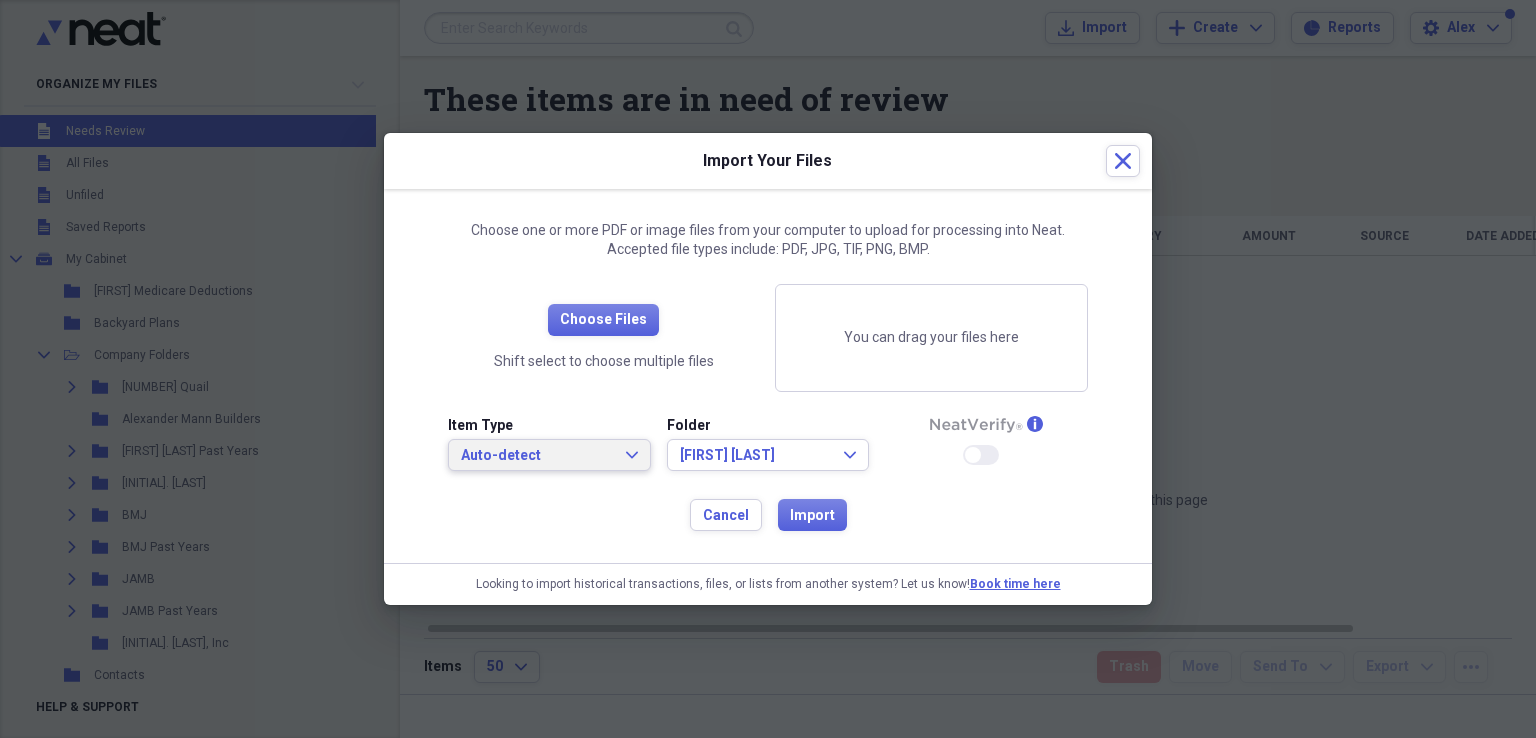 click on "Auto-detect Expand" at bounding box center (549, 456) 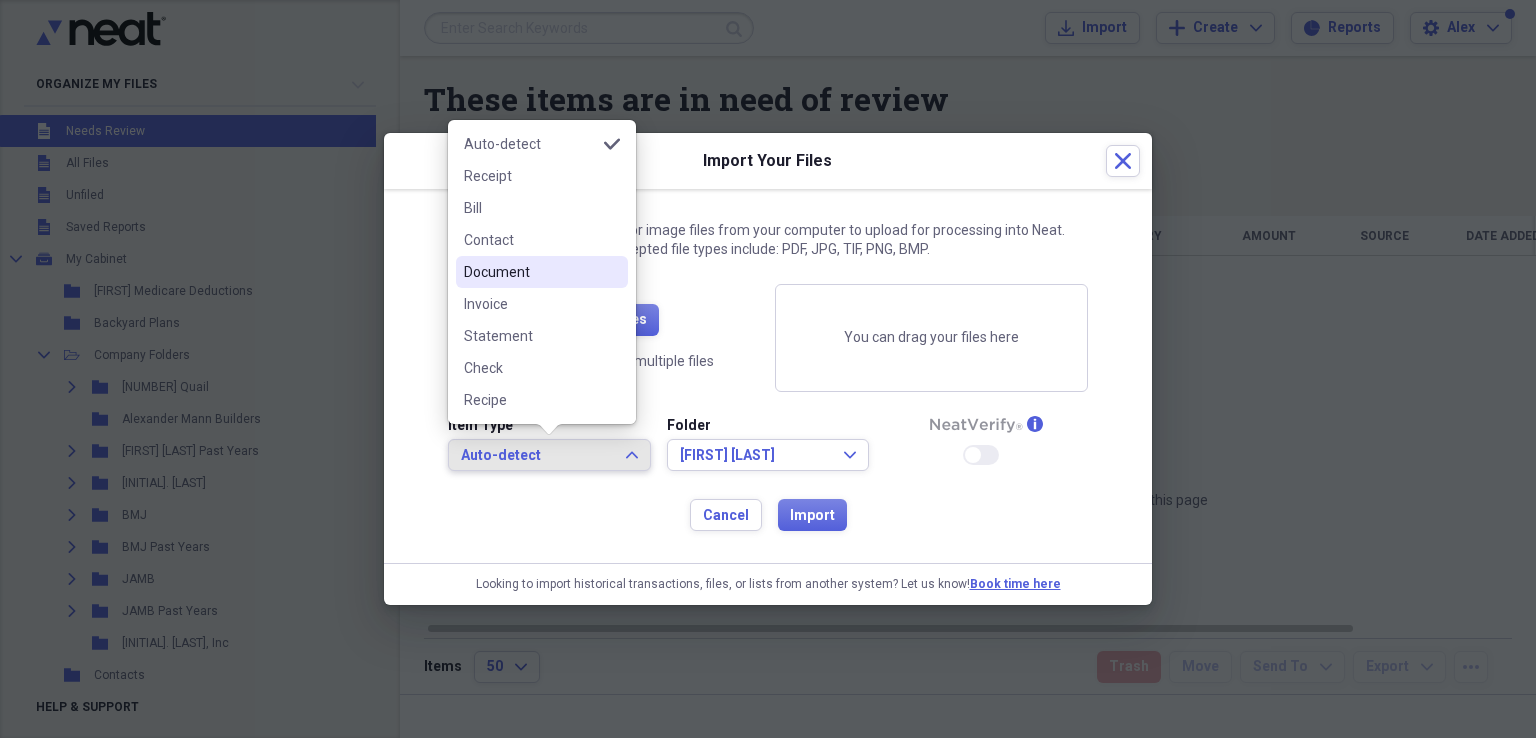 click on "Document" at bounding box center (530, 272) 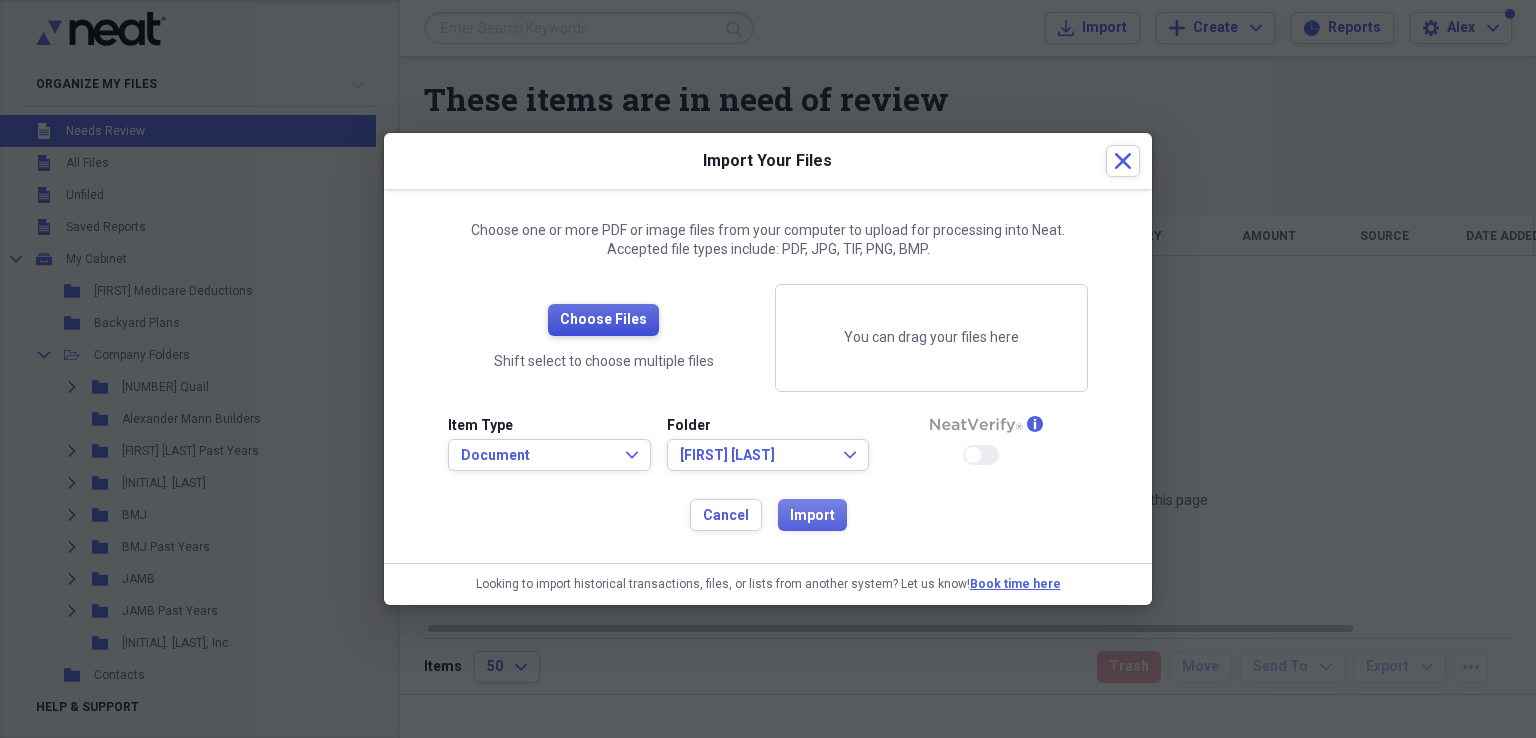 click on "Choose Files" at bounding box center [603, 320] 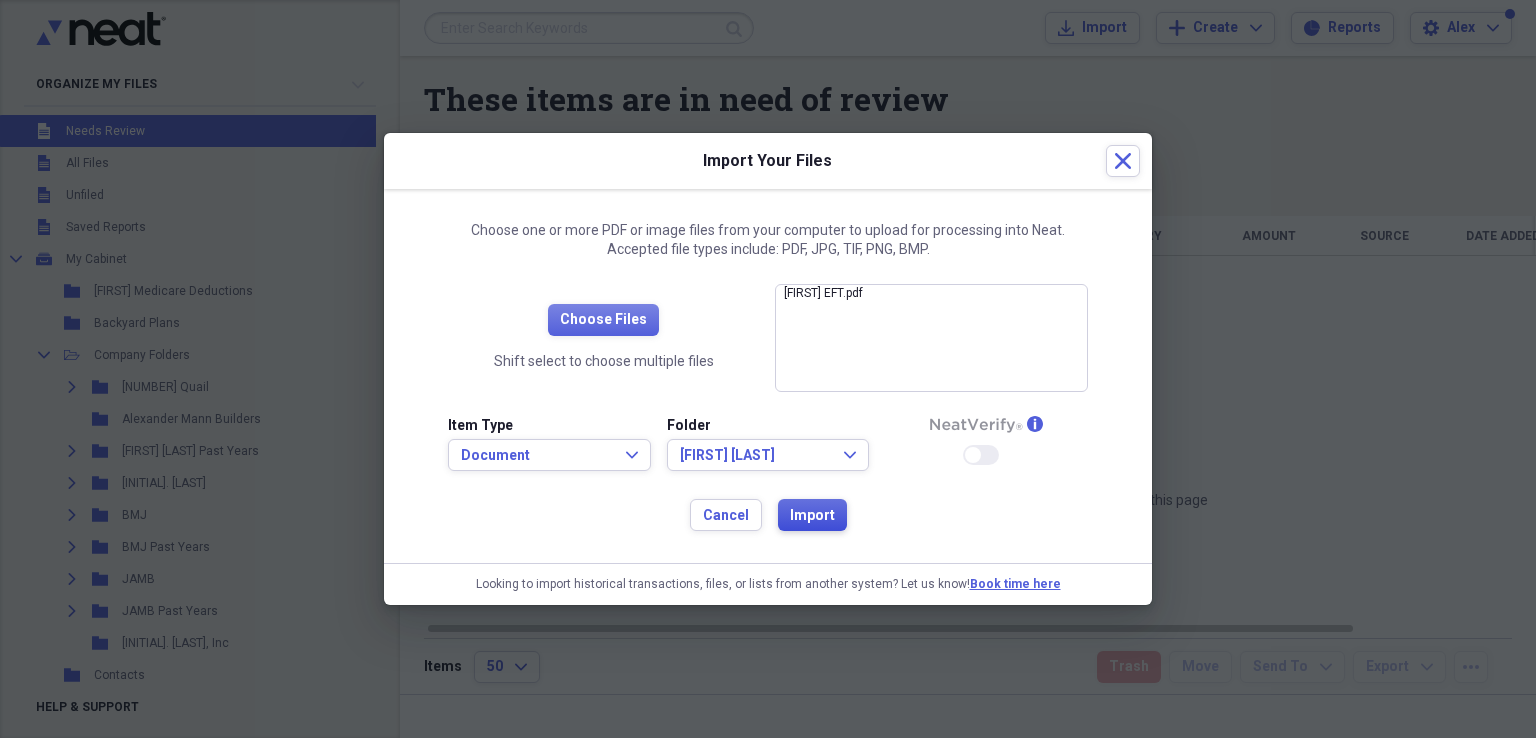 click on "Import" at bounding box center [812, 516] 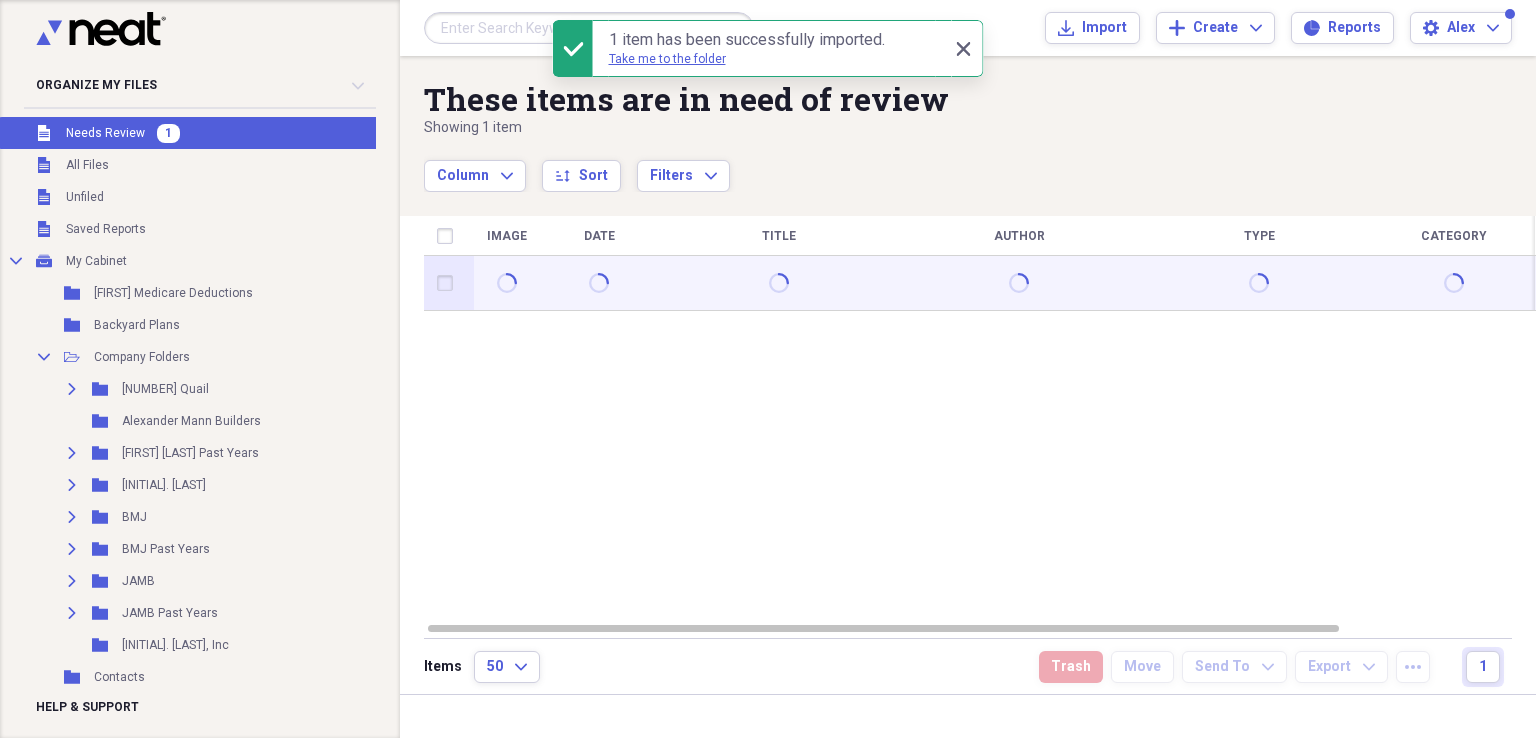 click at bounding box center (449, 283) 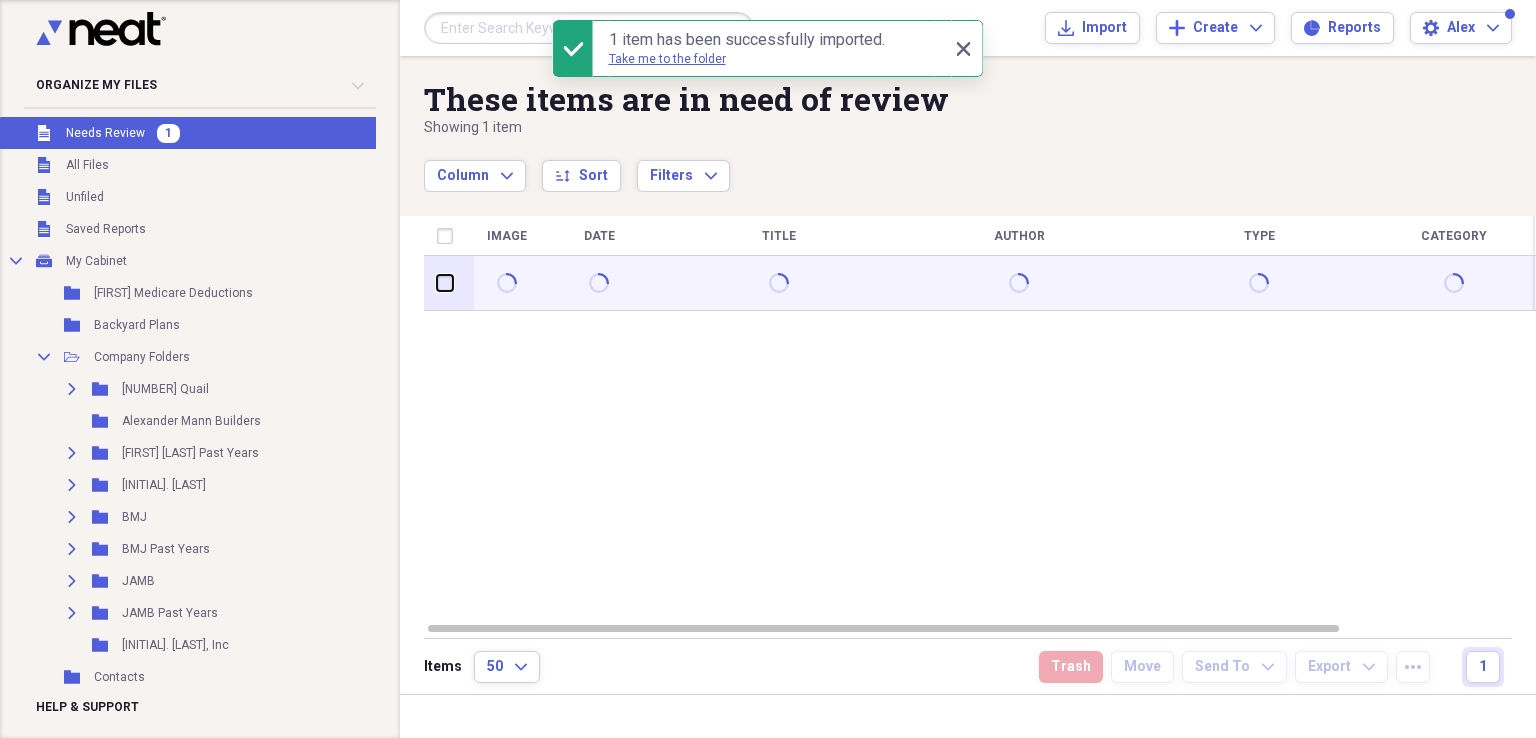 click at bounding box center [437, 283] 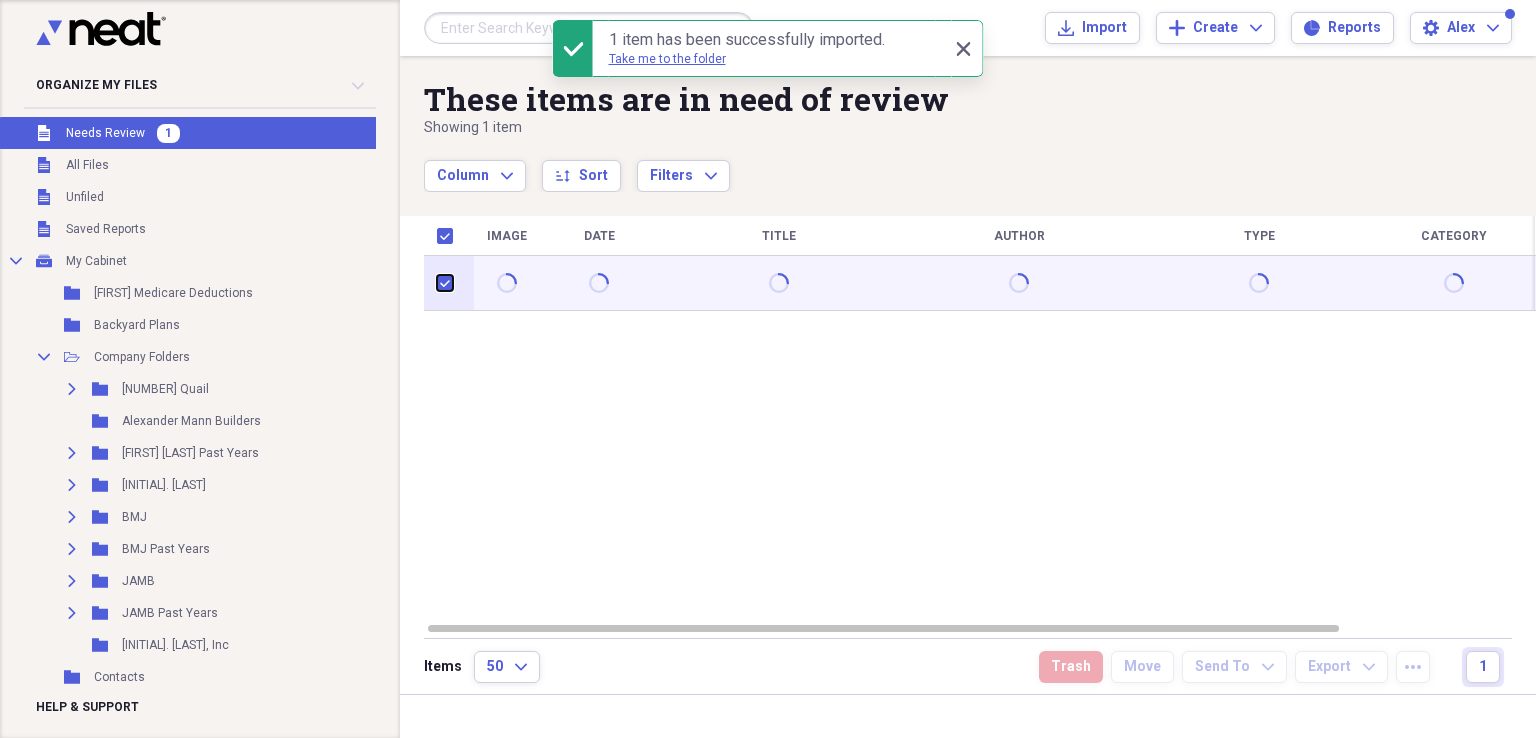 checkbox on "true" 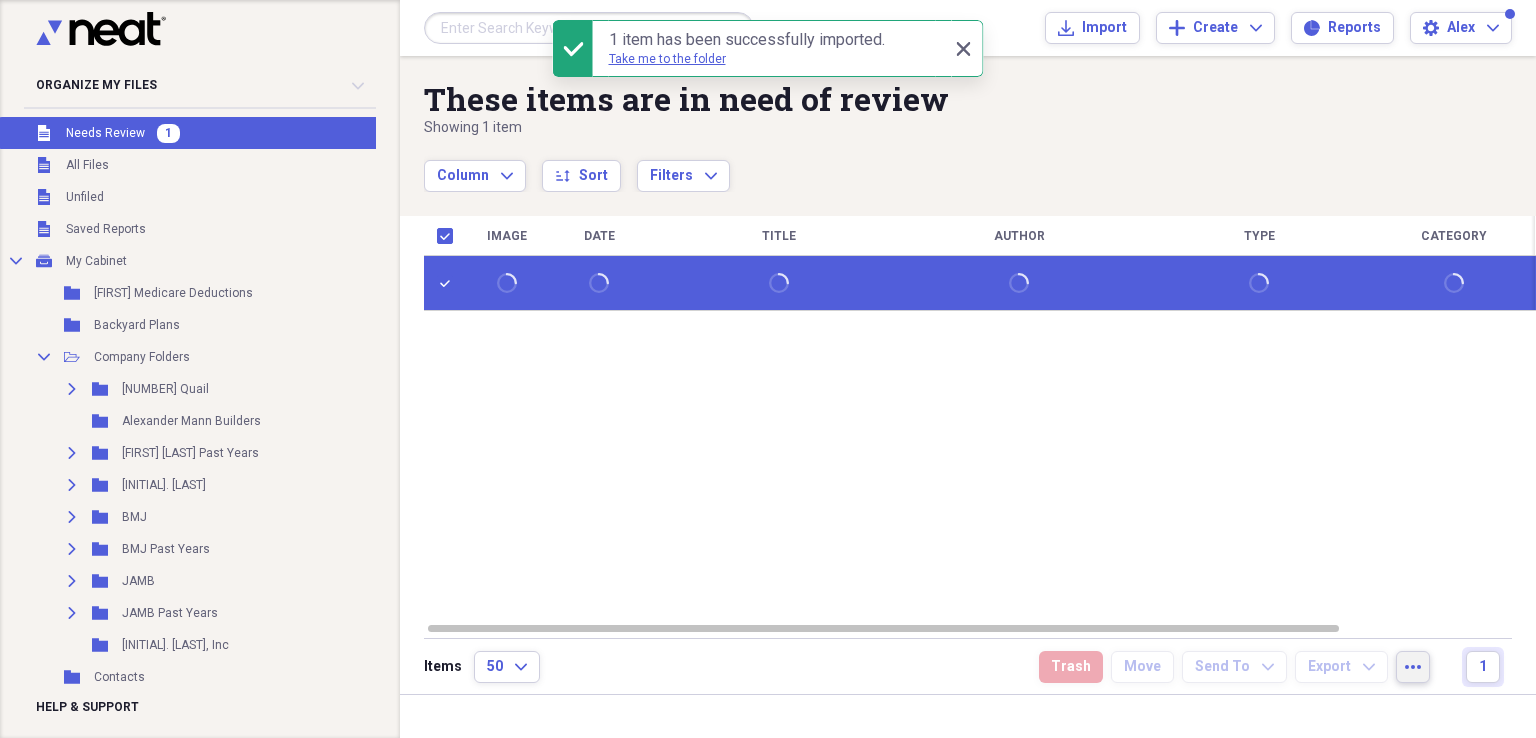 click on "more" 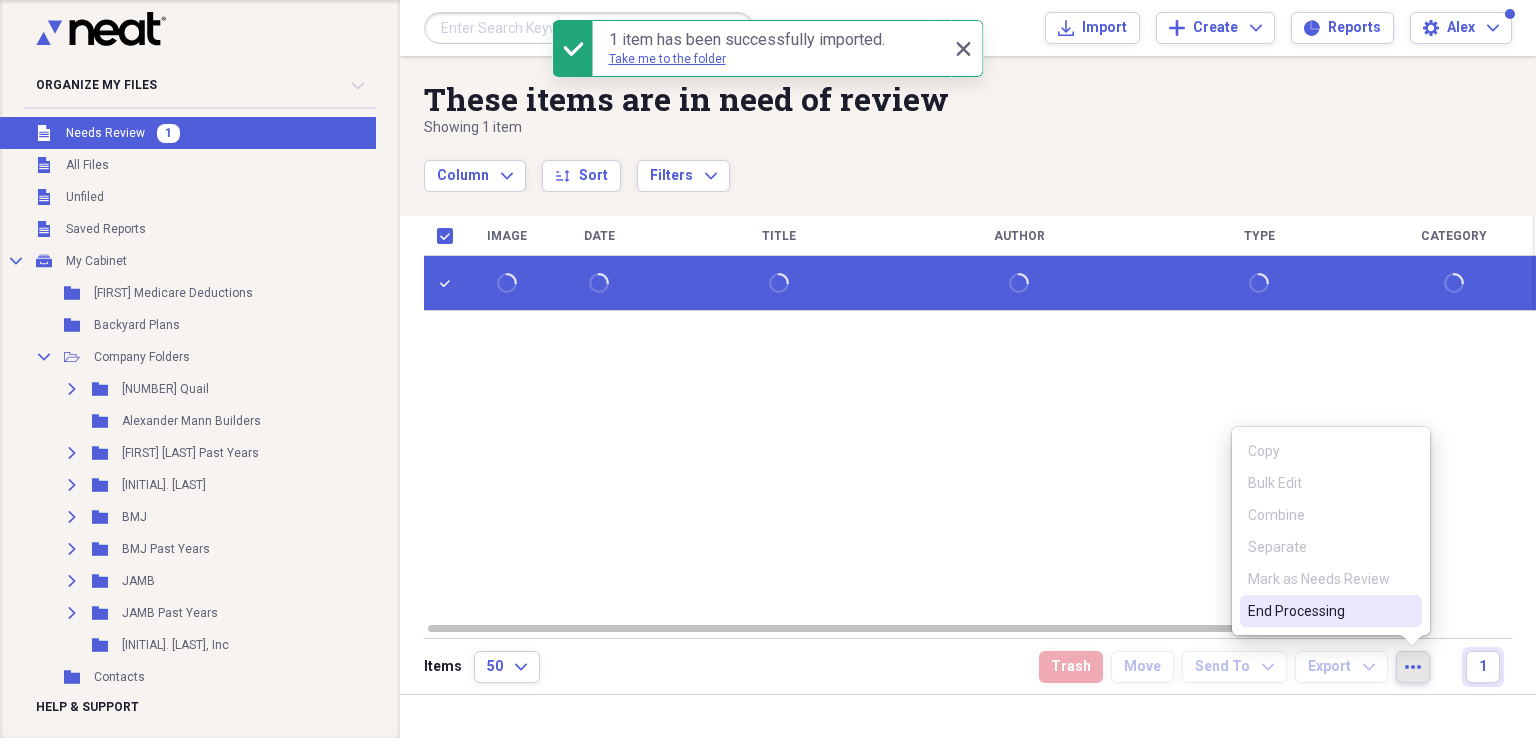 click on "End Processing" at bounding box center [1331, 611] 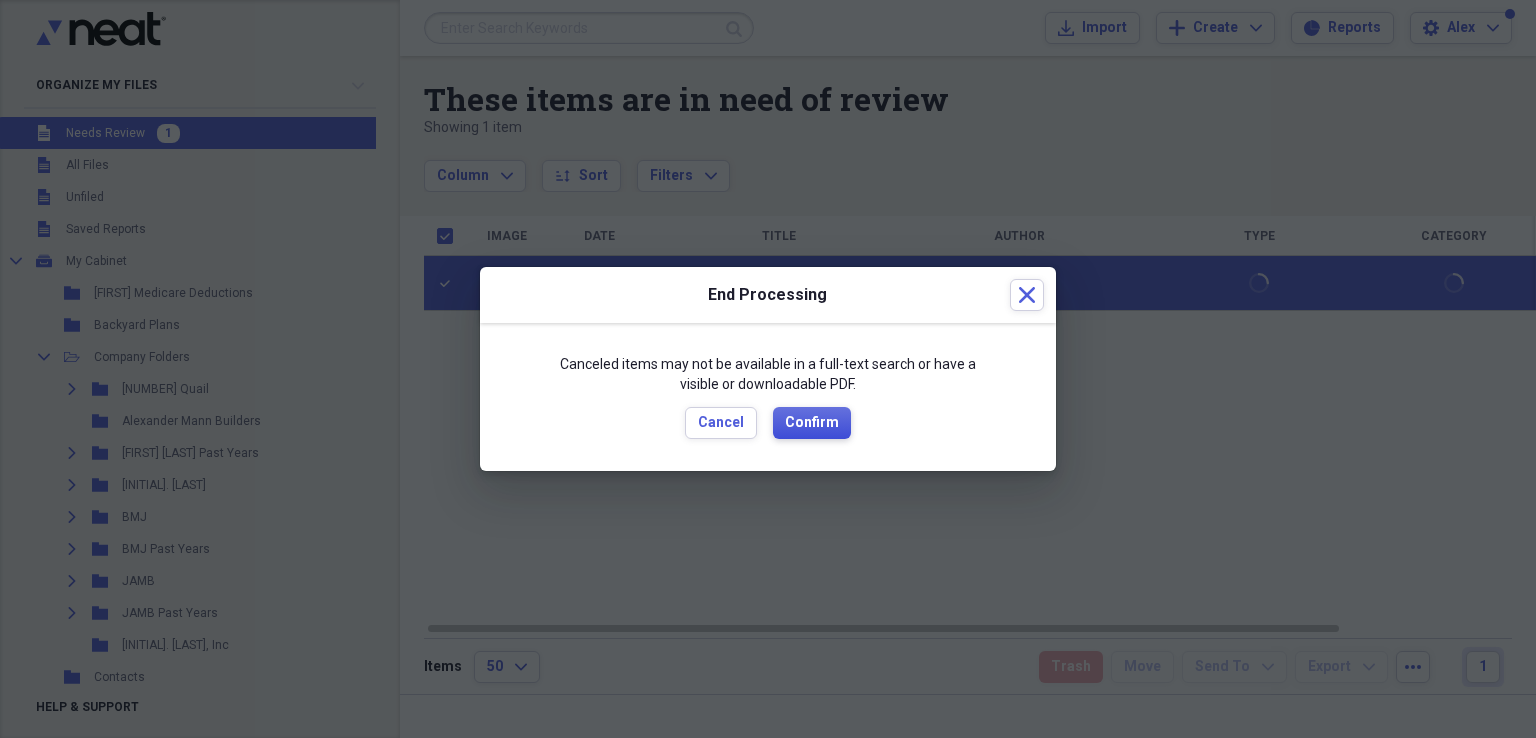 click on "Confirm" at bounding box center (812, 423) 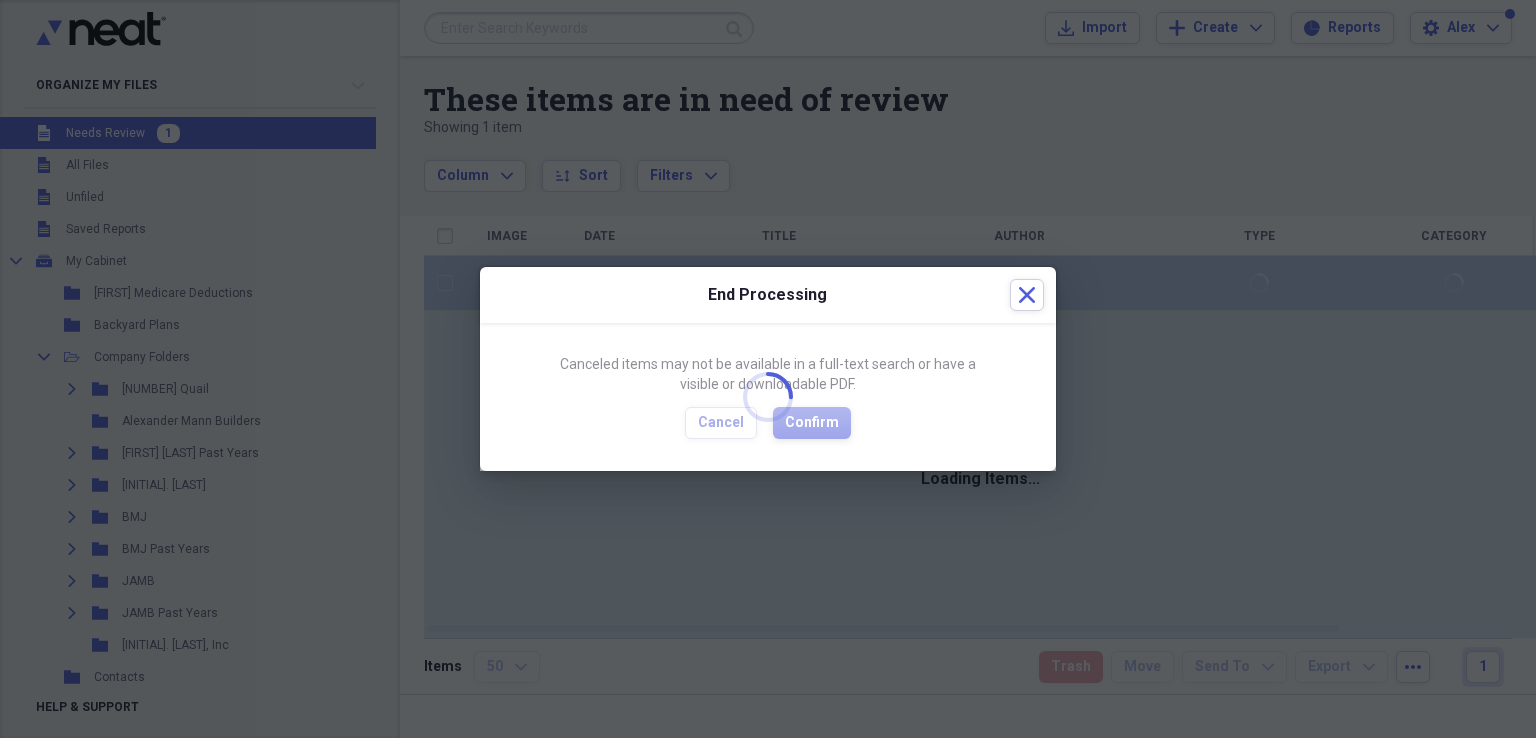 checkbox on "false" 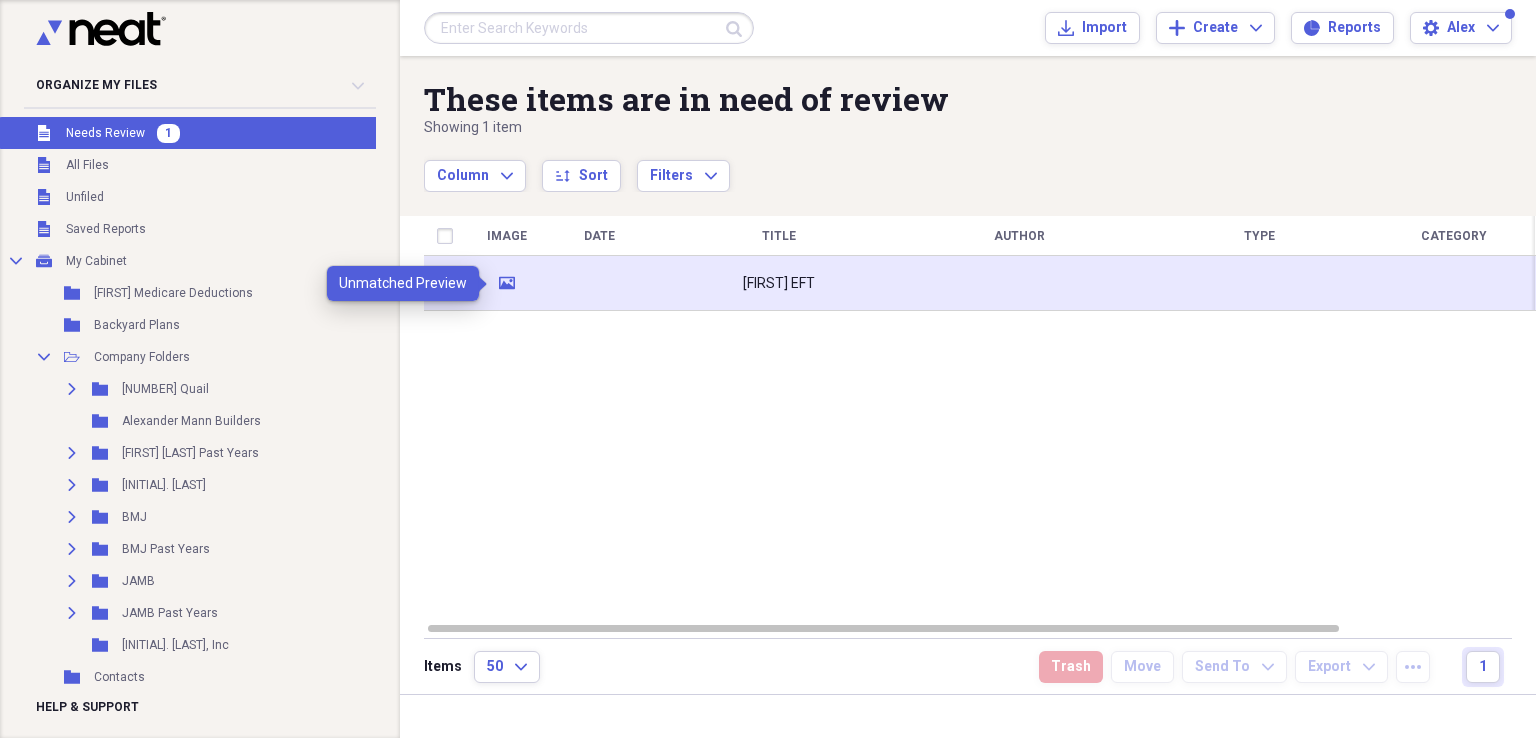 click 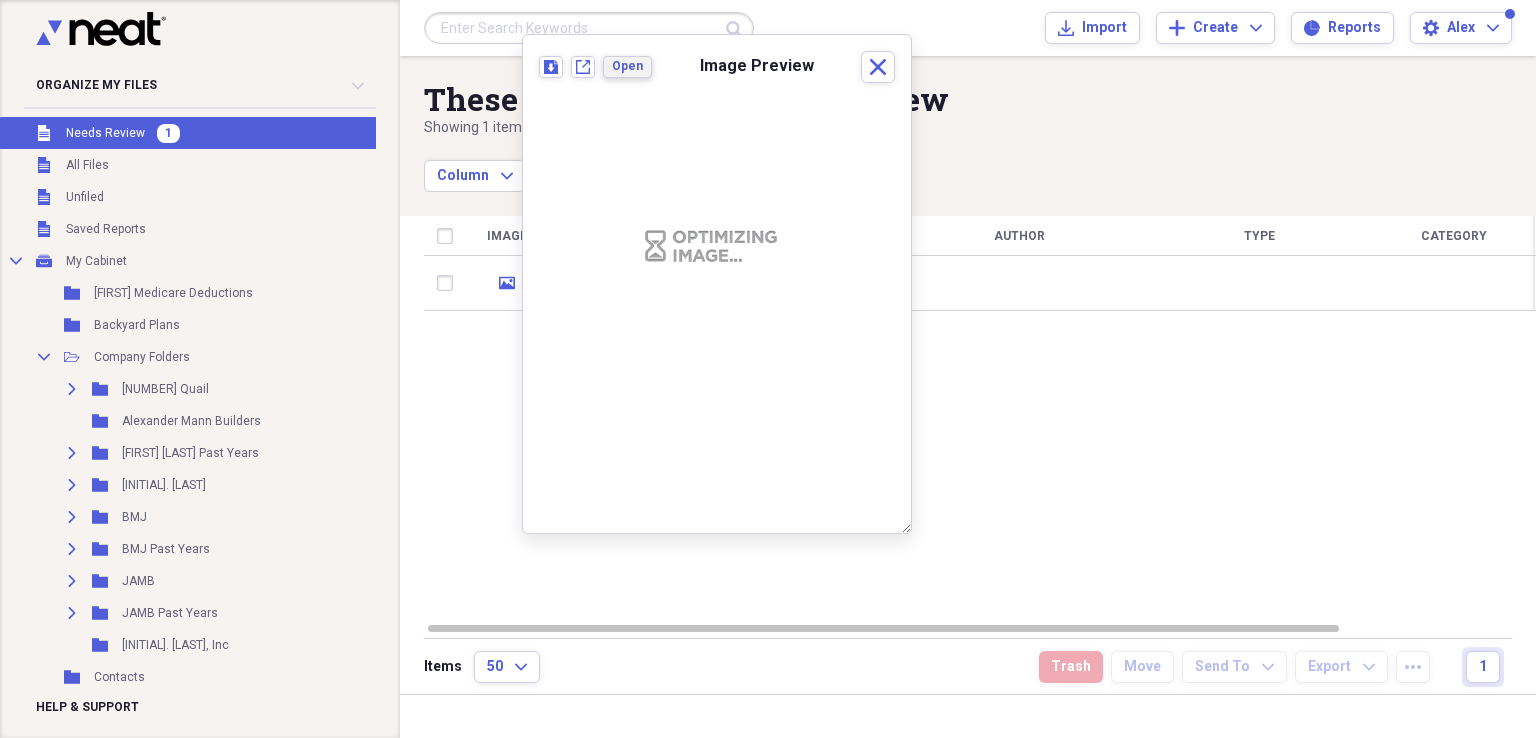 click on "Open" at bounding box center [627, 66] 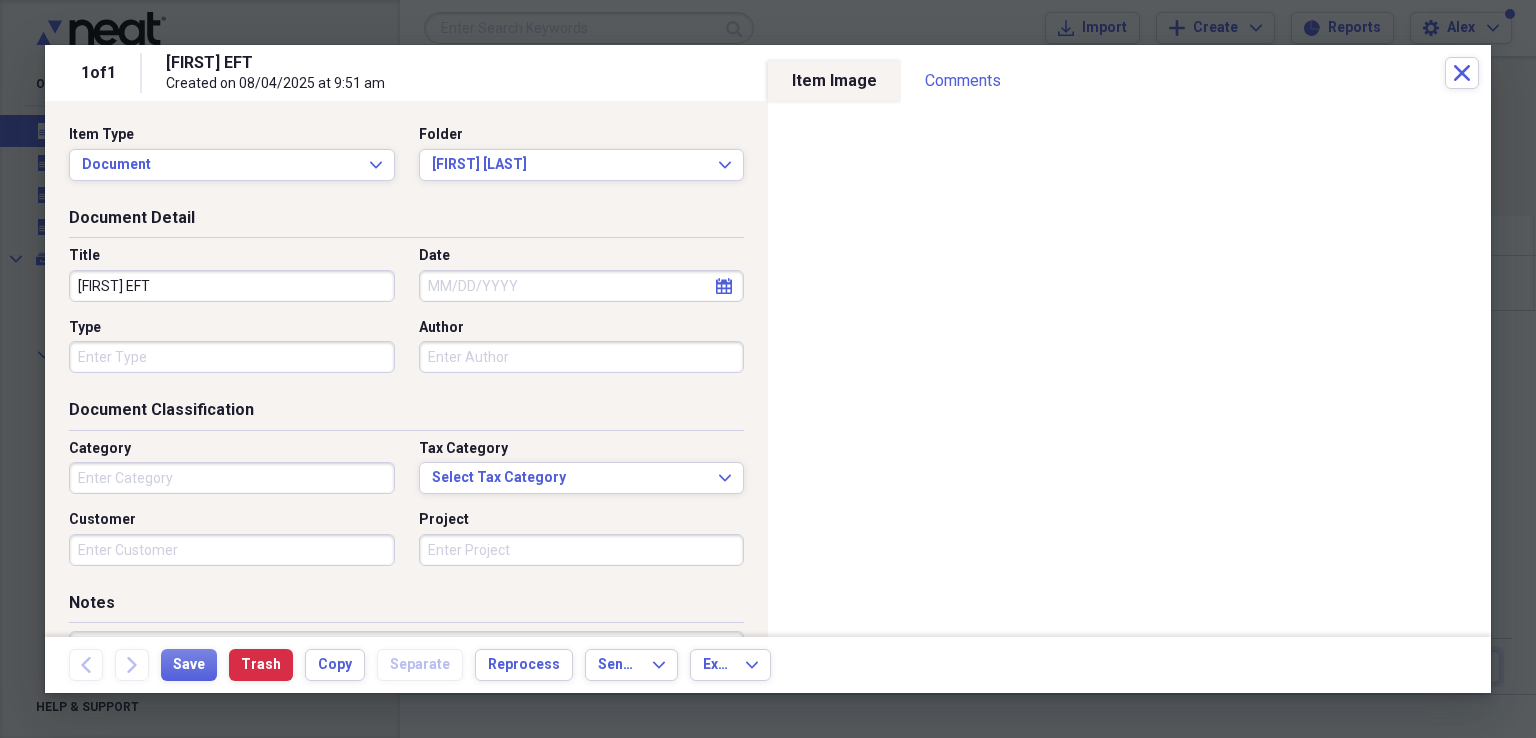 click on "calendar" 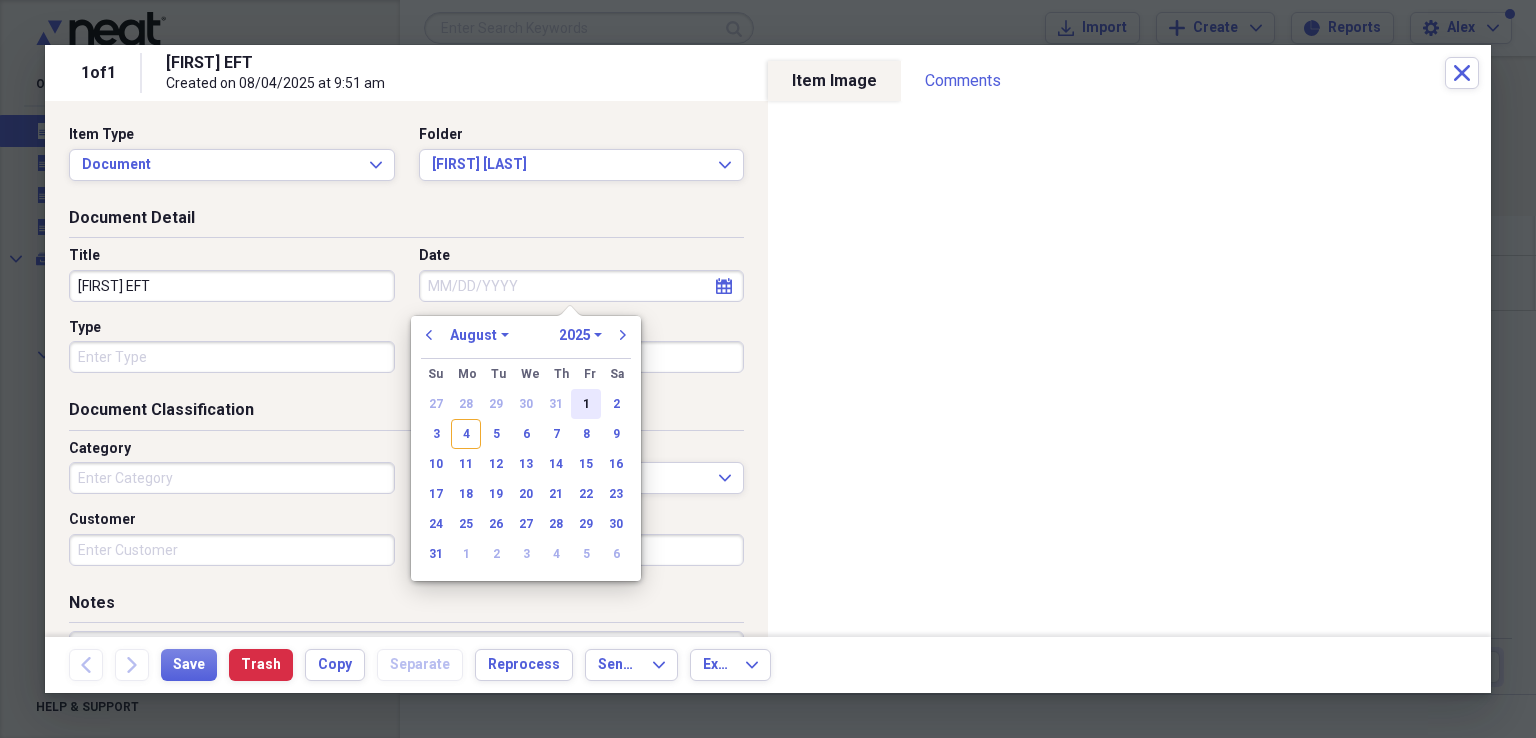 click on "1" at bounding box center [586, 404] 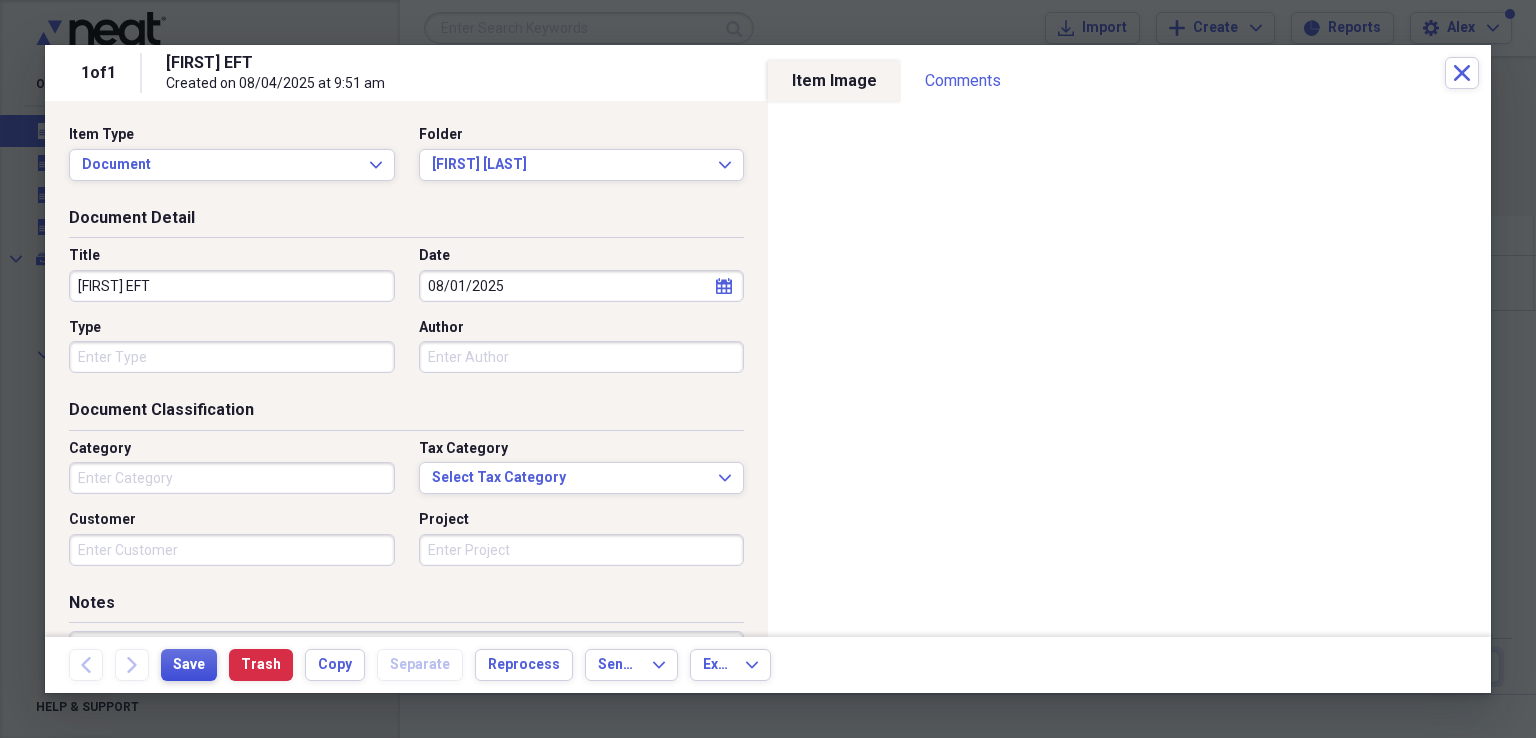 click on "Save" at bounding box center (189, 665) 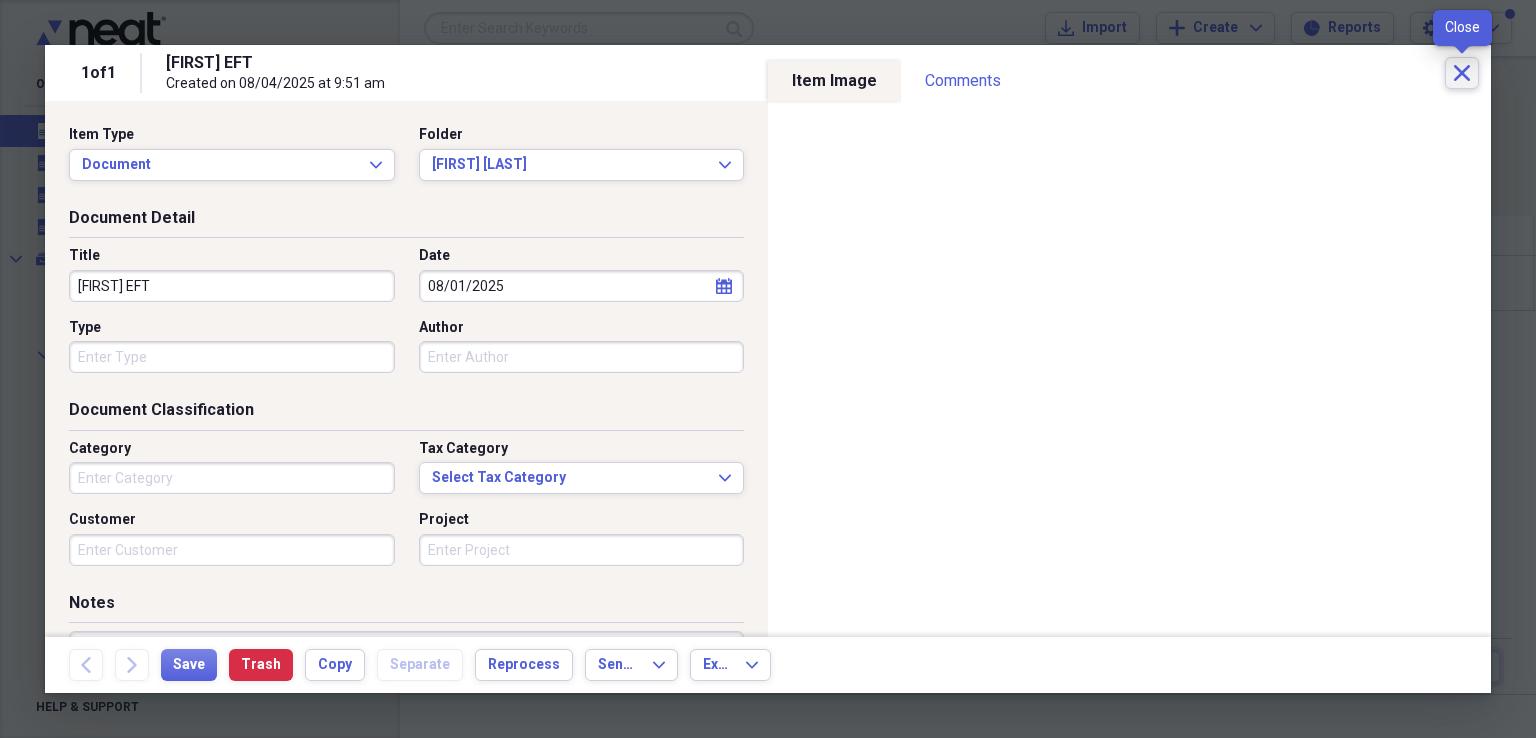 click 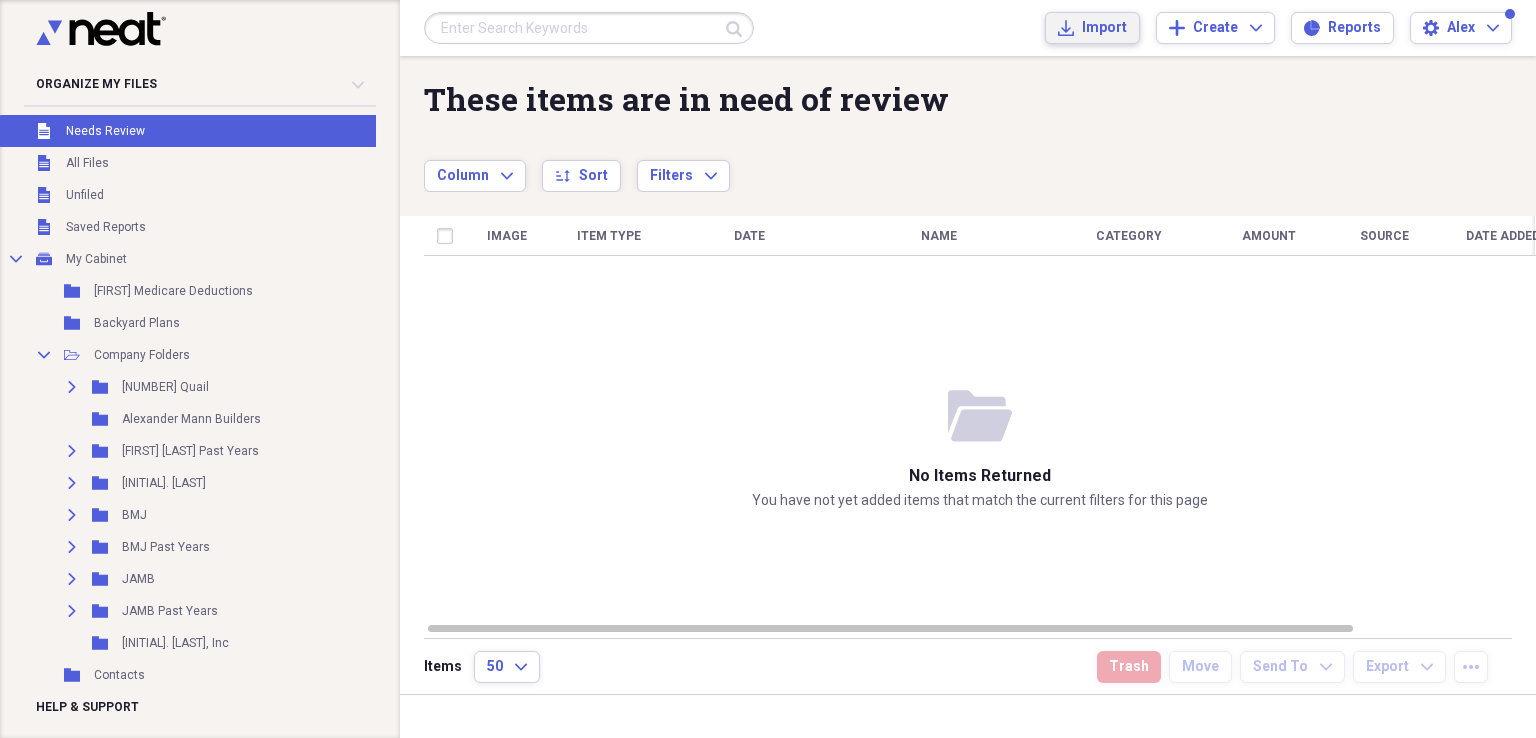click on "Import" at bounding box center [1104, 28] 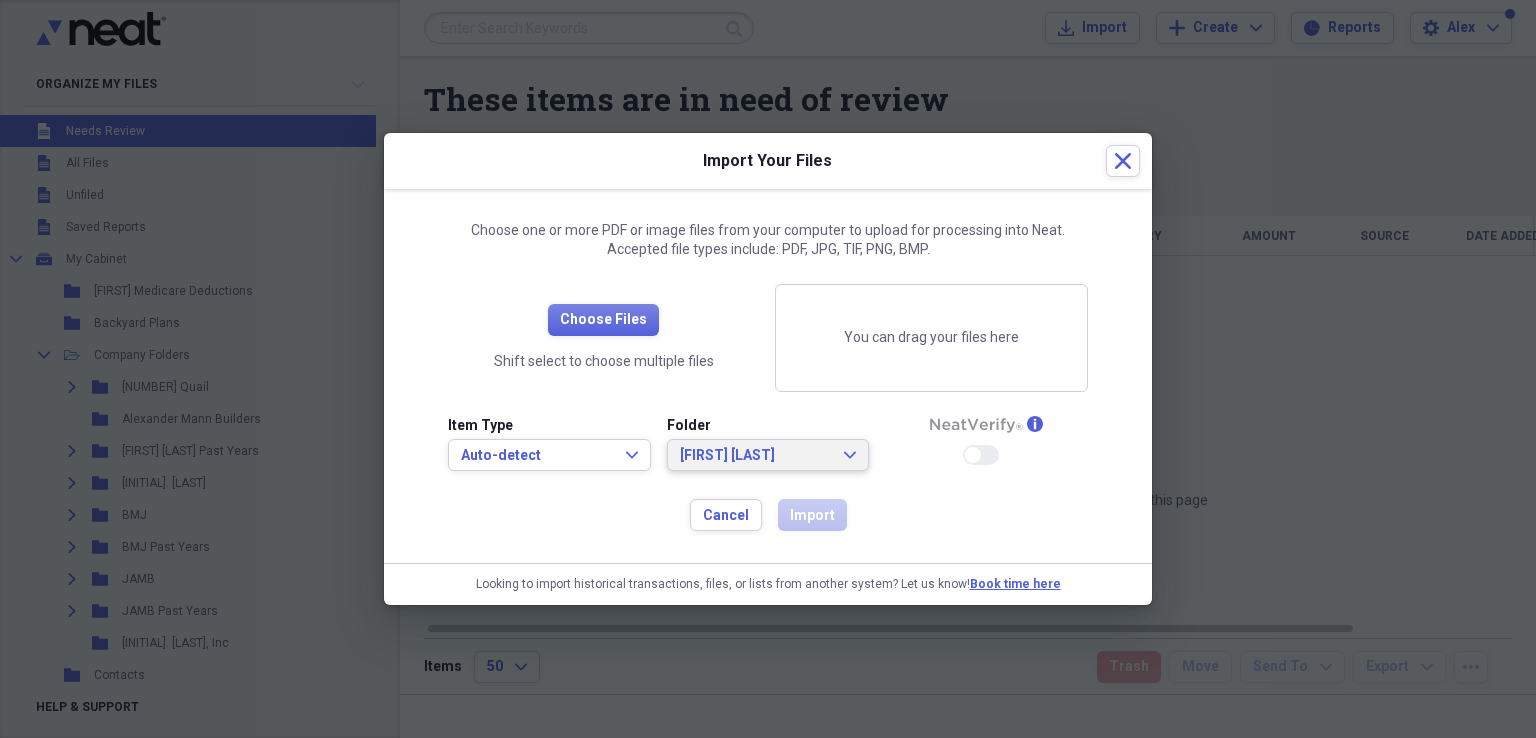 click on "Expand" 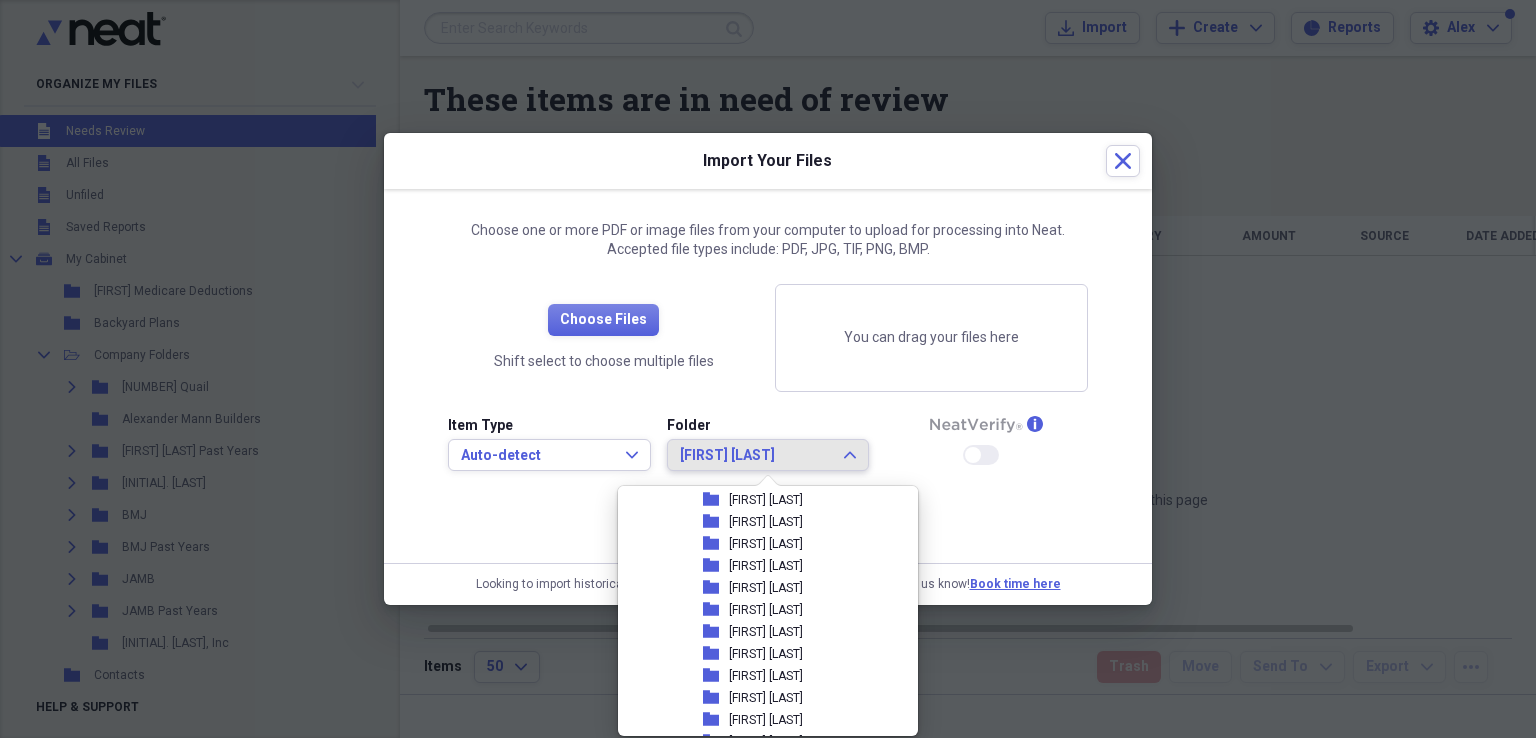 scroll, scrollTop: 386, scrollLeft: 0, axis: vertical 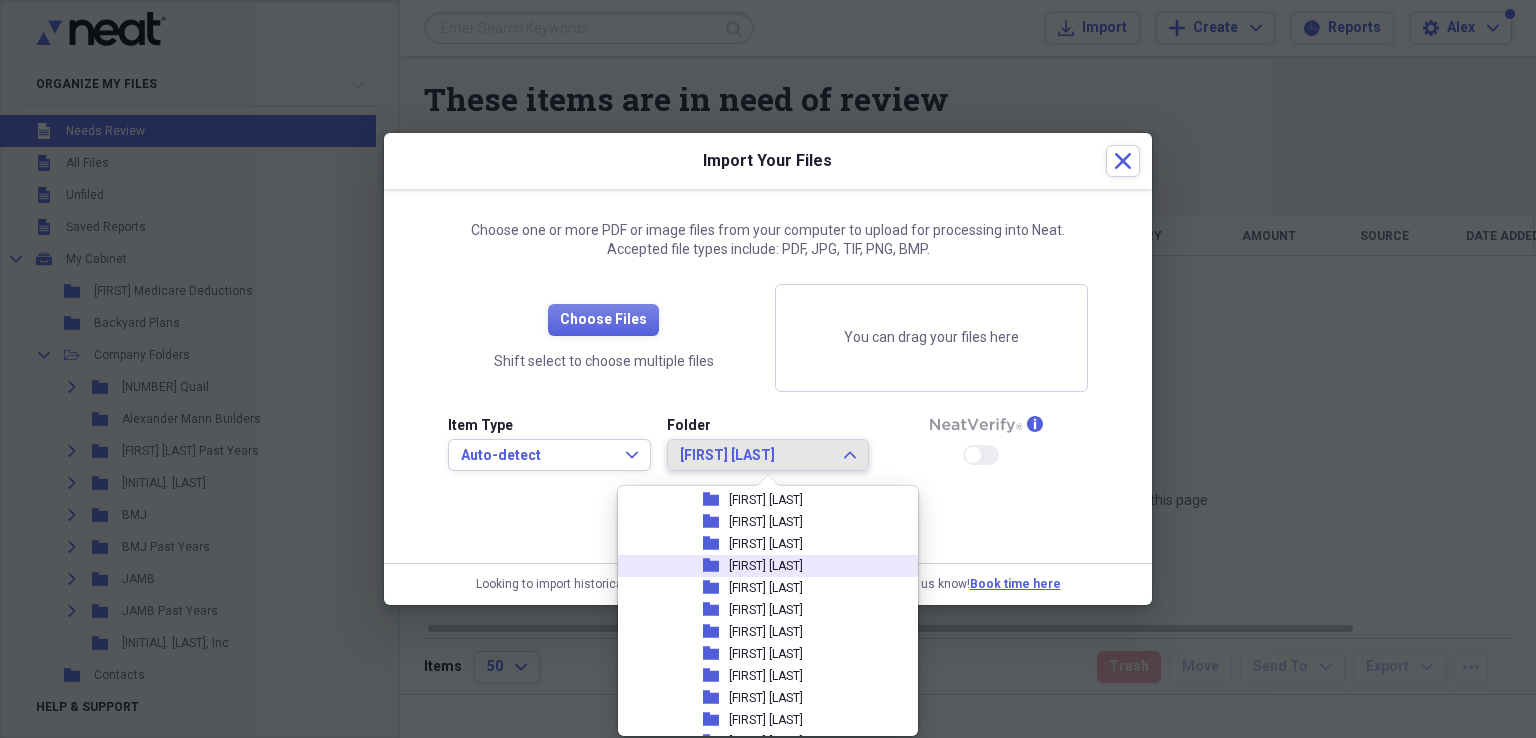 click on "Carley Mann" at bounding box center [766, 566] 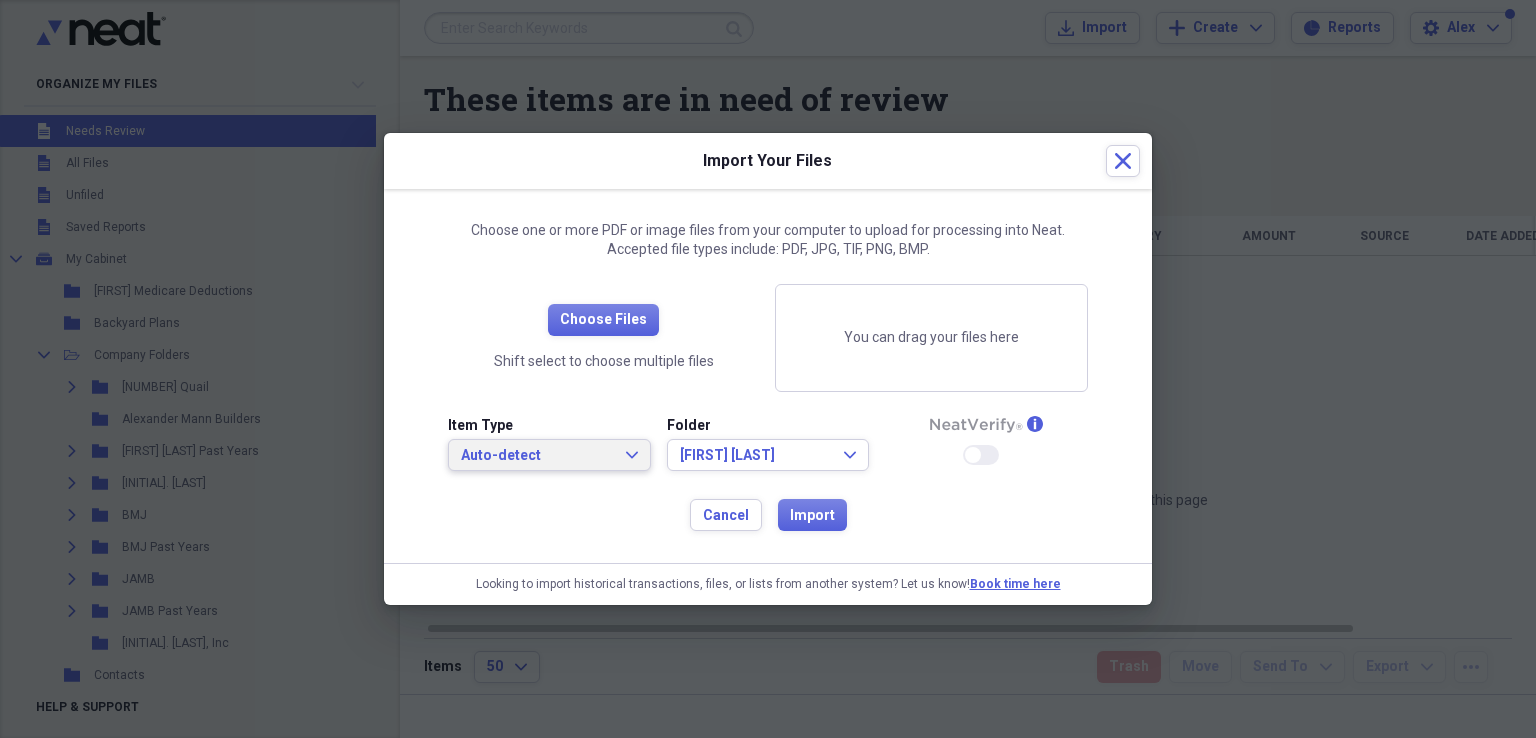 click on "Auto-detect Expand" at bounding box center [549, 455] 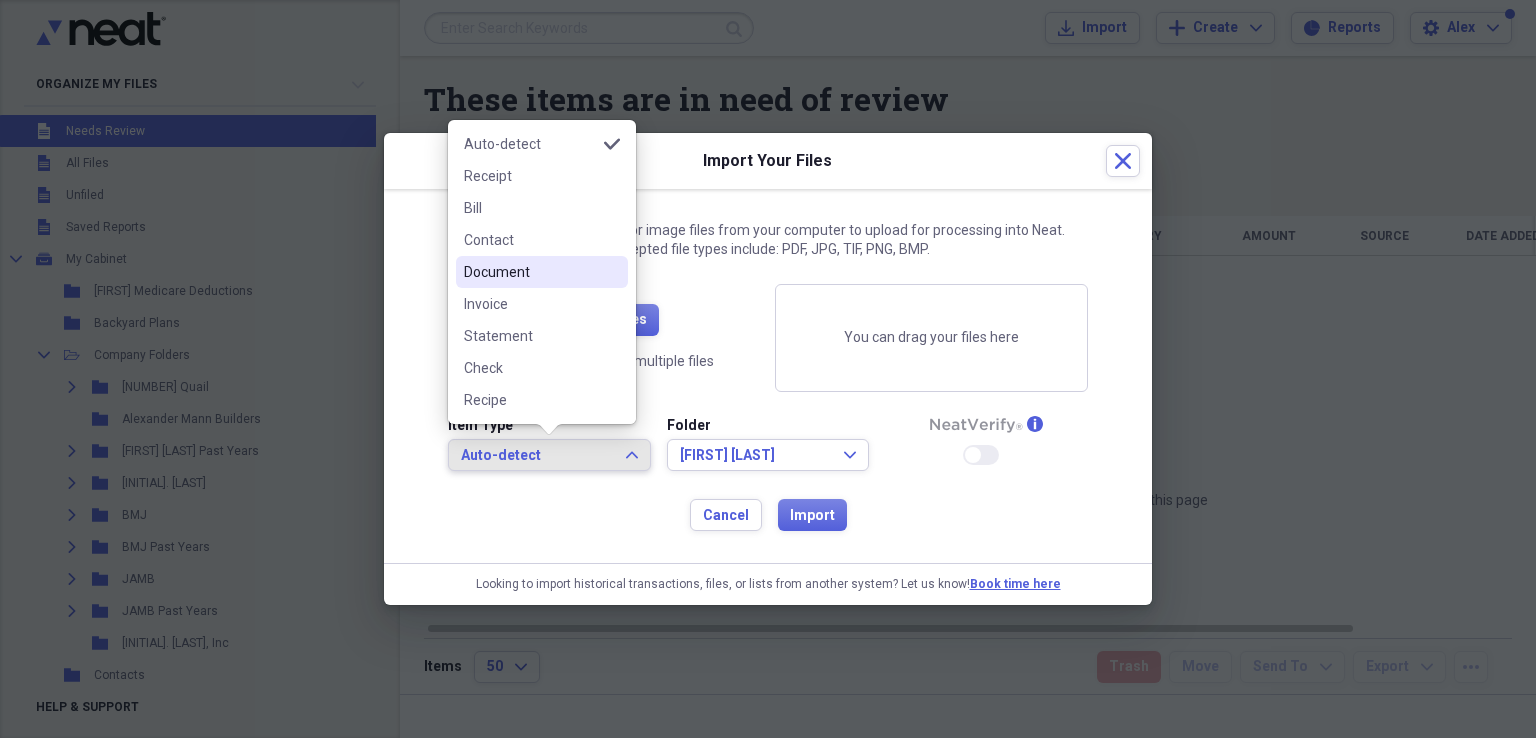 click on "Document" at bounding box center [530, 272] 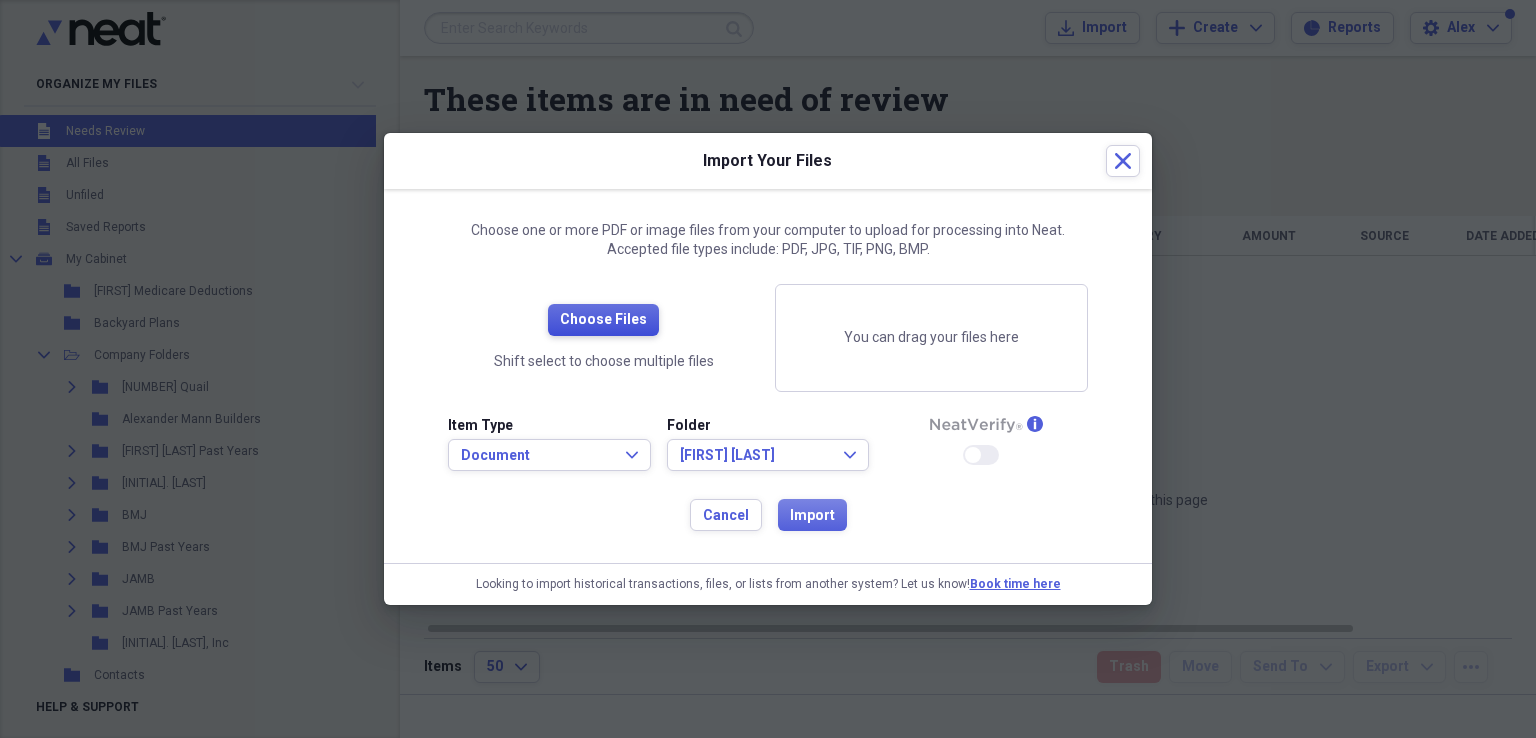 click on "Choose Files" at bounding box center (603, 320) 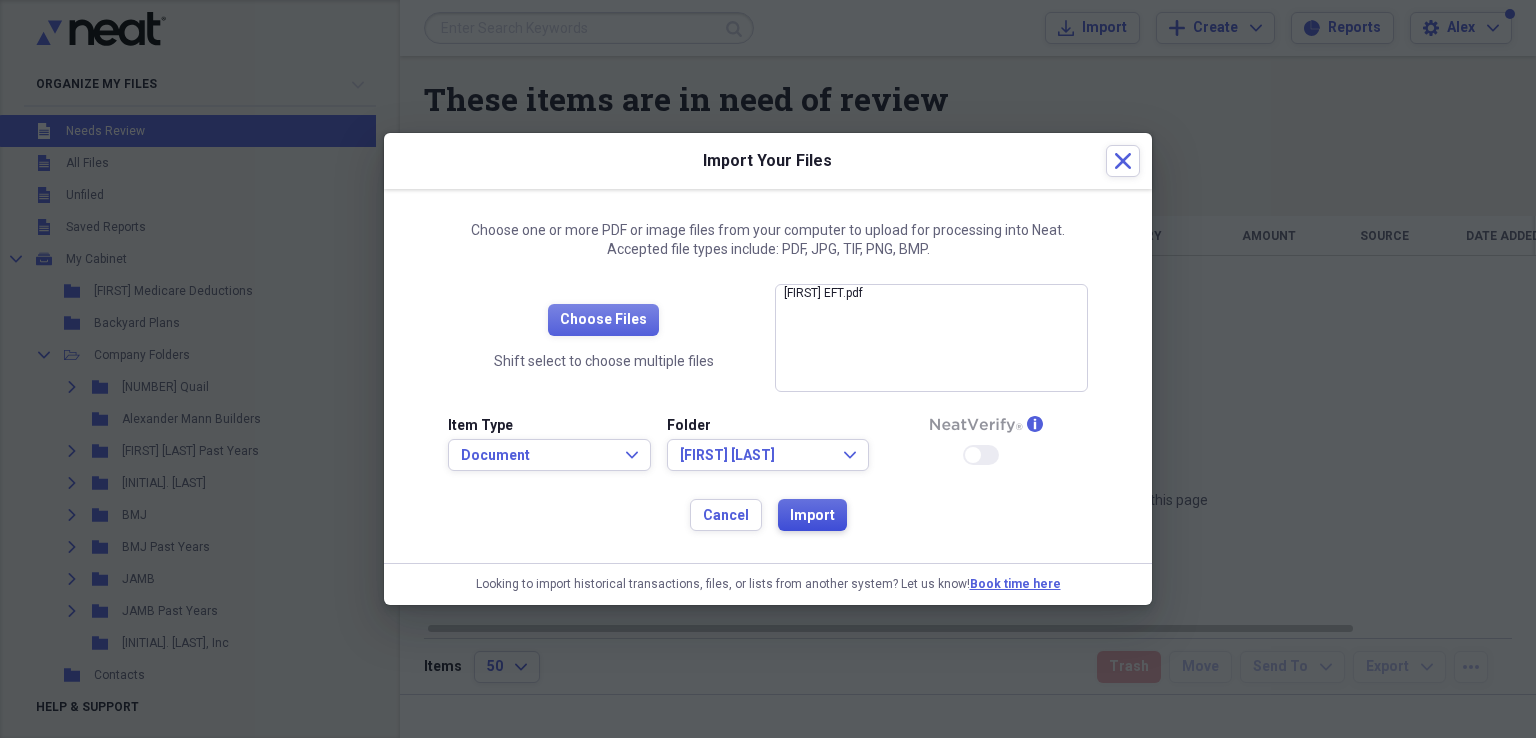 click on "Import" at bounding box center (812, 516) 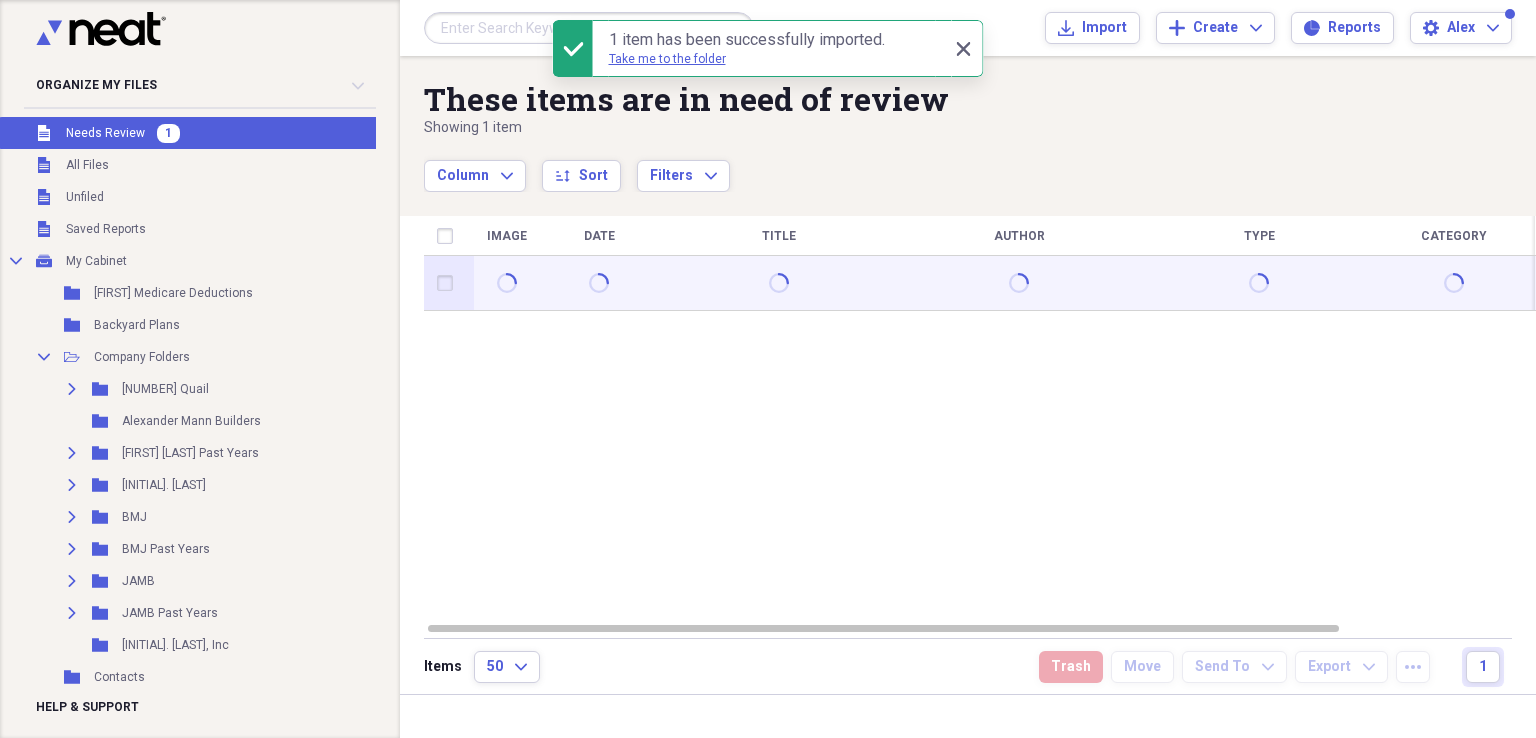 click at bounding box center [449, 283] 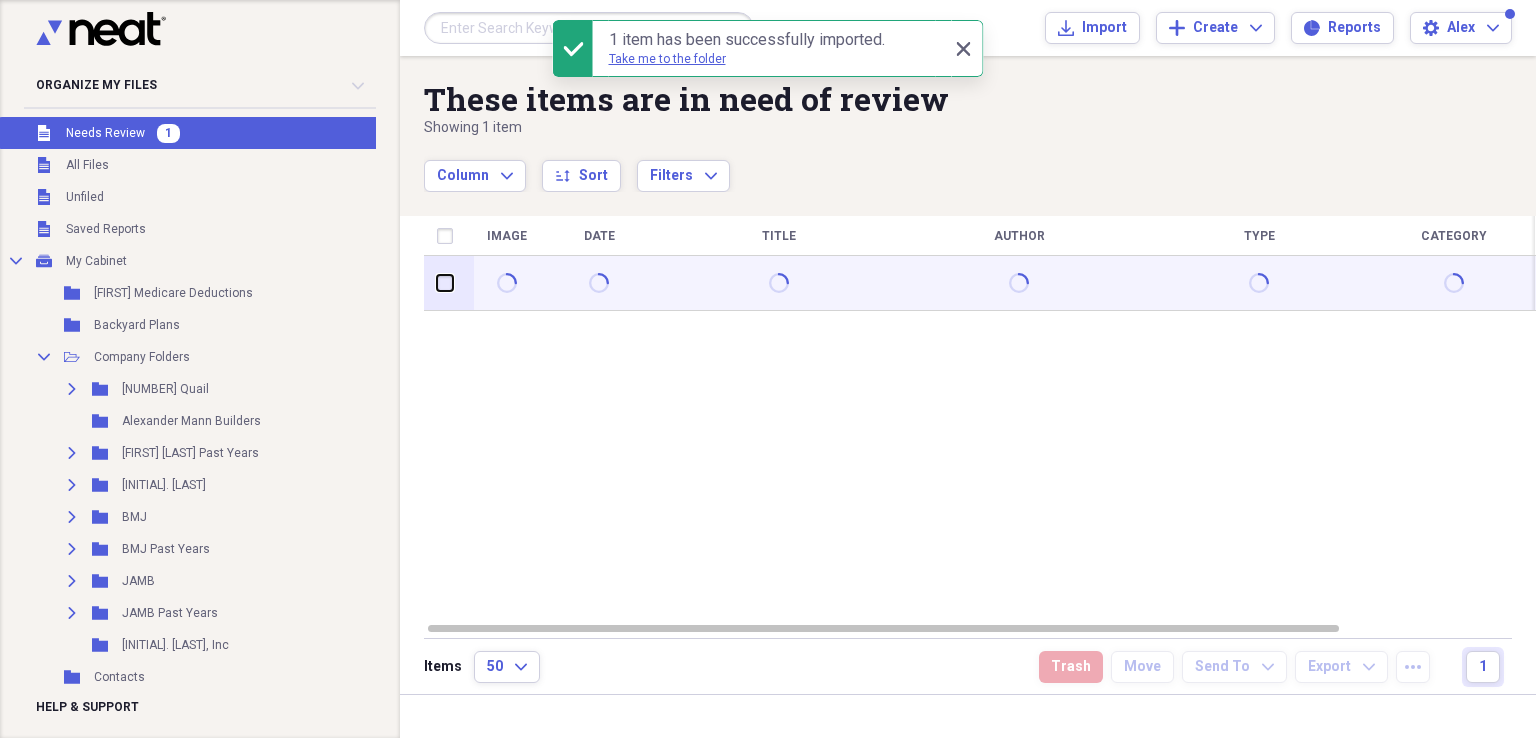 click at bounding box center (437, 283) 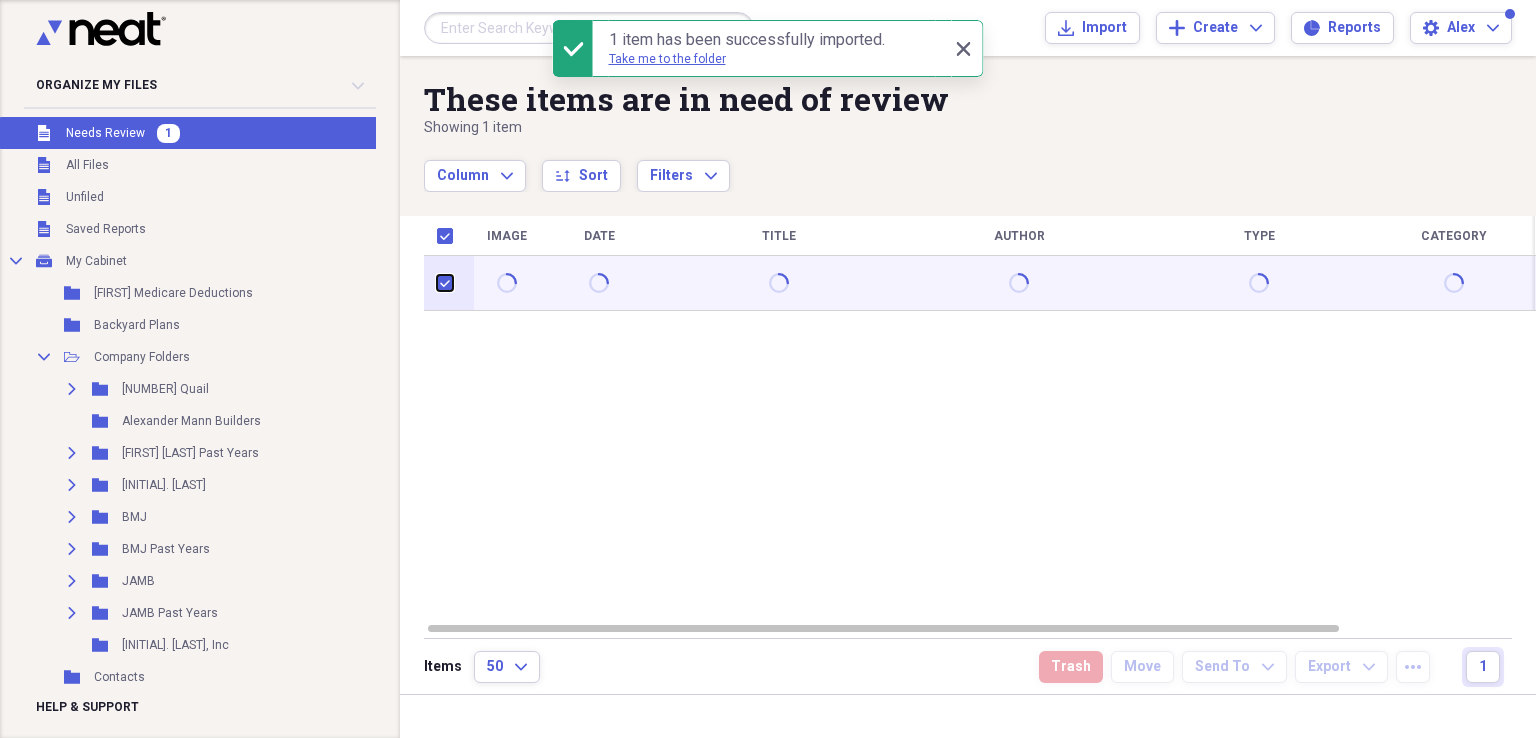 checkbox on "true" 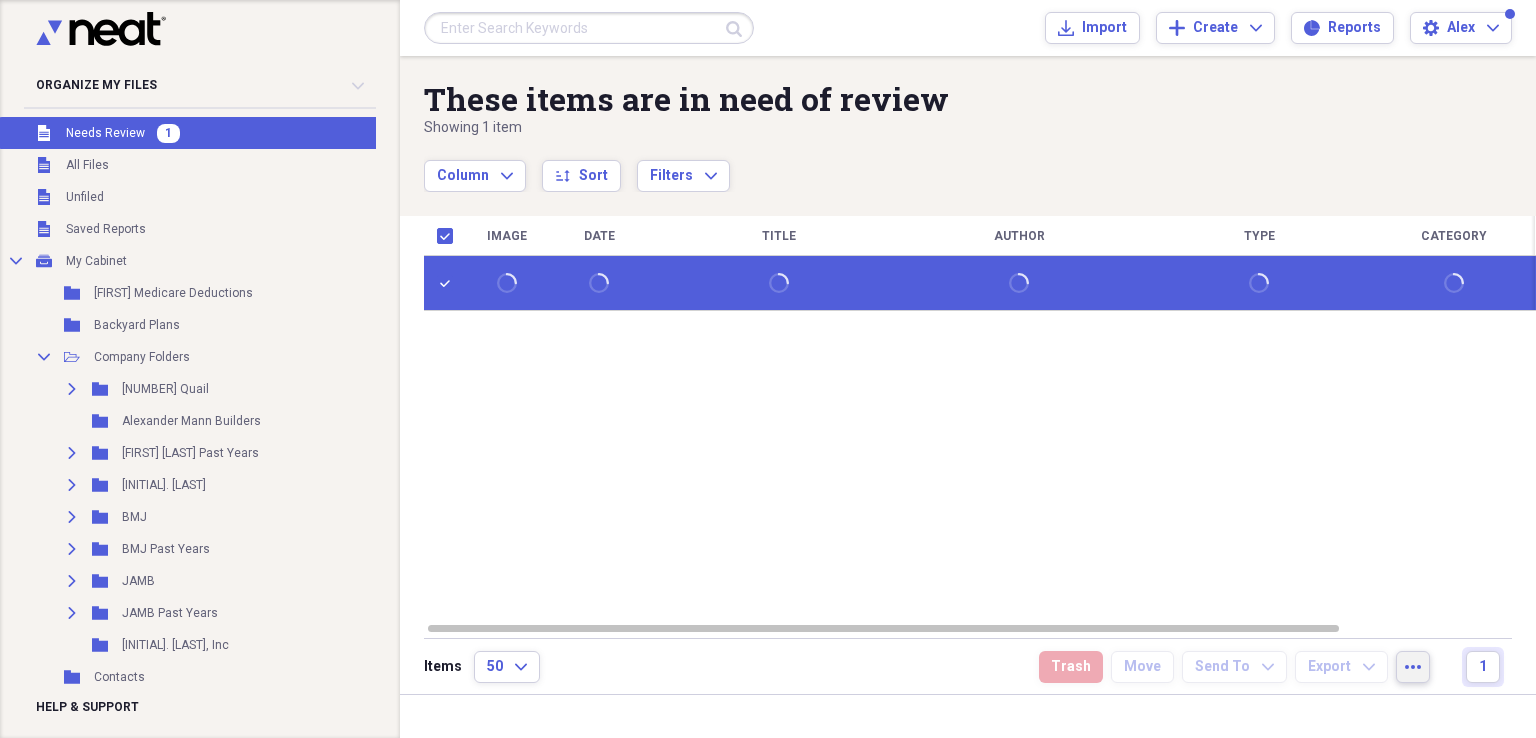 click on "more" 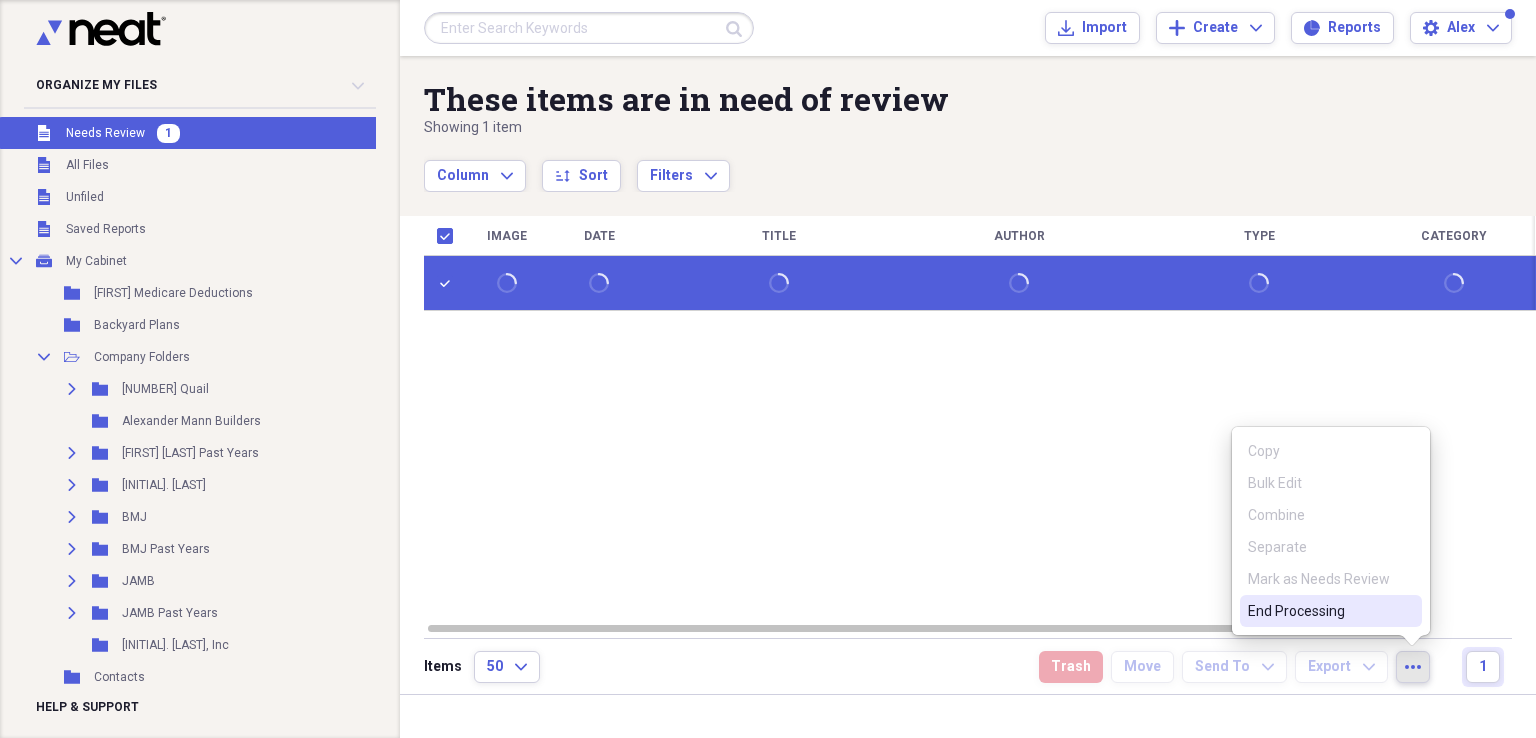 click on "End Processing" at bounding box center [1319, 611] 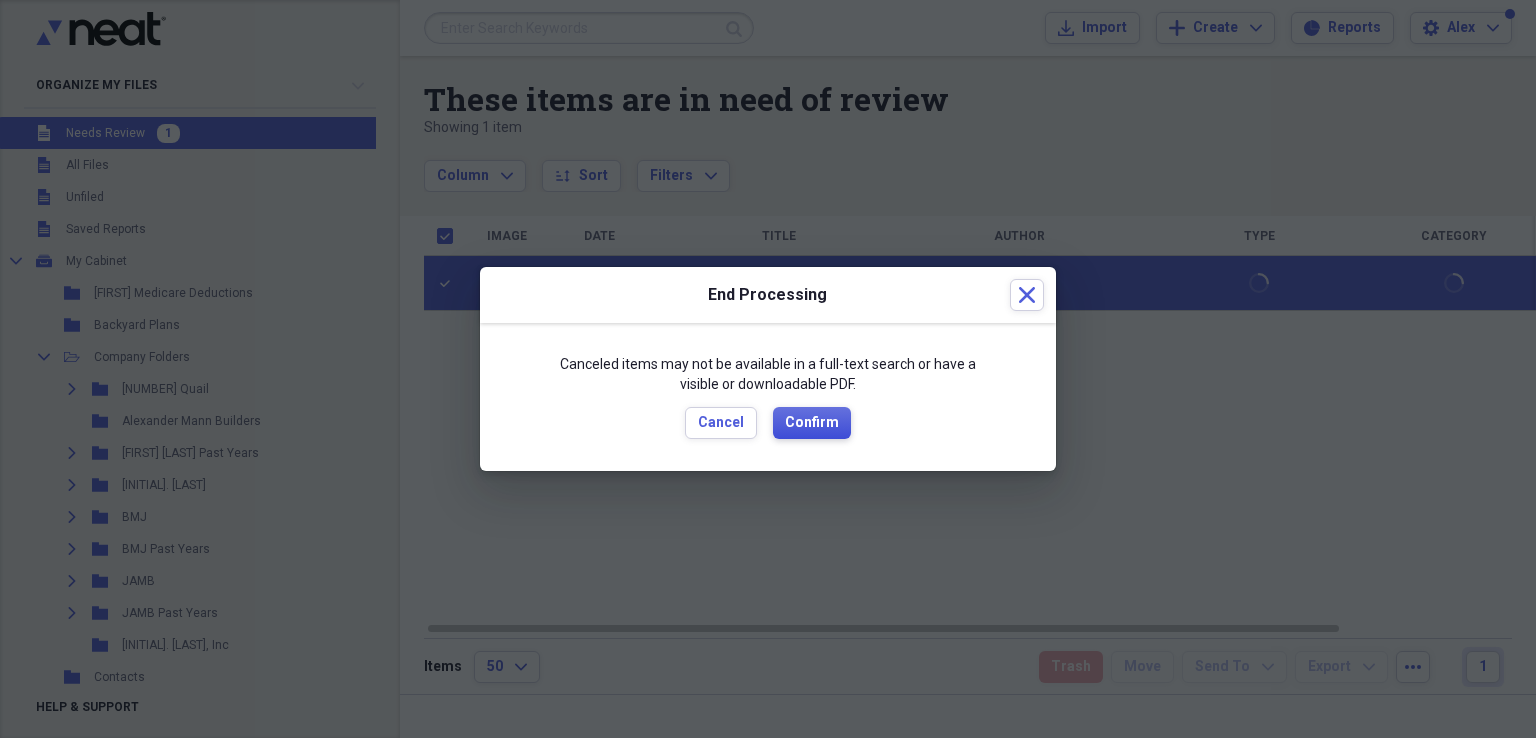 click on "Confirm" at bounding box center [812, 423] 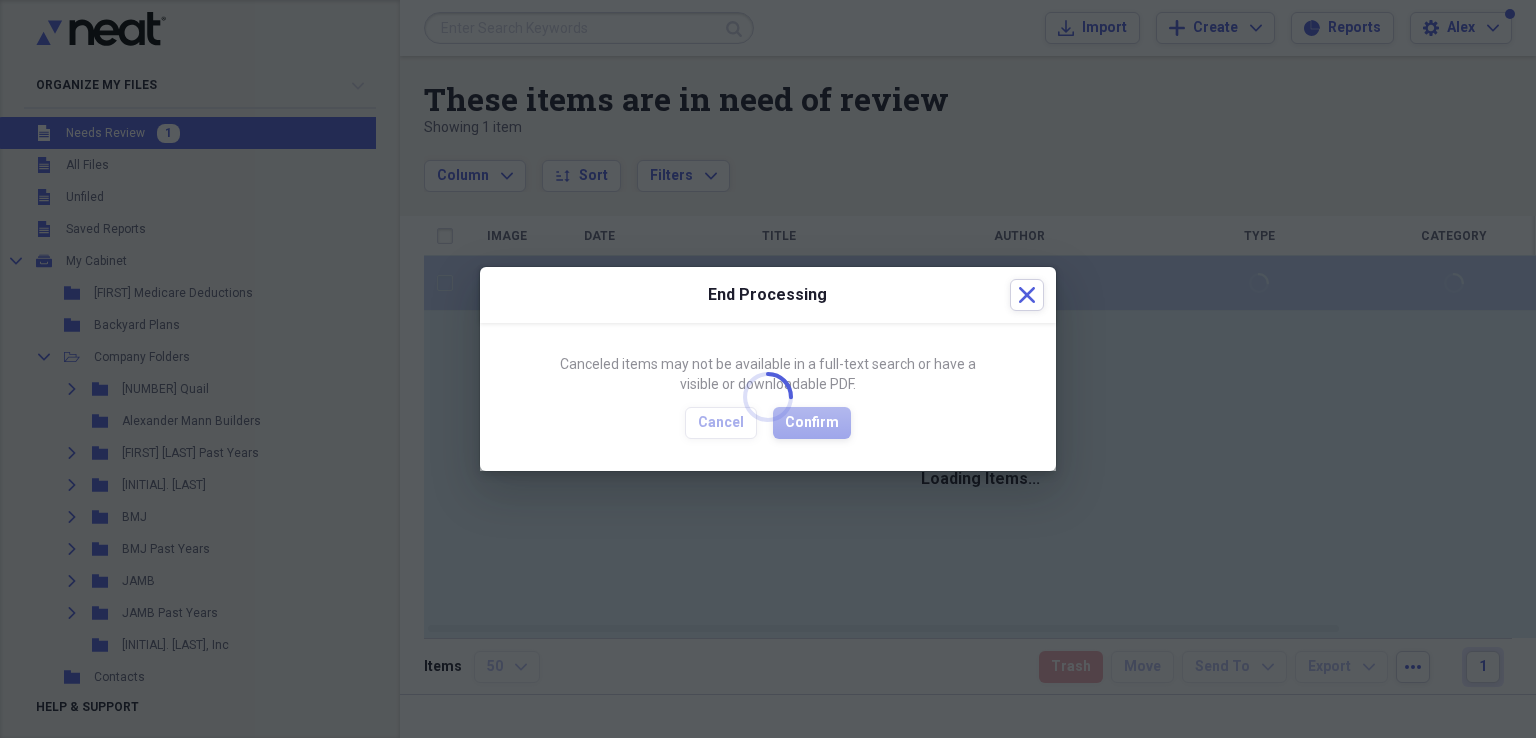 checkbox on "false" 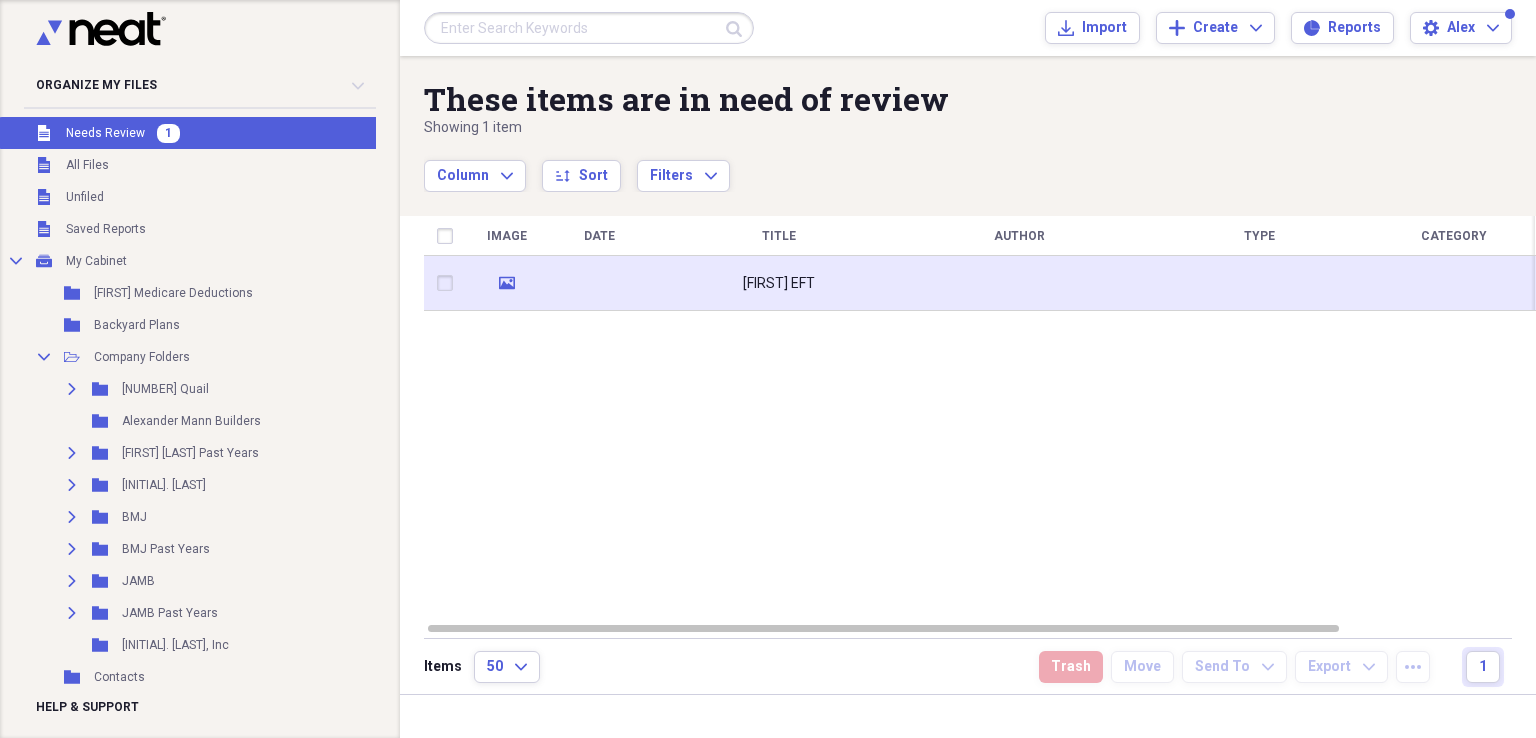 click on "media" 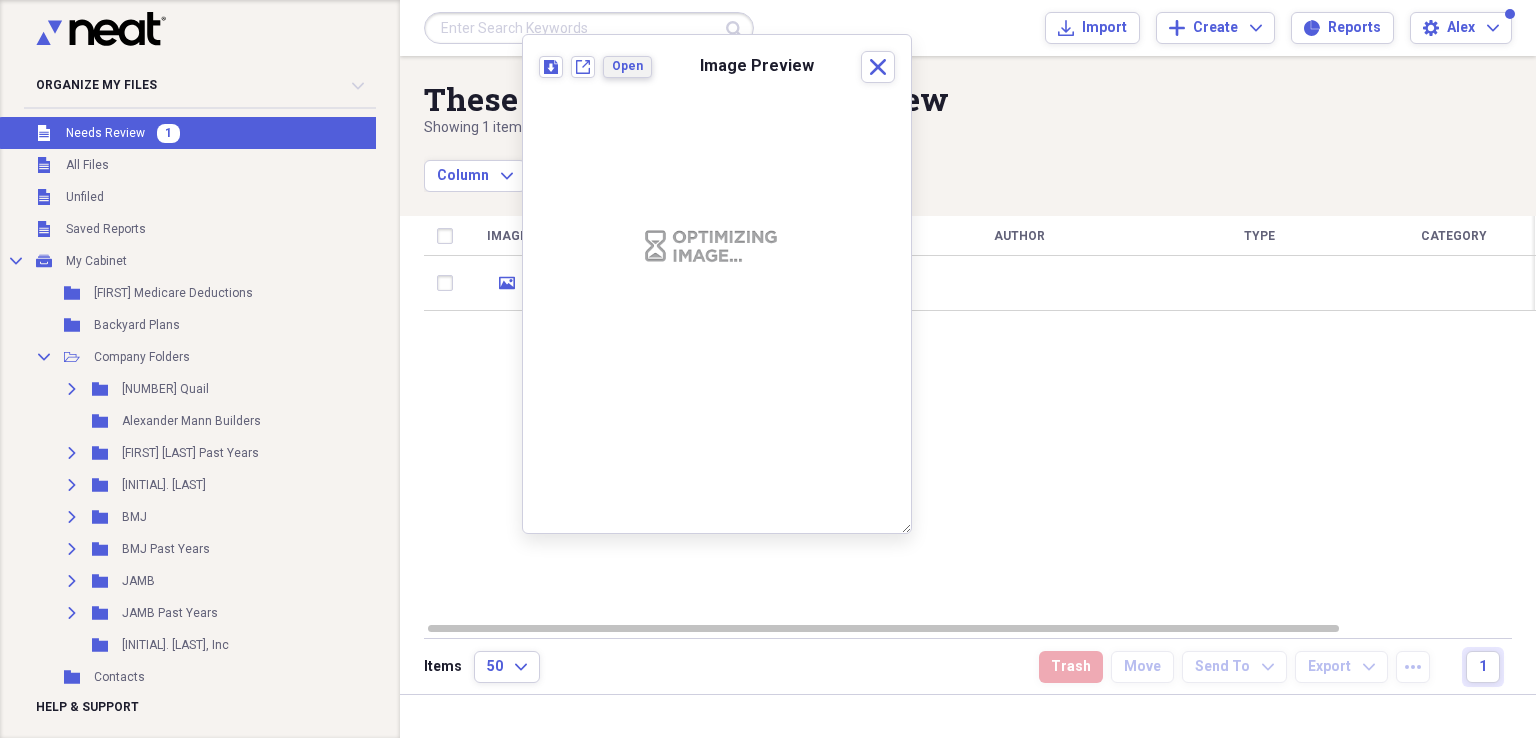 click on "Open" at bounding box center (627, 66) 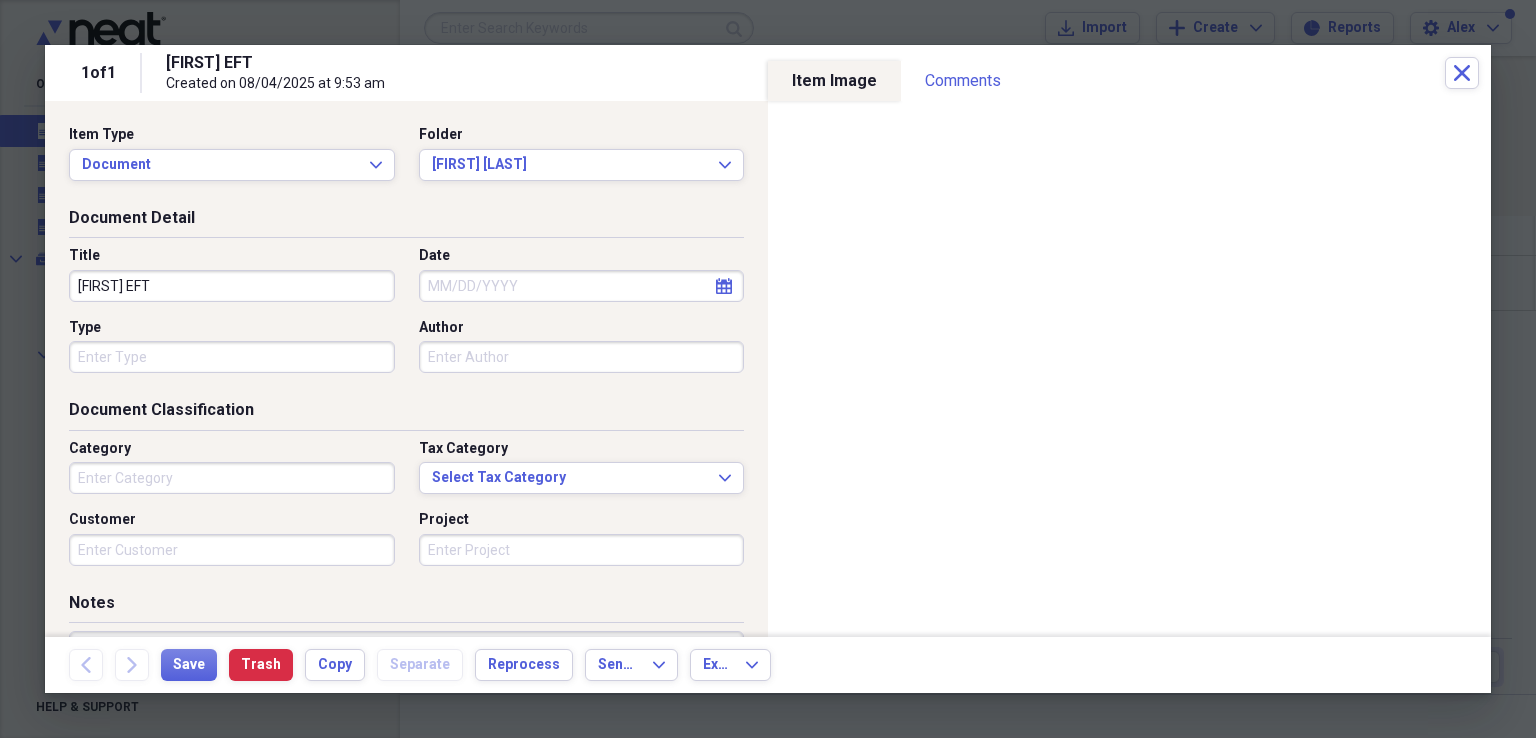 click 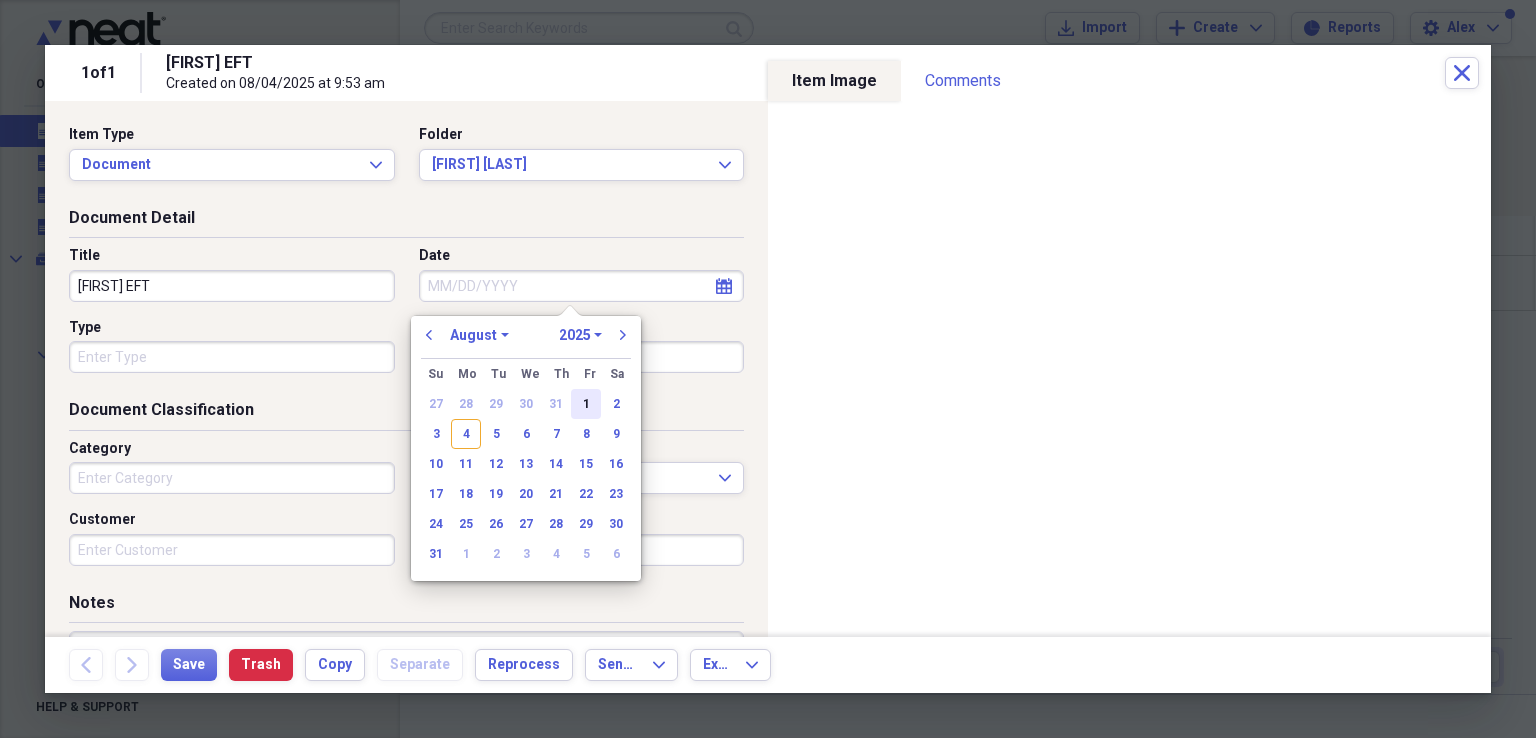 click on "1" at bounding box center [586, 404] 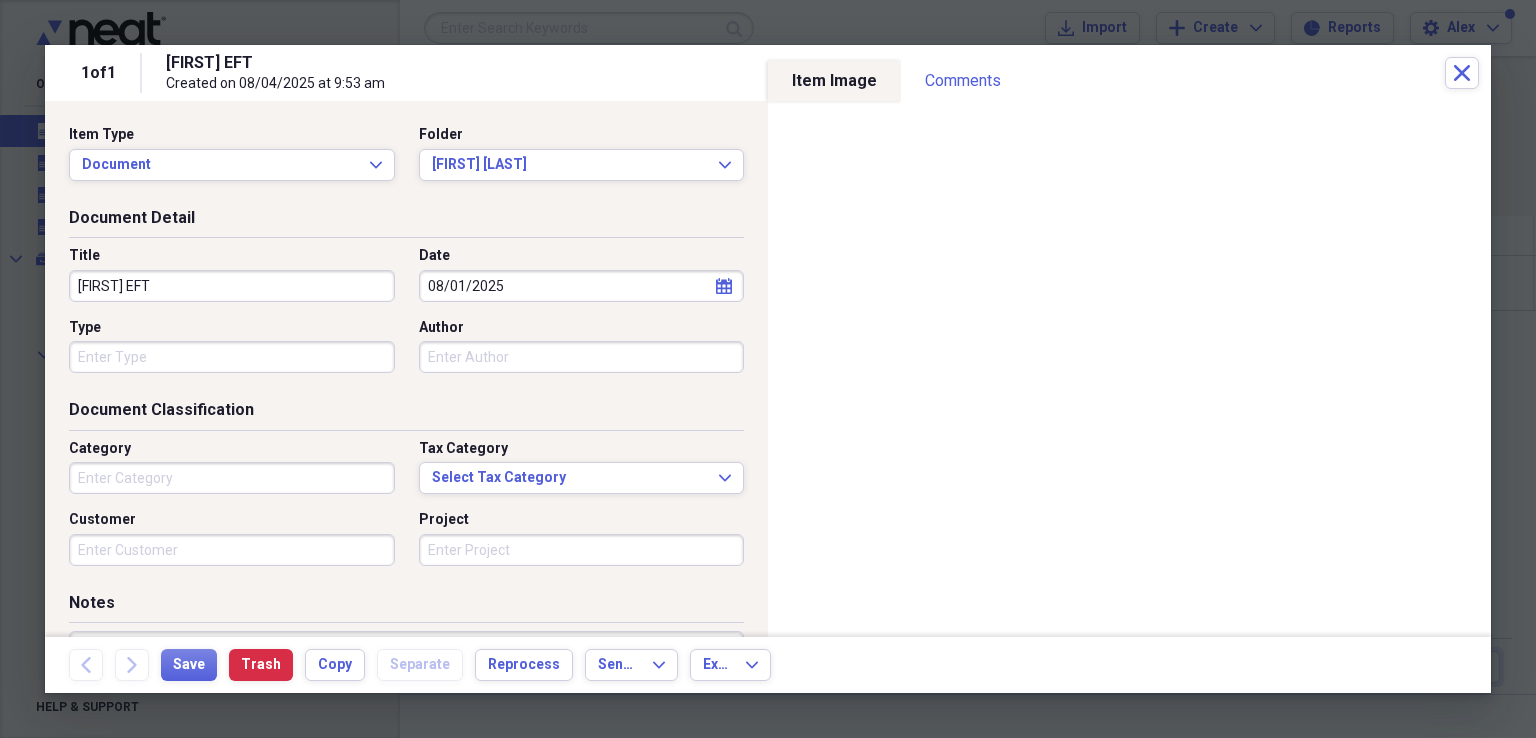 type on "08/01/2025" 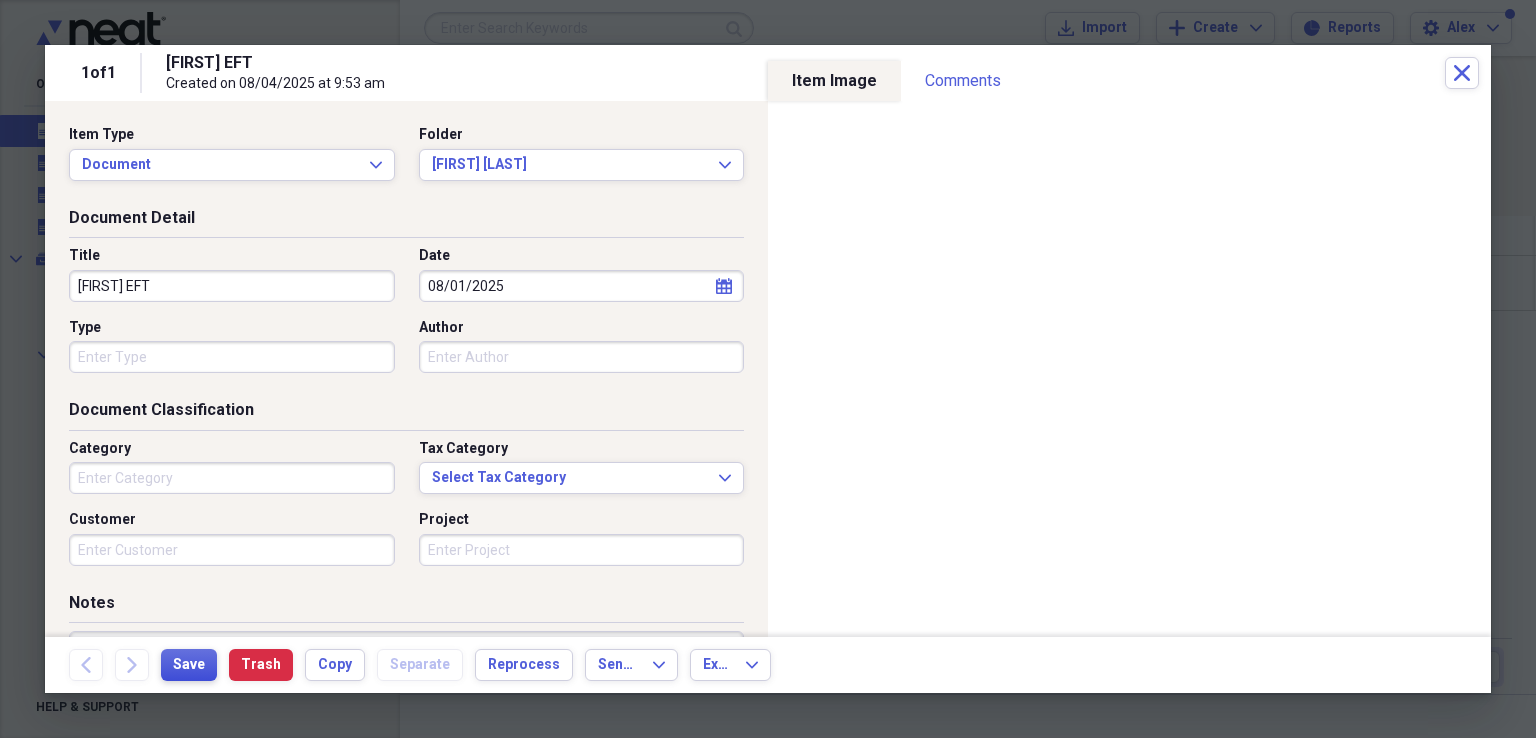 click on "Save" at bounding box center (189, 665) 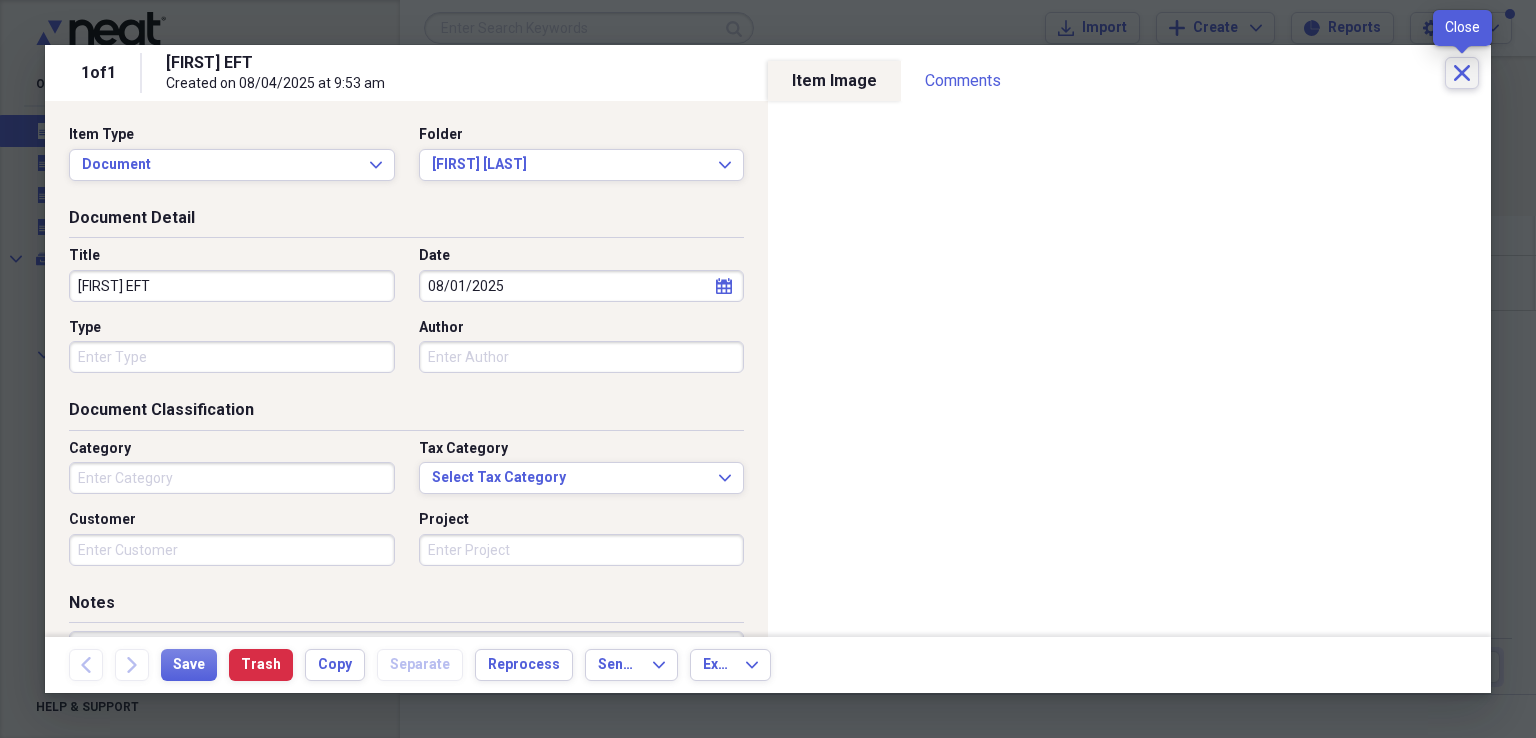 click on "Close" at bounding box center (1462, 73) 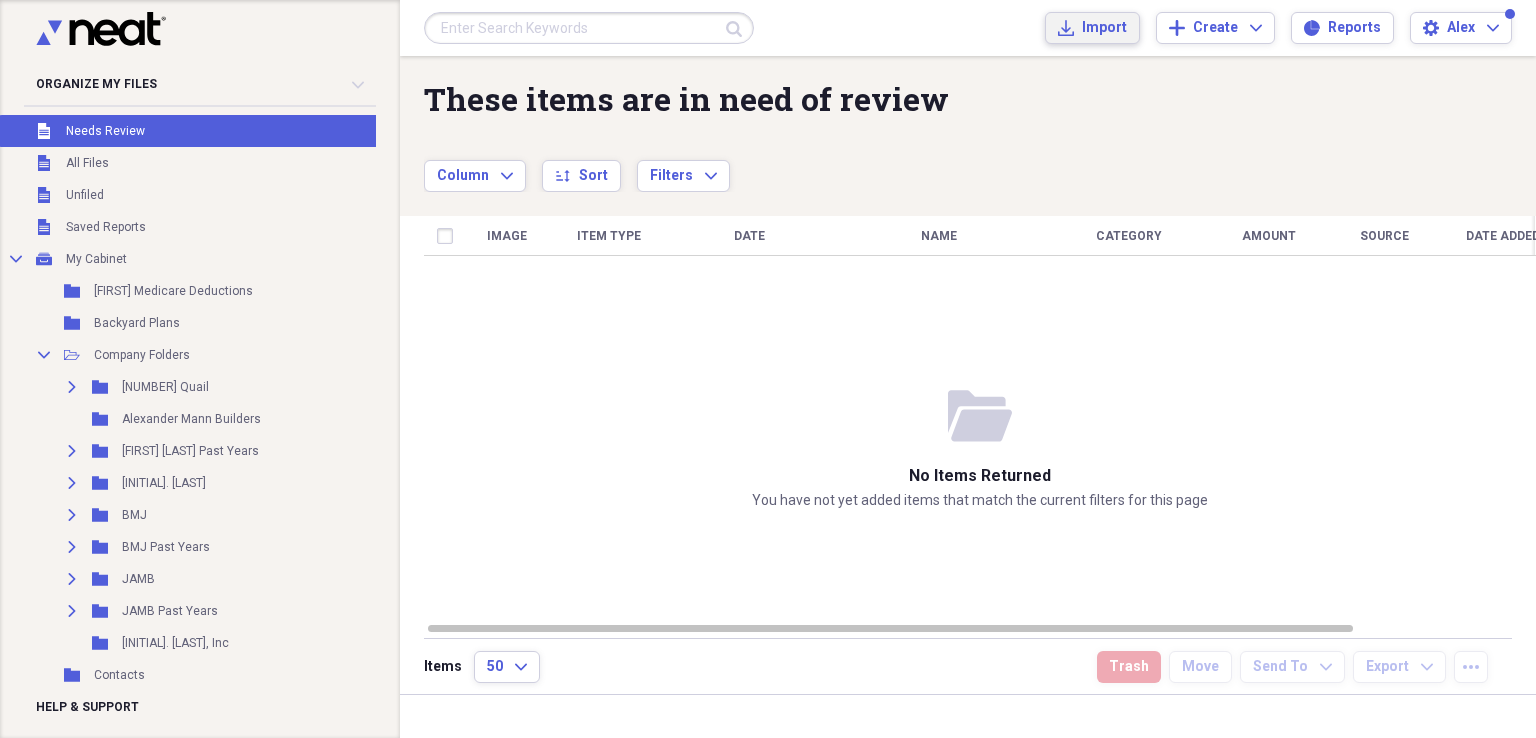 click on "Import Import" at bounding box center [1092, 28] 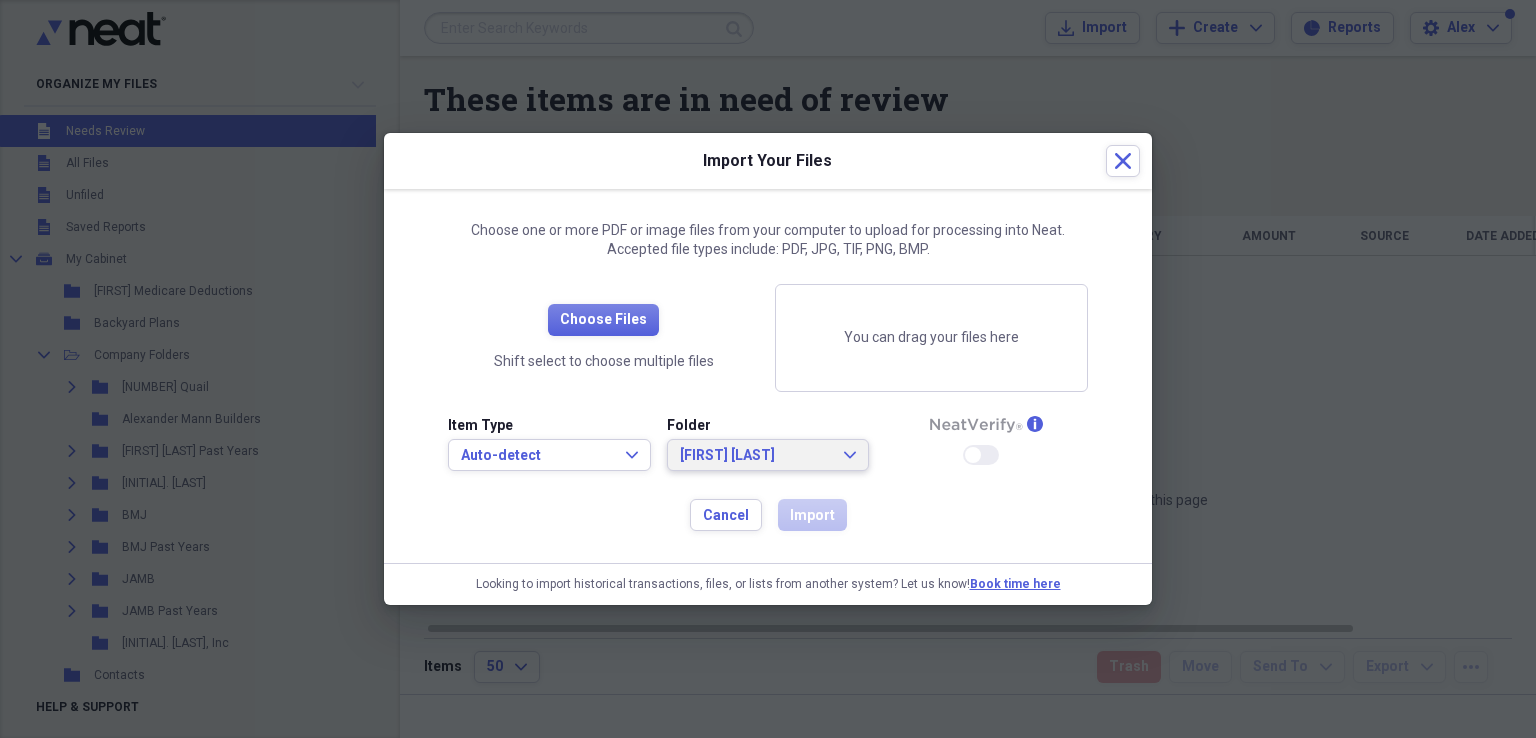 click on "Expand" 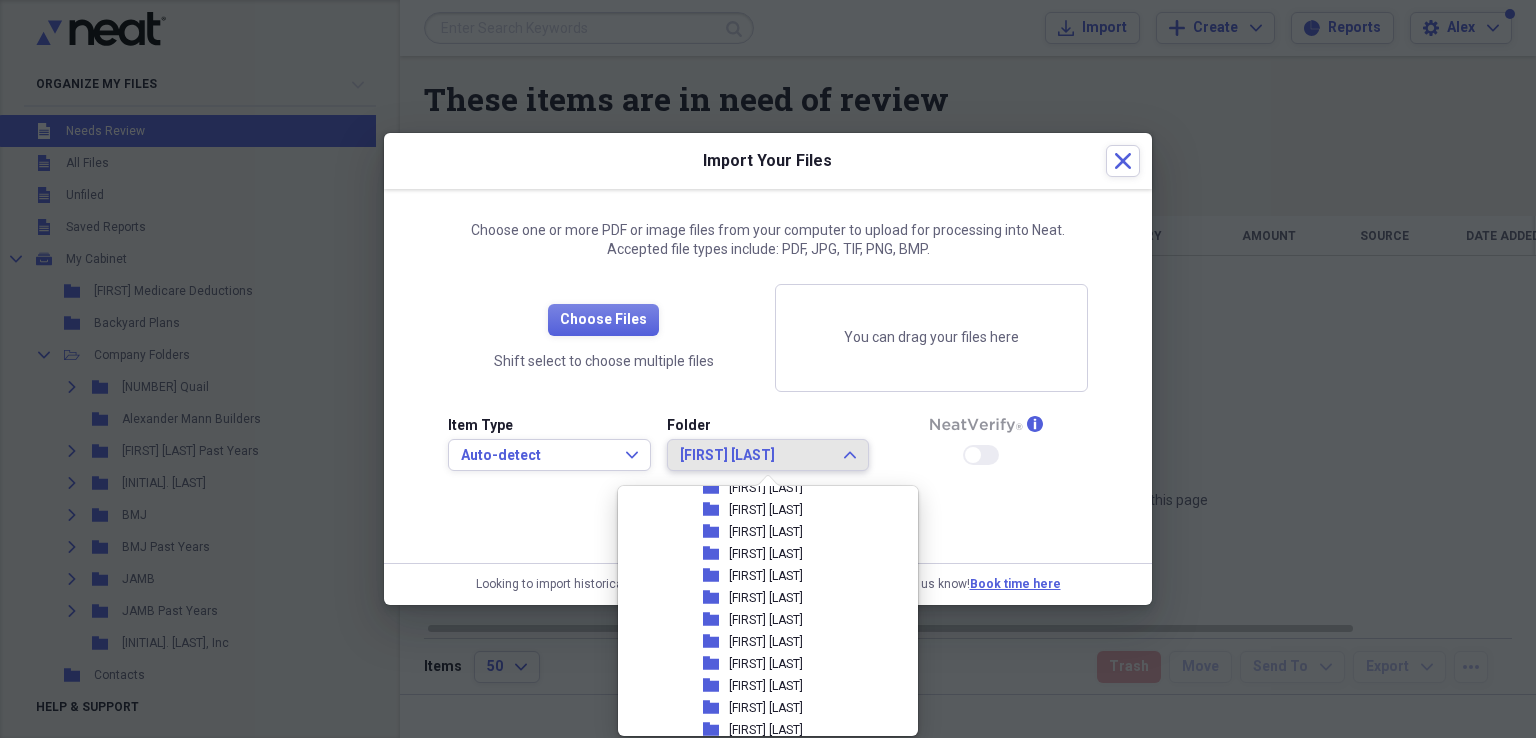 scroll, scrollTop: 648, scrollLeft: 0, axis: vertical 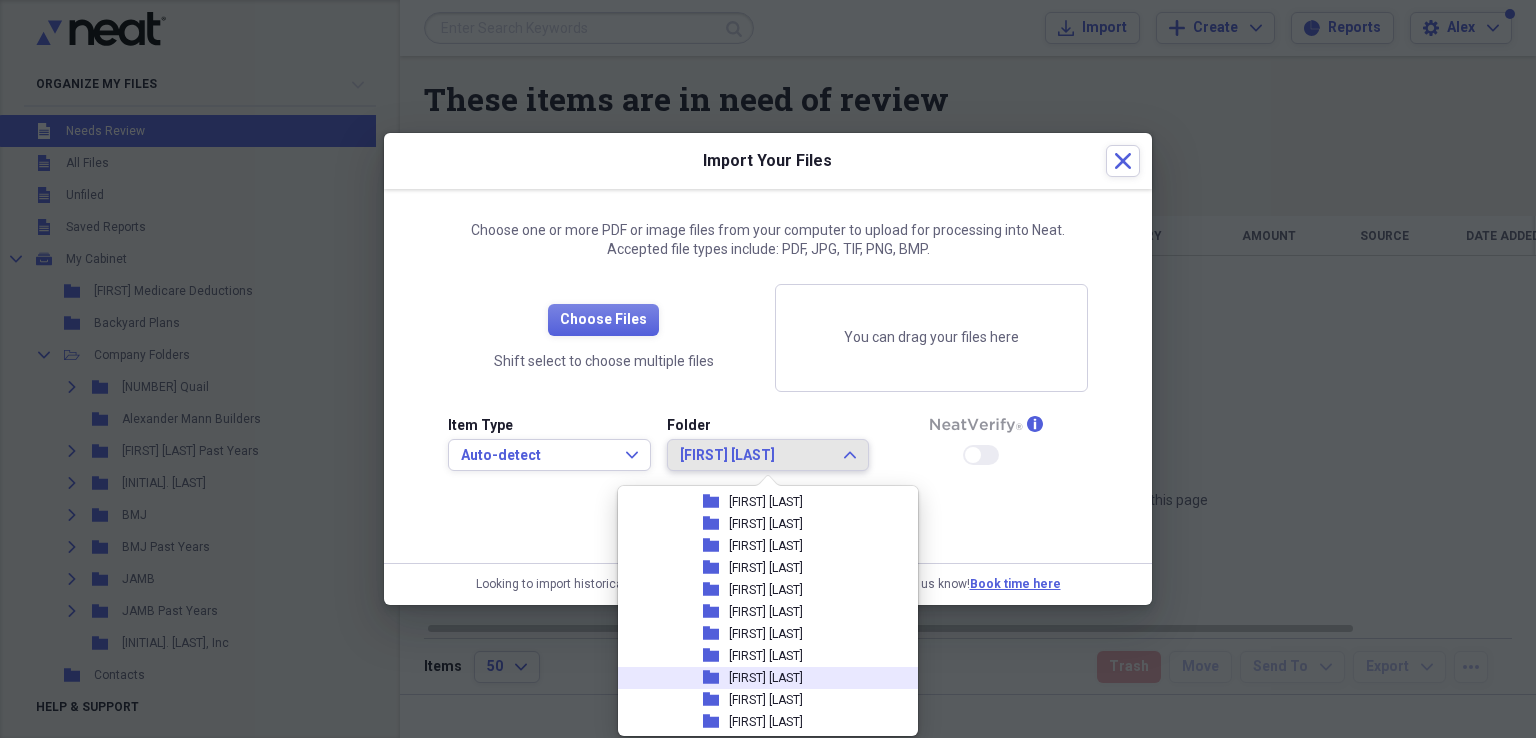 click on "Mary Beth Powell" at bounding box center [766, 678] 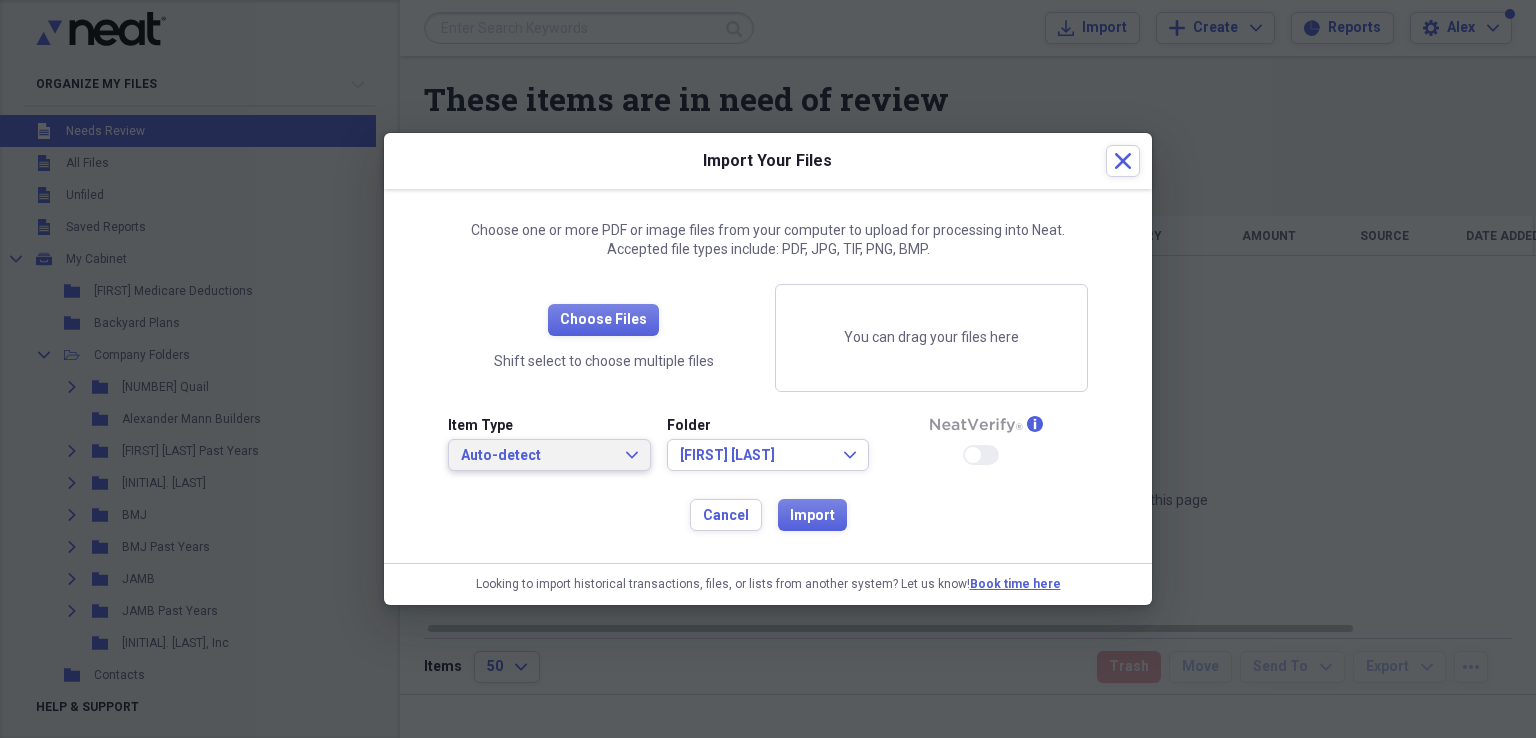 click on "Expand" 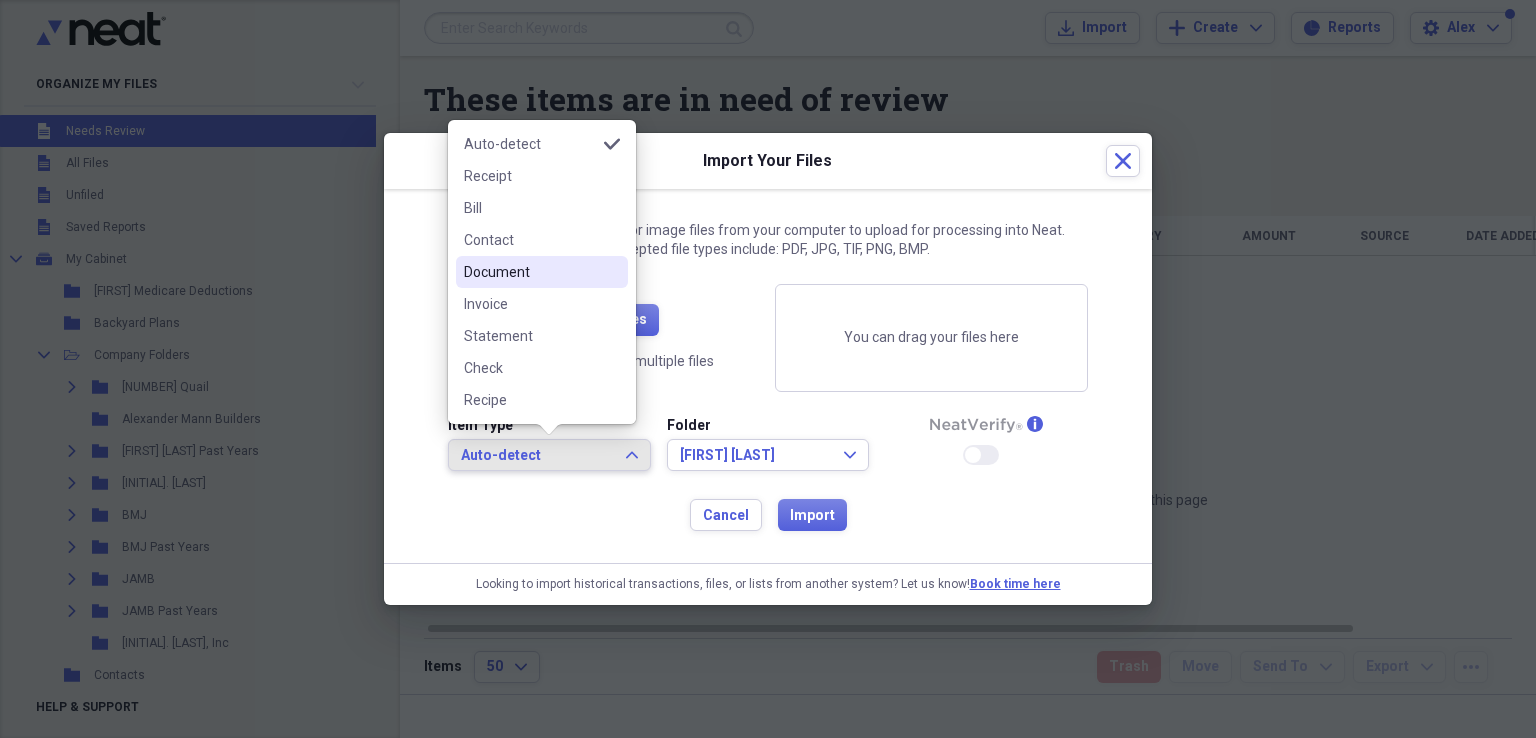 click on "Document" at bounding box center [530, 272] 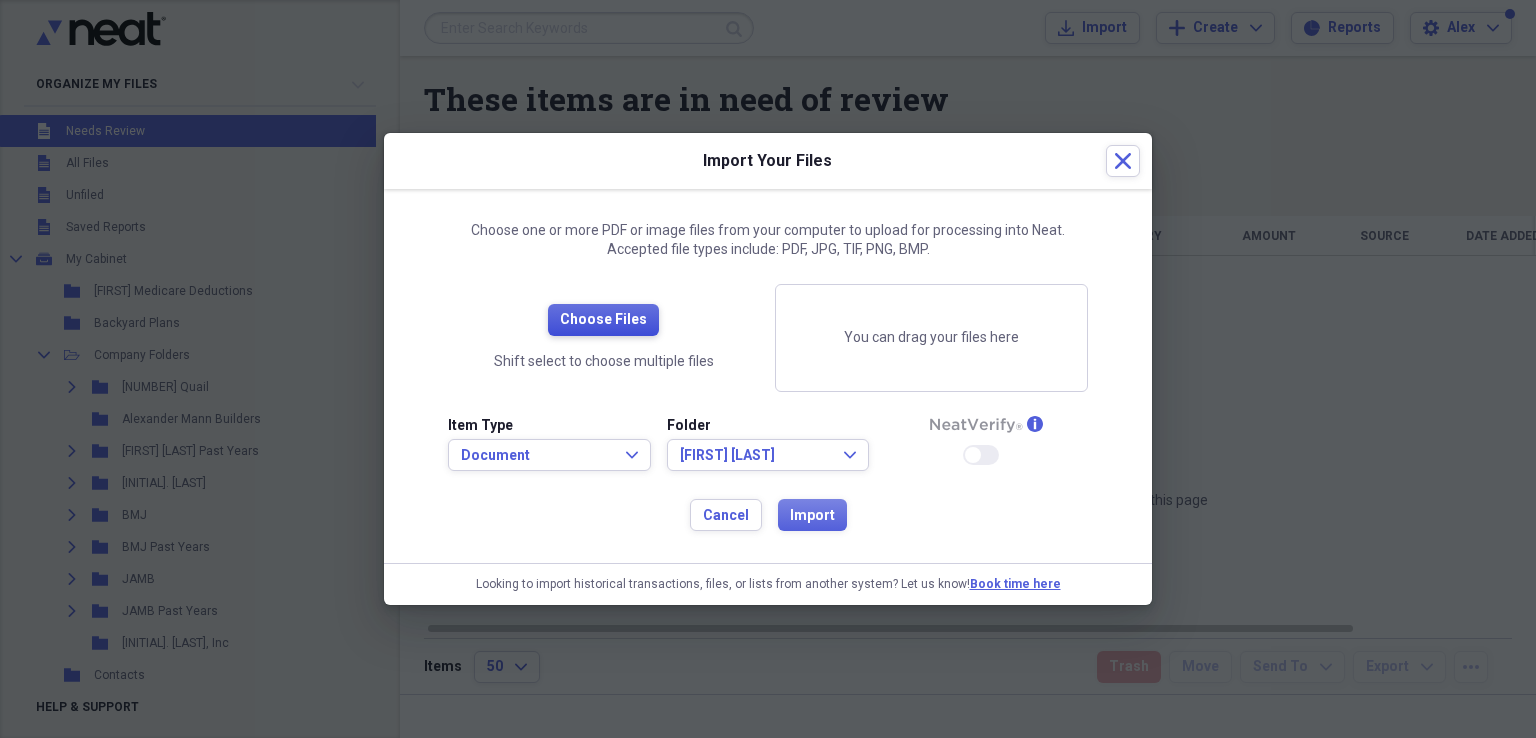 click on "Choose Files" at bounding box center (603, 320) 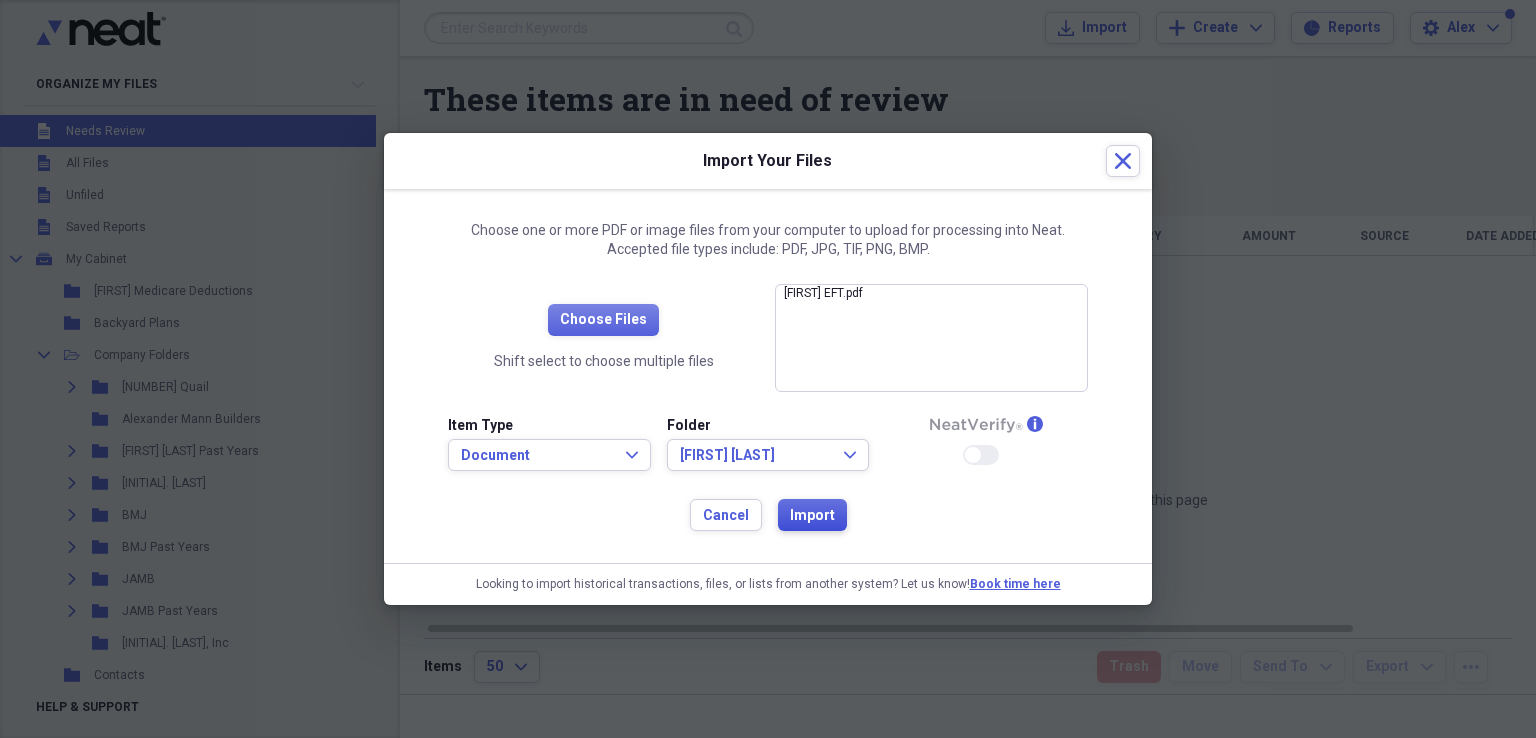 click on "Import" at bounding box center (812, 516) 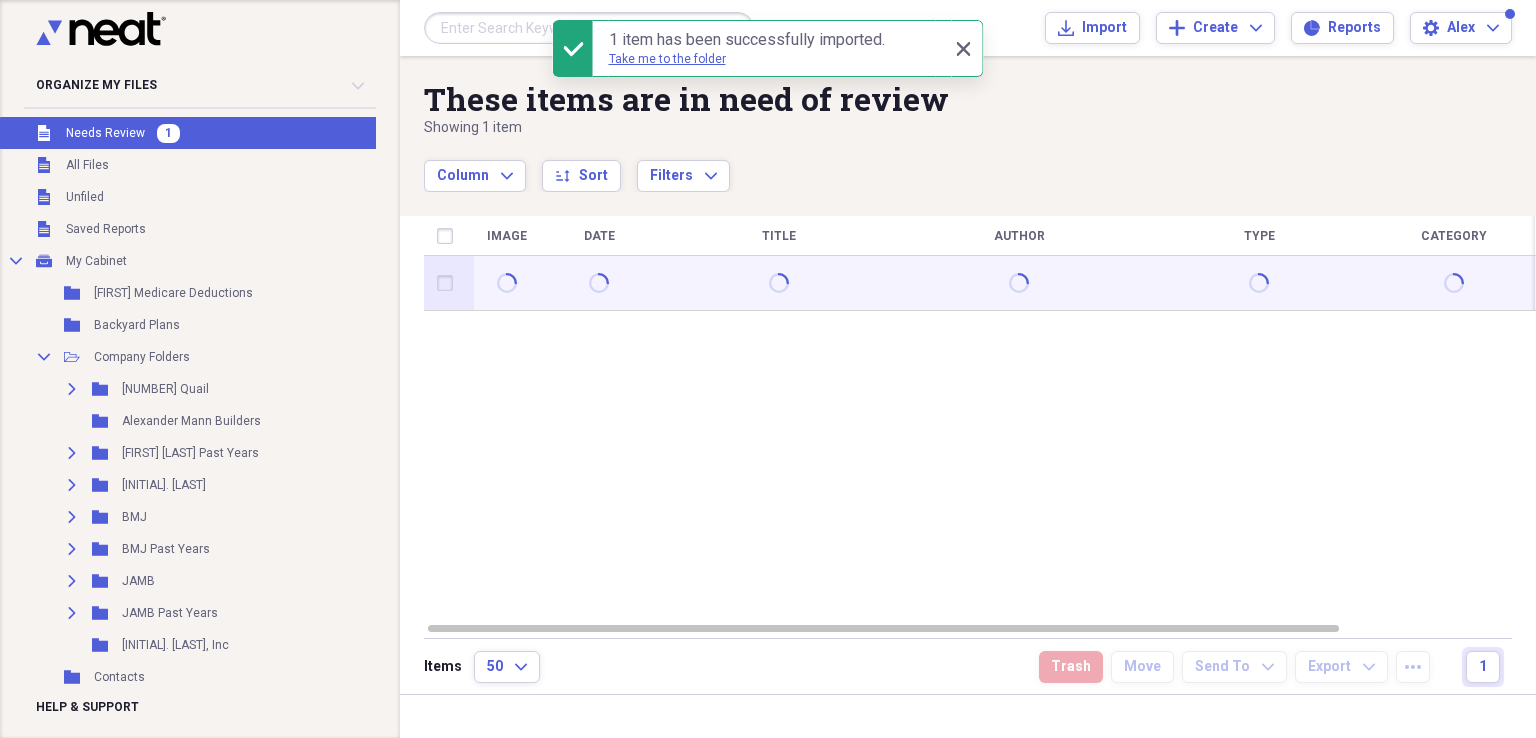 click at bounding box center (449, 283) 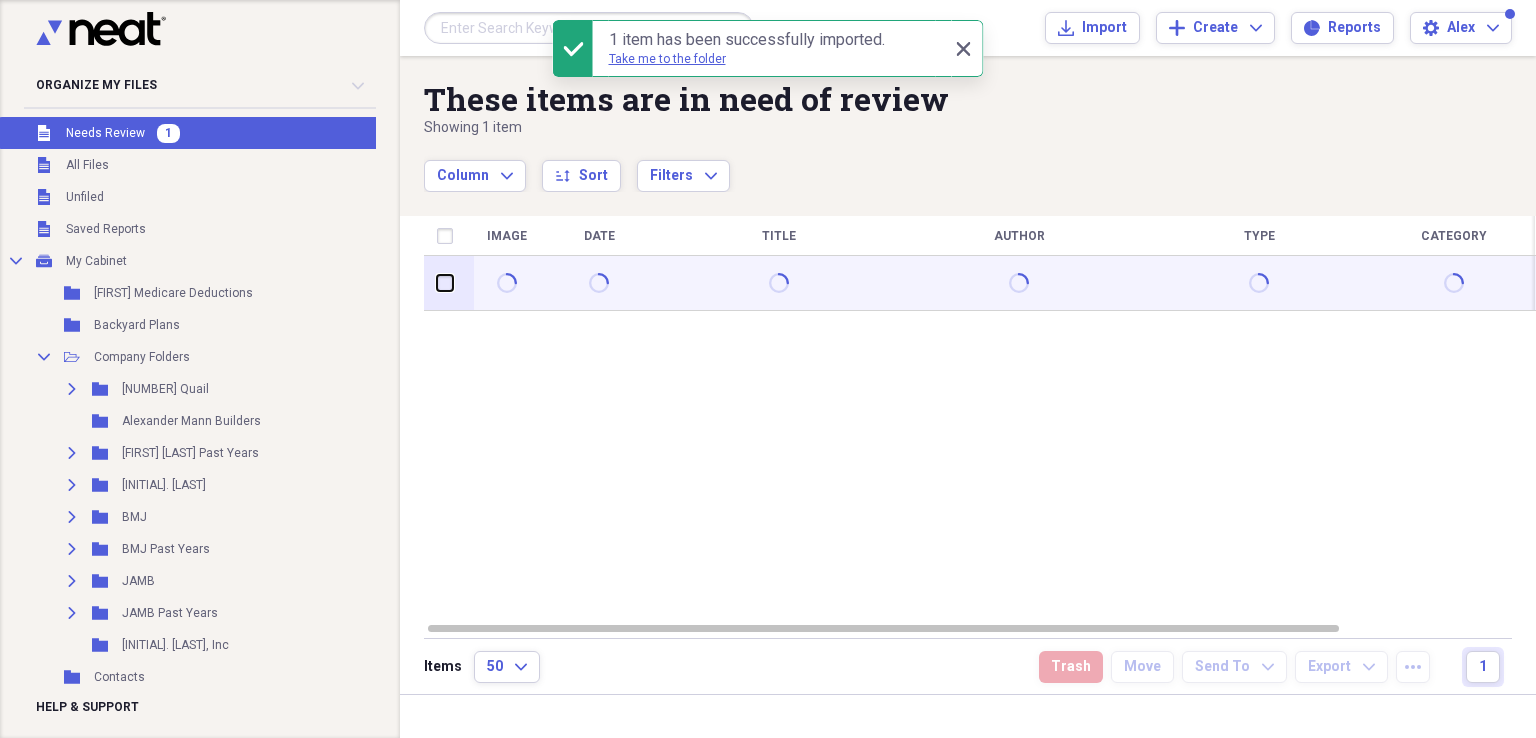 click at bounding box center (437, 283) 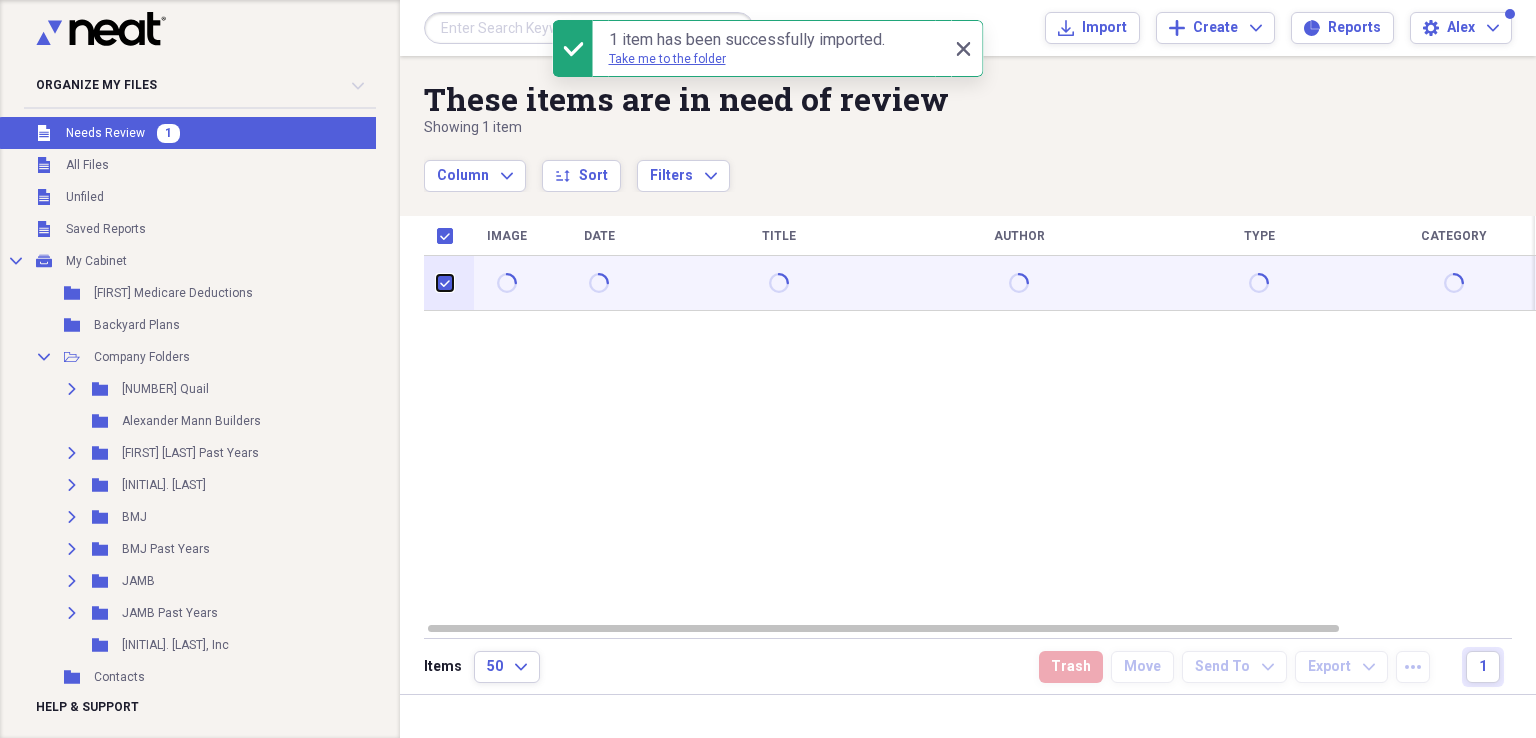 checkbox on "true" 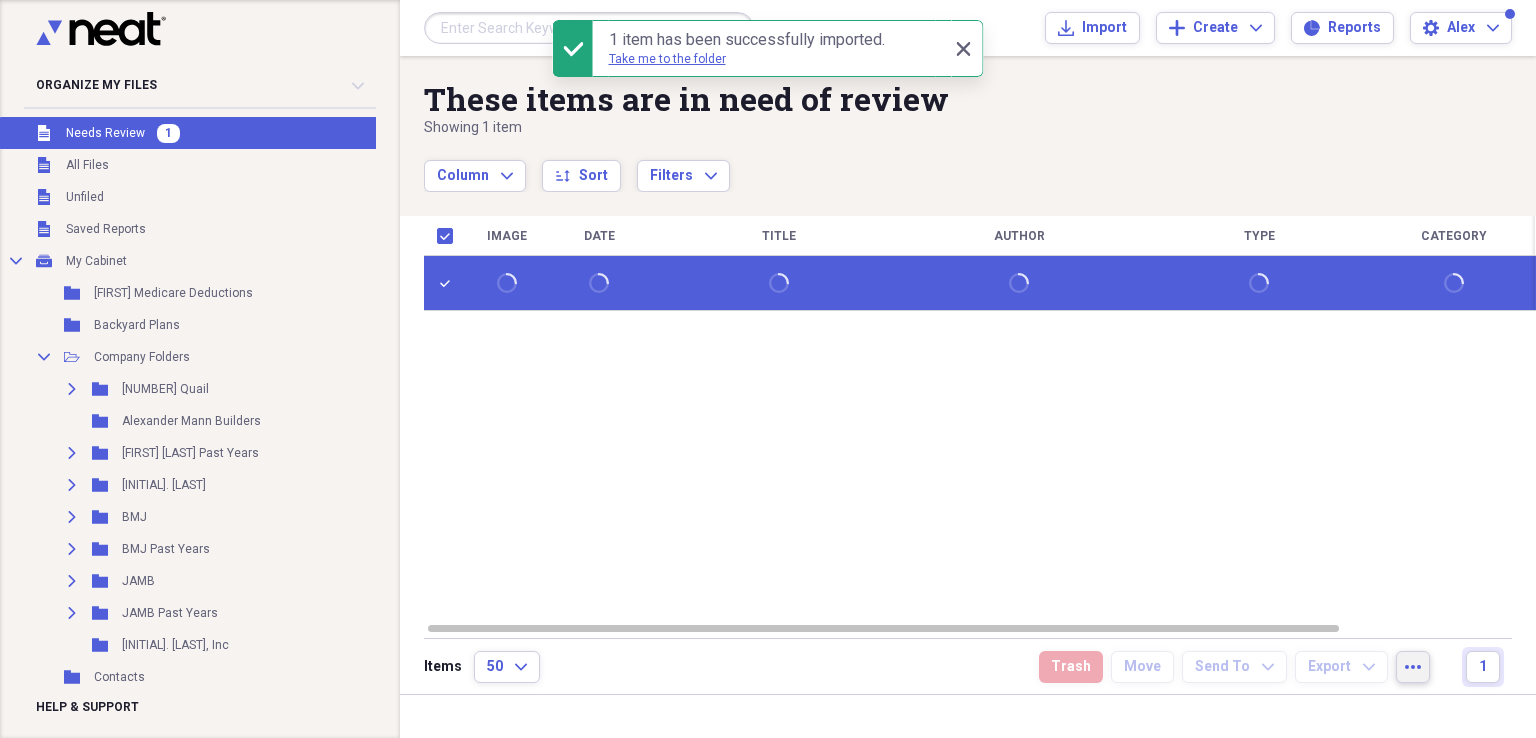 click on "more" 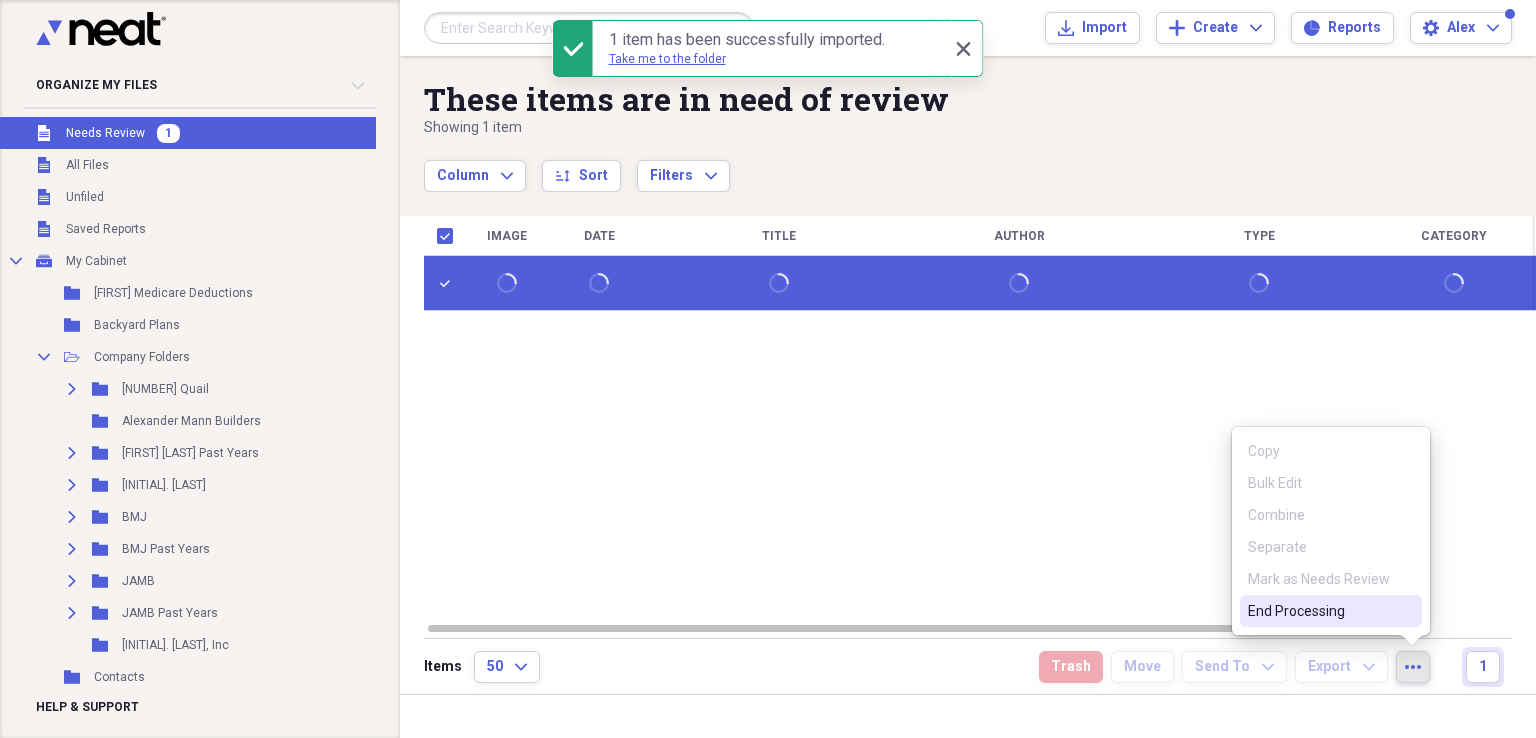 click on "End Processing" at bounding box center (1319, 611) 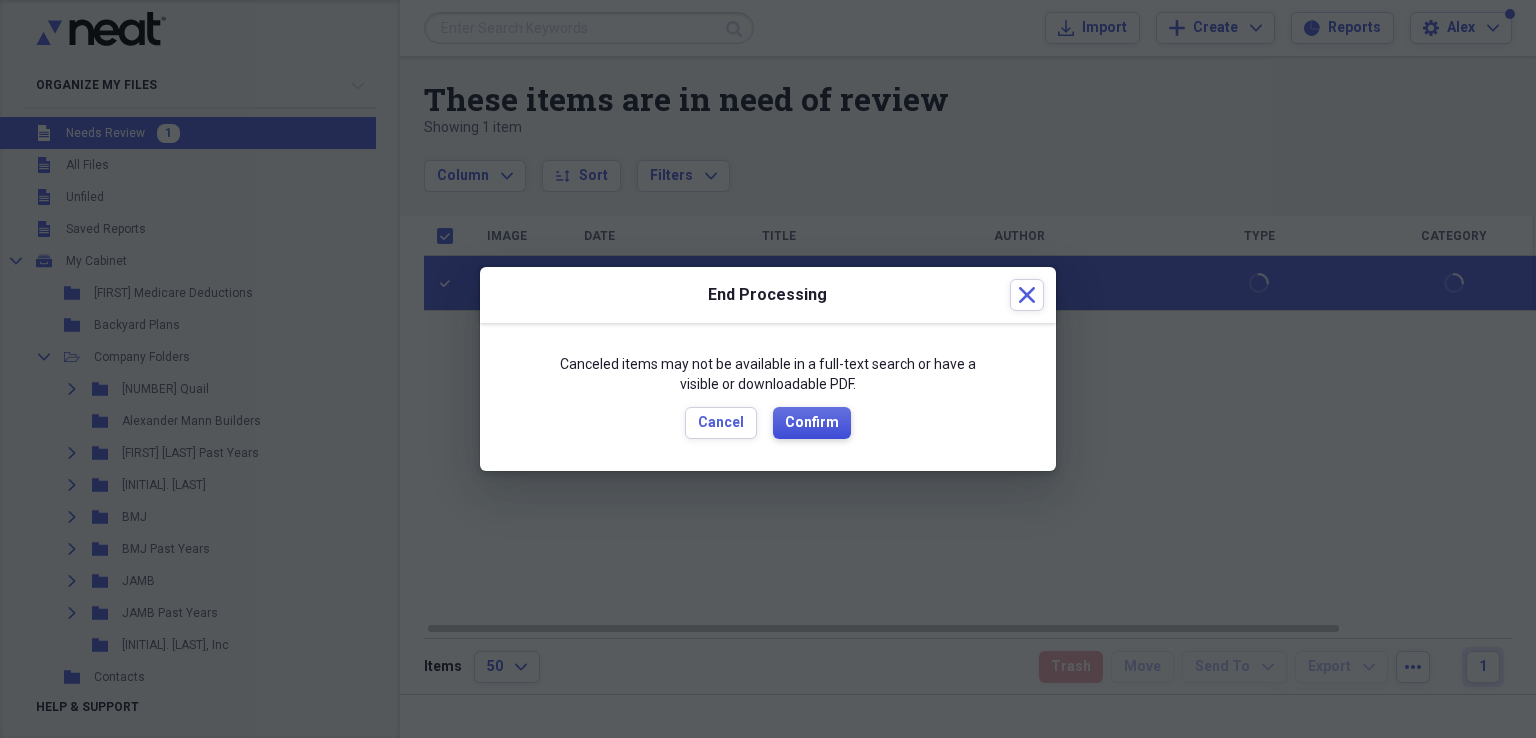 click on "Confirm" at bounding box center [812, 423] 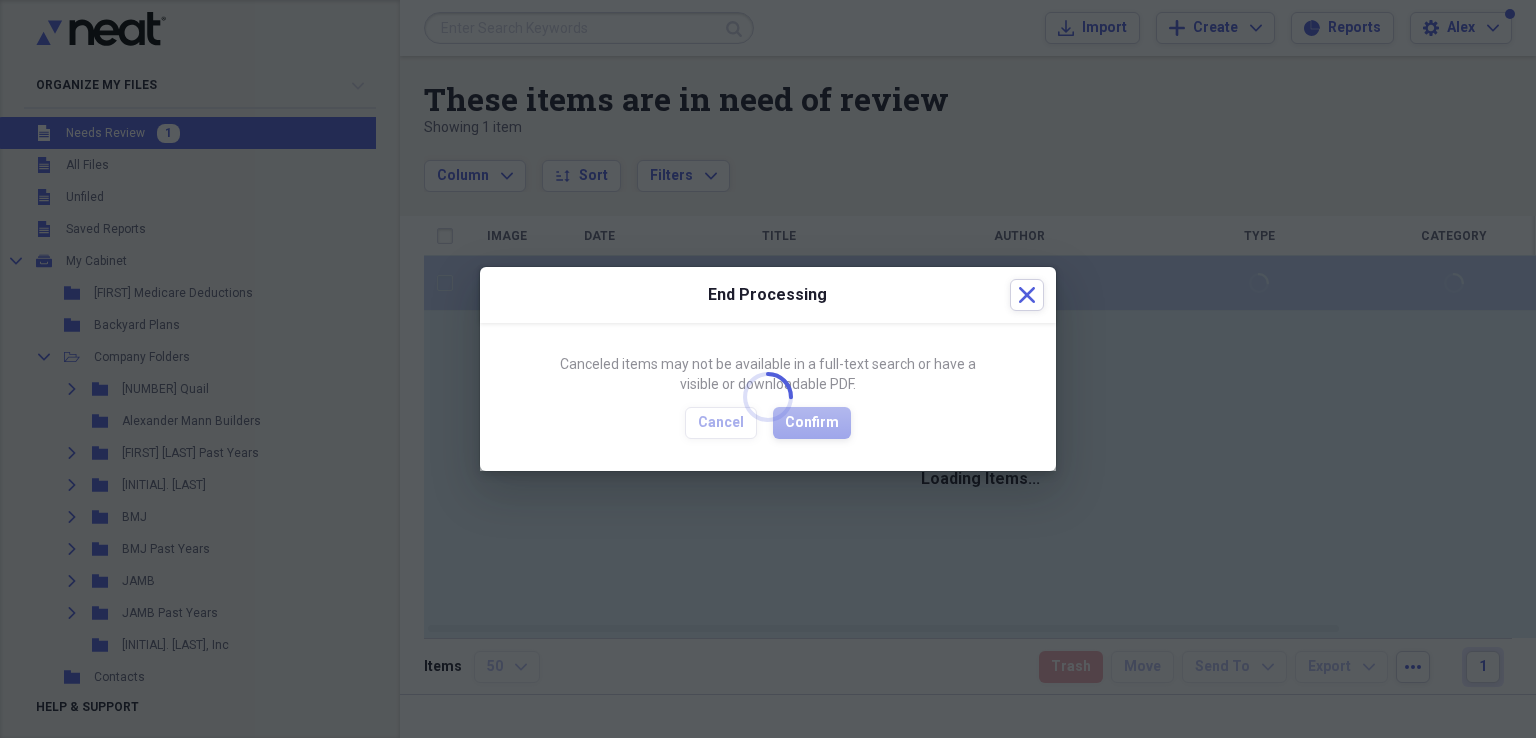 checkbox on "false" 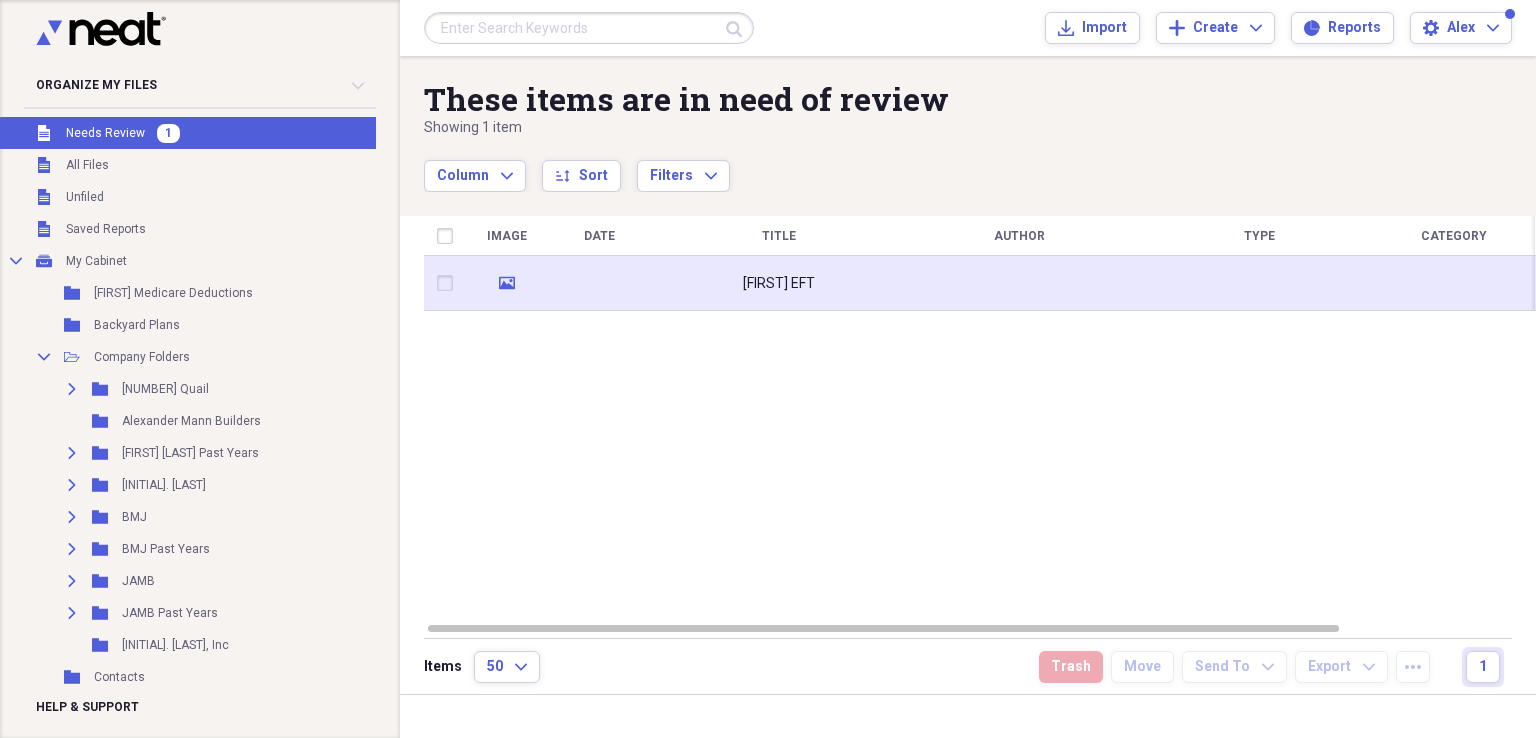 click on "media" 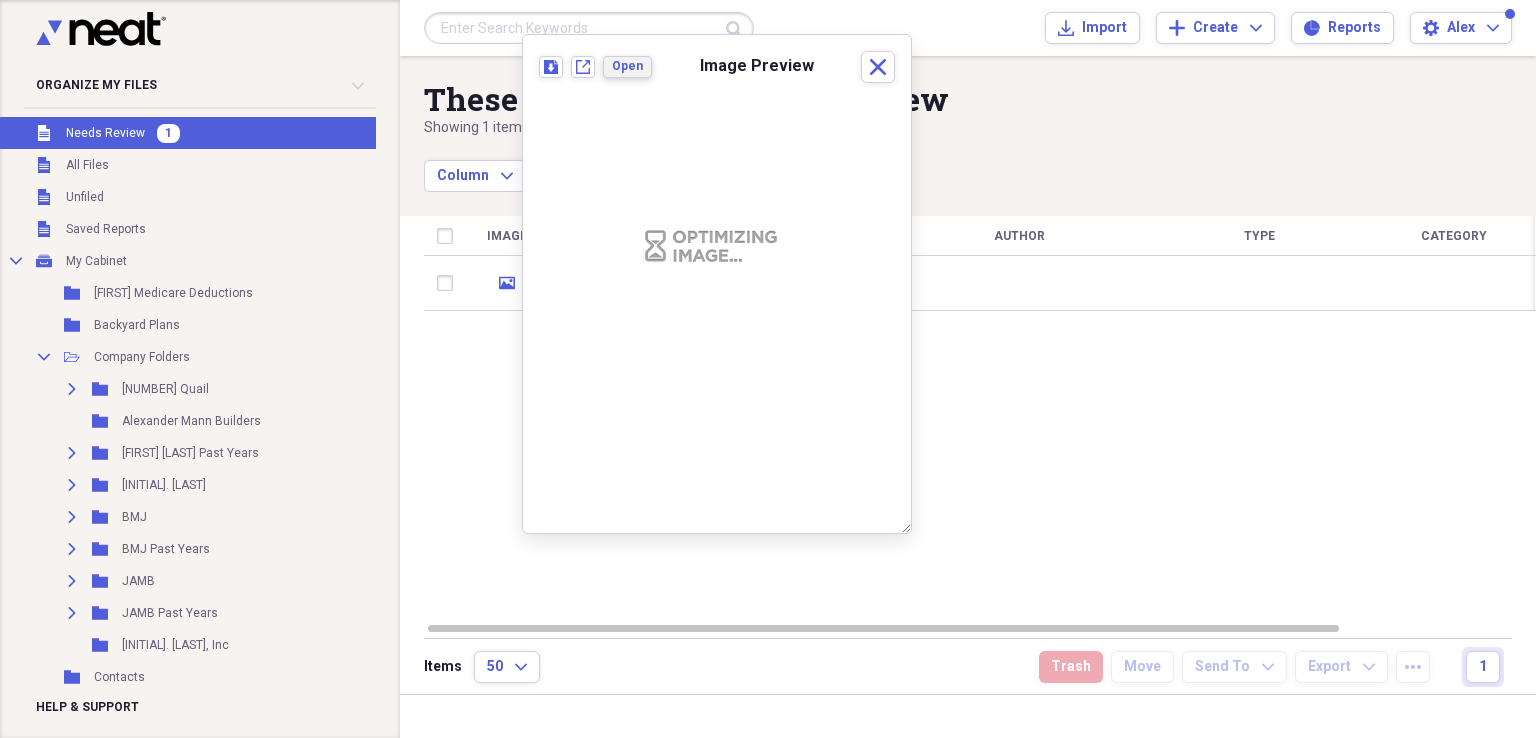 click on "Open" at bounding box center (627, 66) 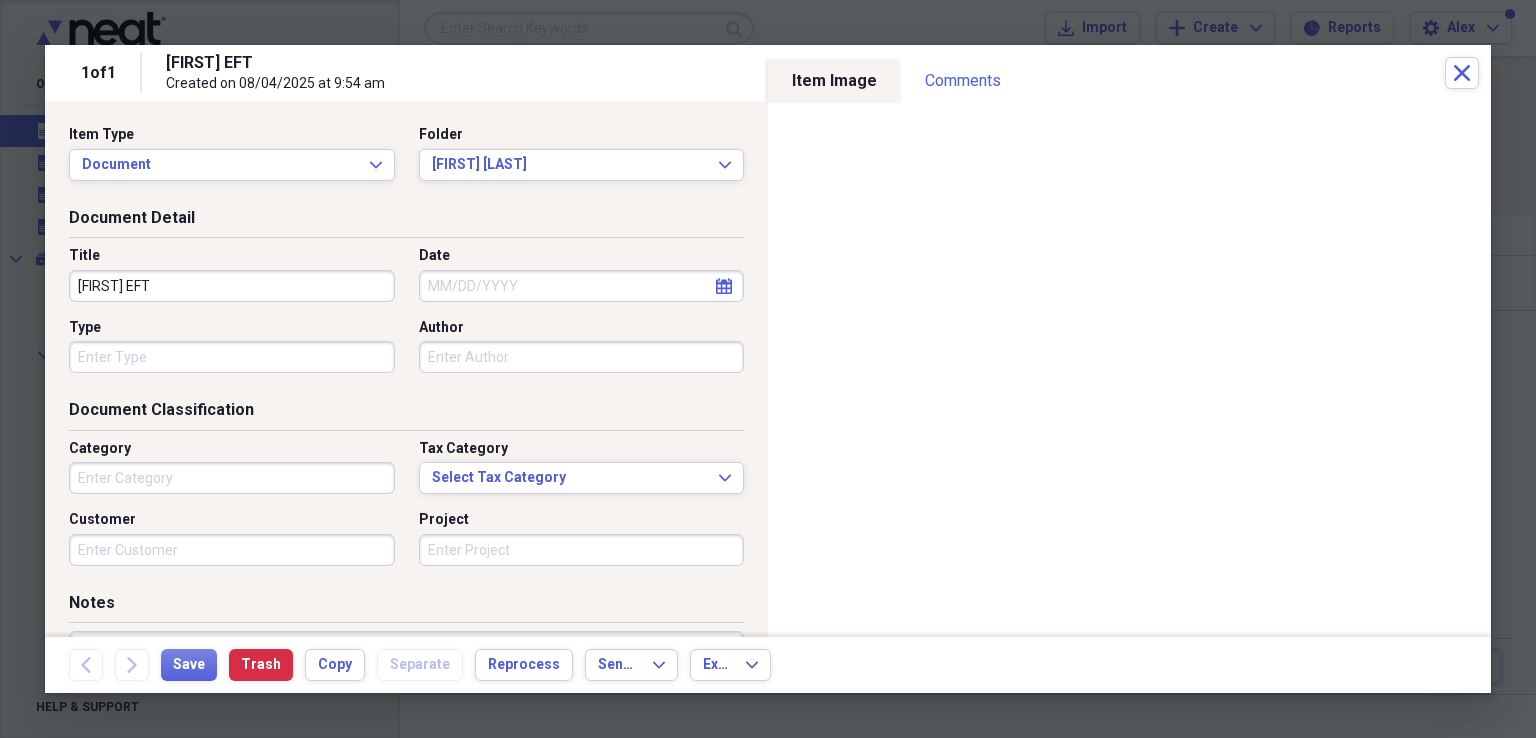 click 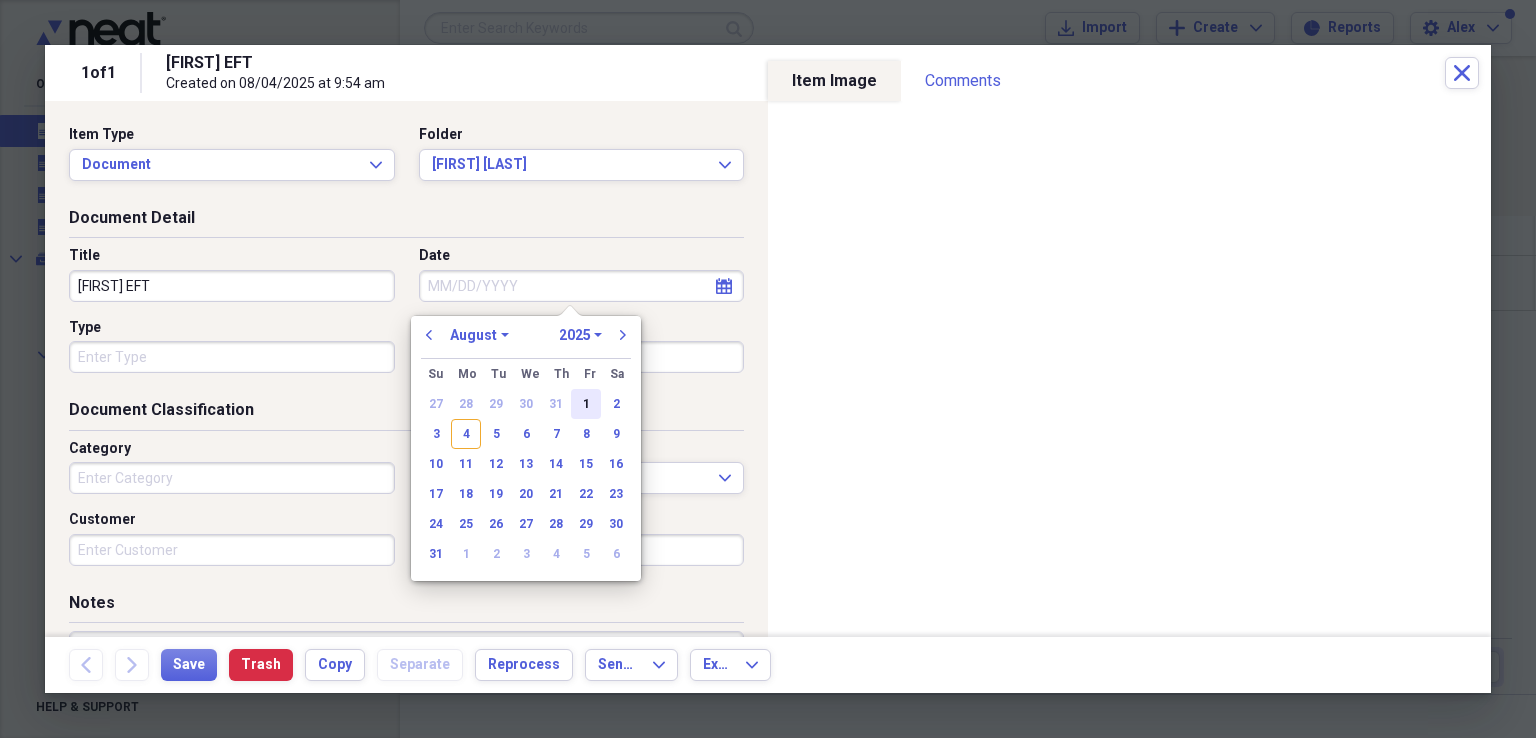 click on "1" at bounding box center (586, 404) 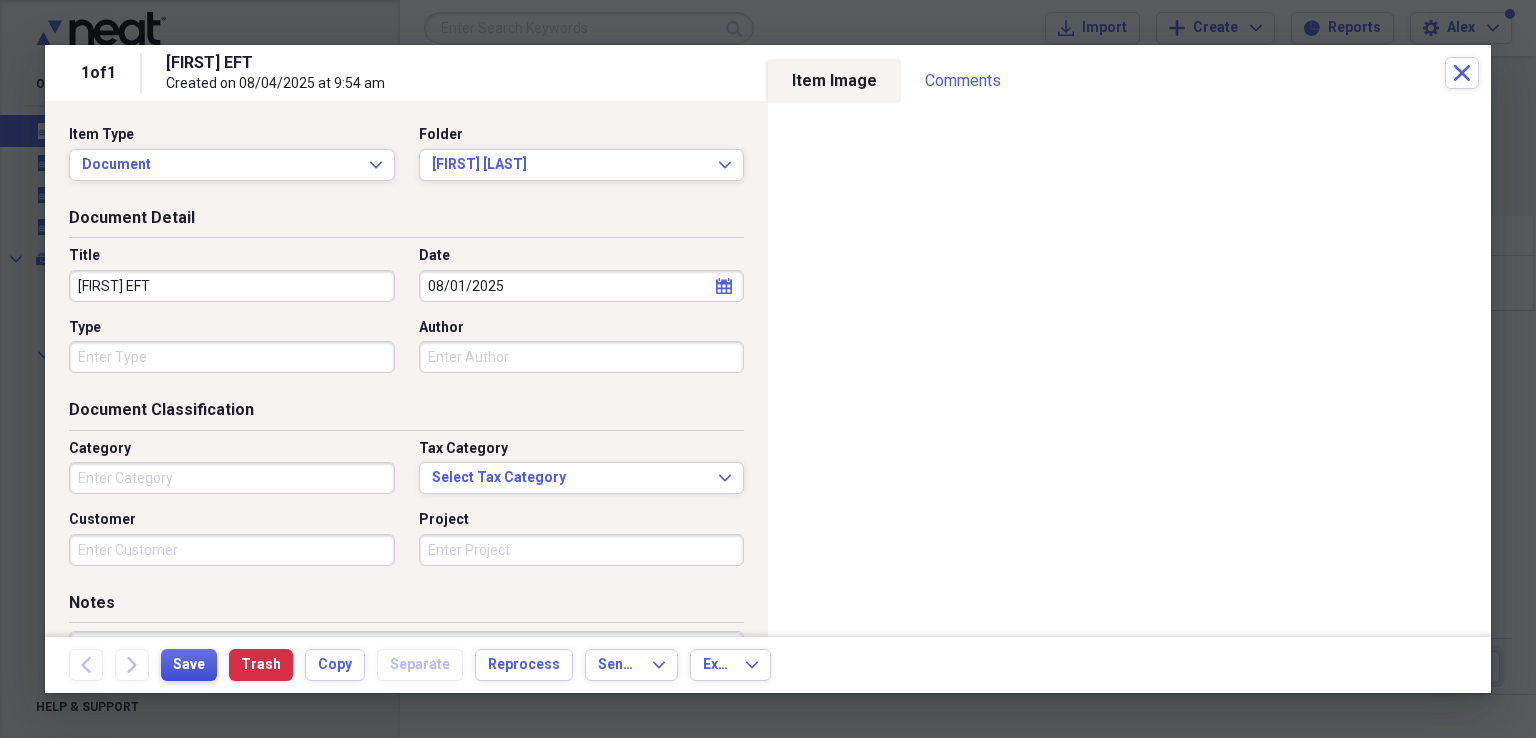 click on "Save" at bounding box center [189, 665] 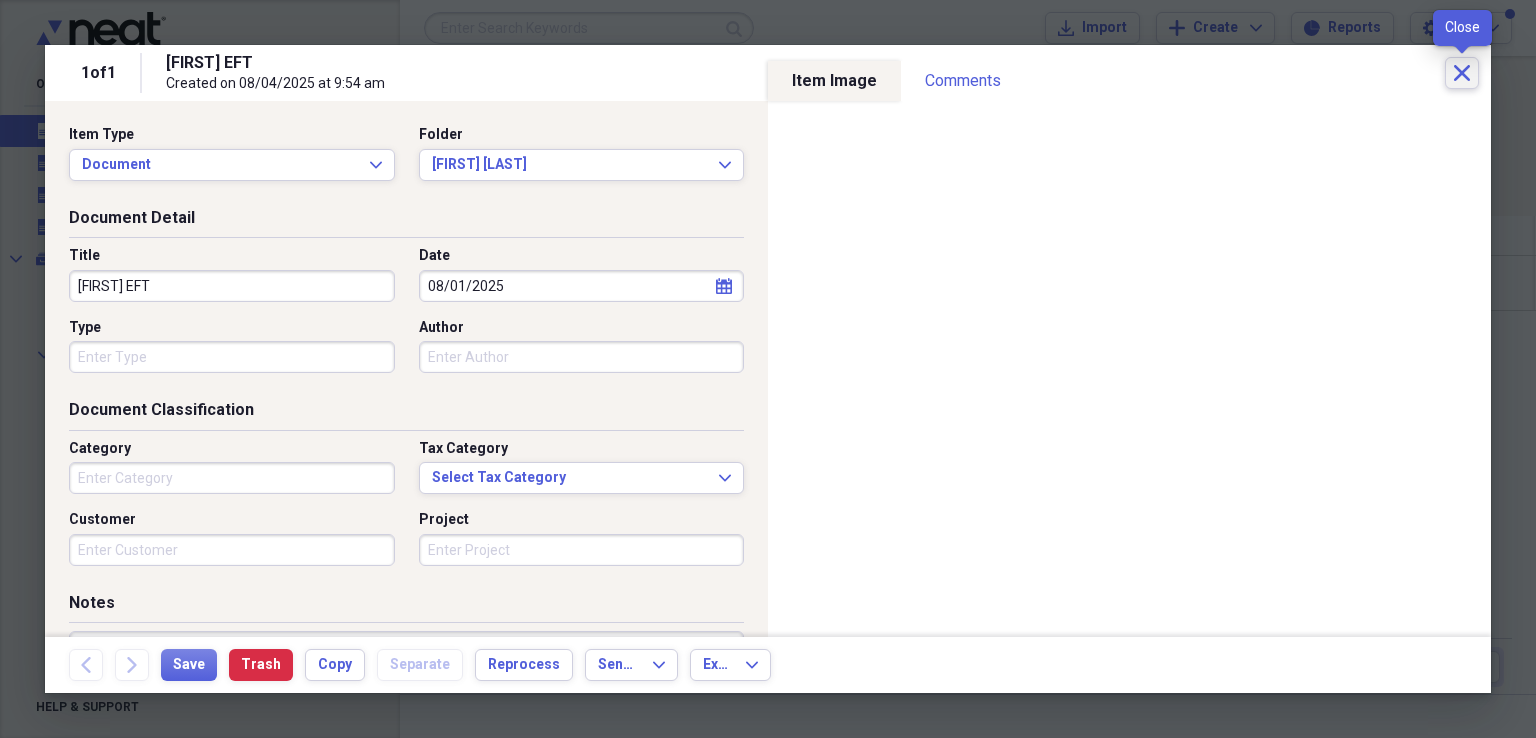 click 